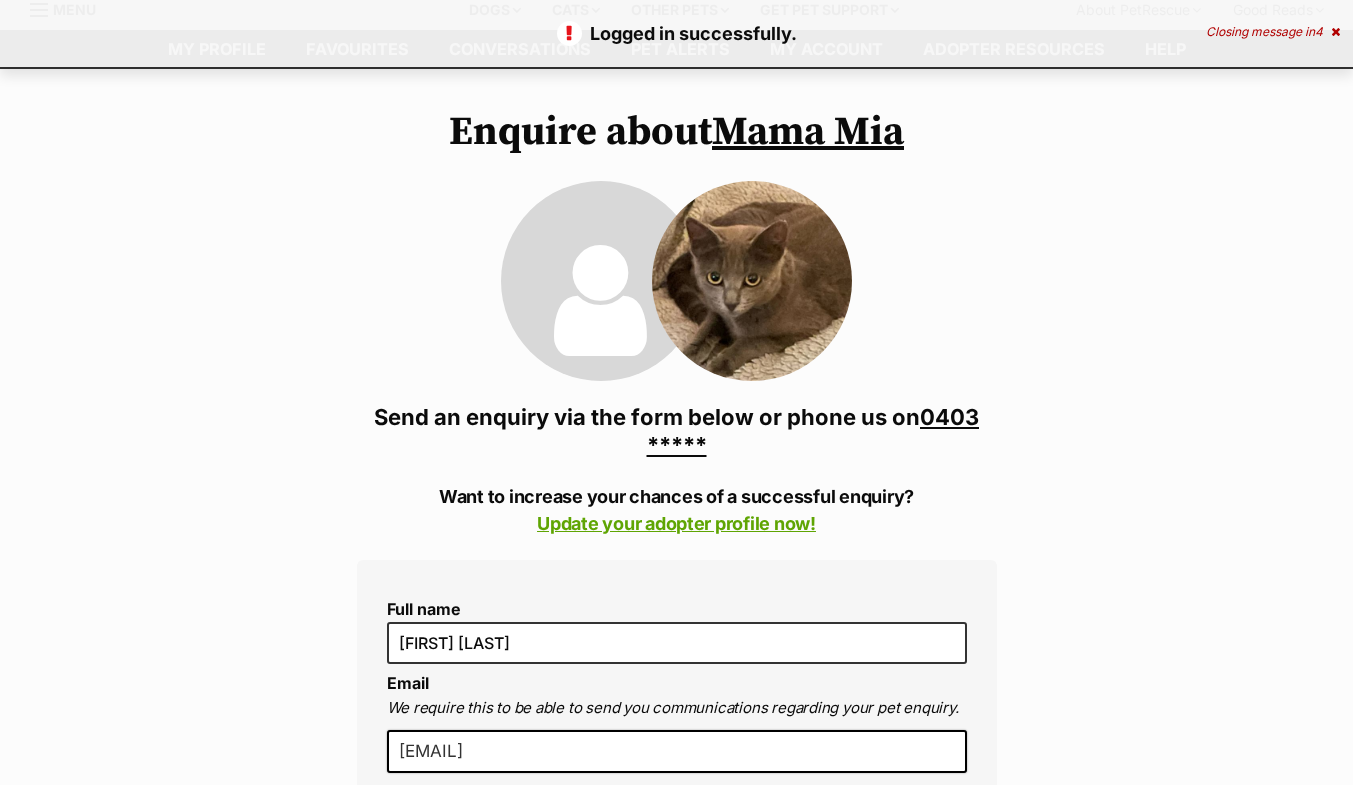 scroll, scrollTop: 224, scrollLeft: 0, axis: vertical 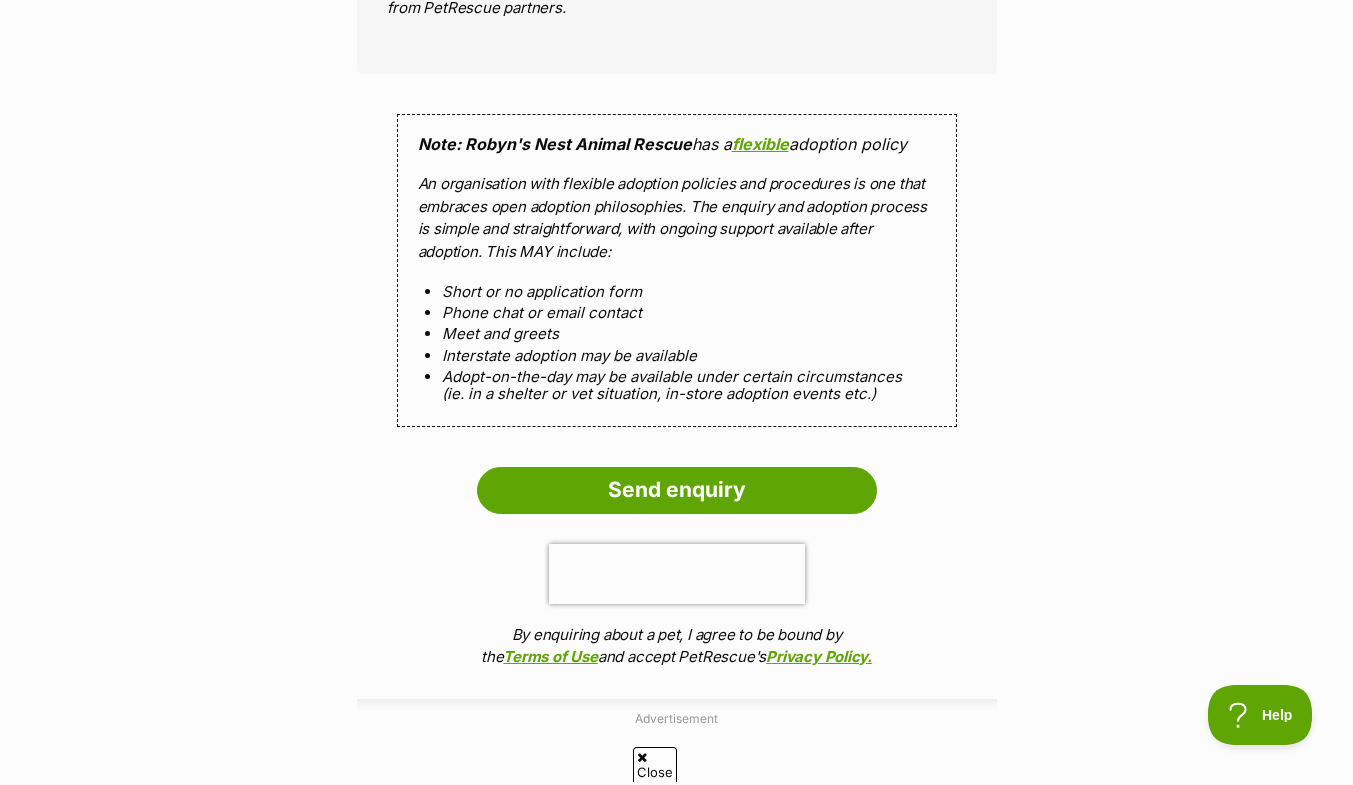 click on "Send enquiry" at bounding box center (677, 490) 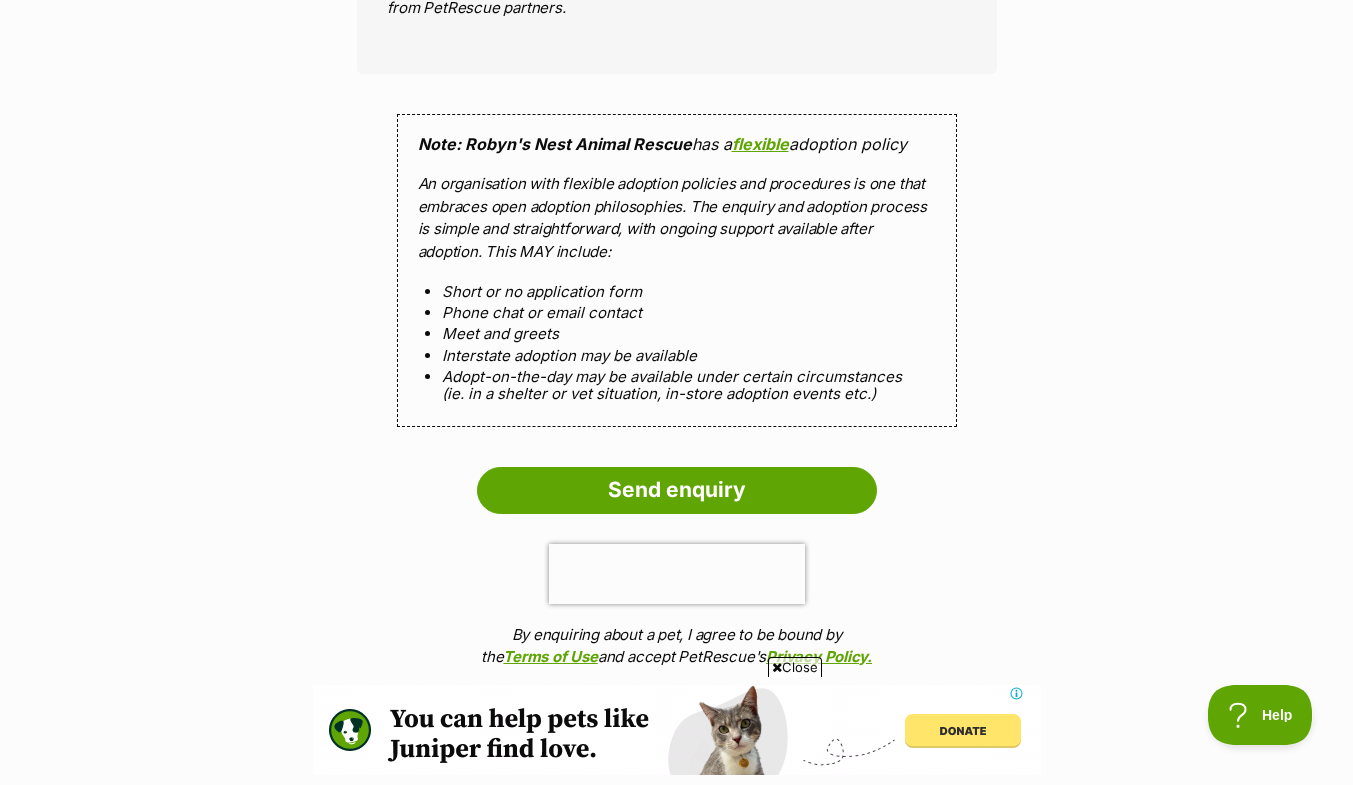 scroll, scrollTop: 0, scrollLeft: 0, axis: both 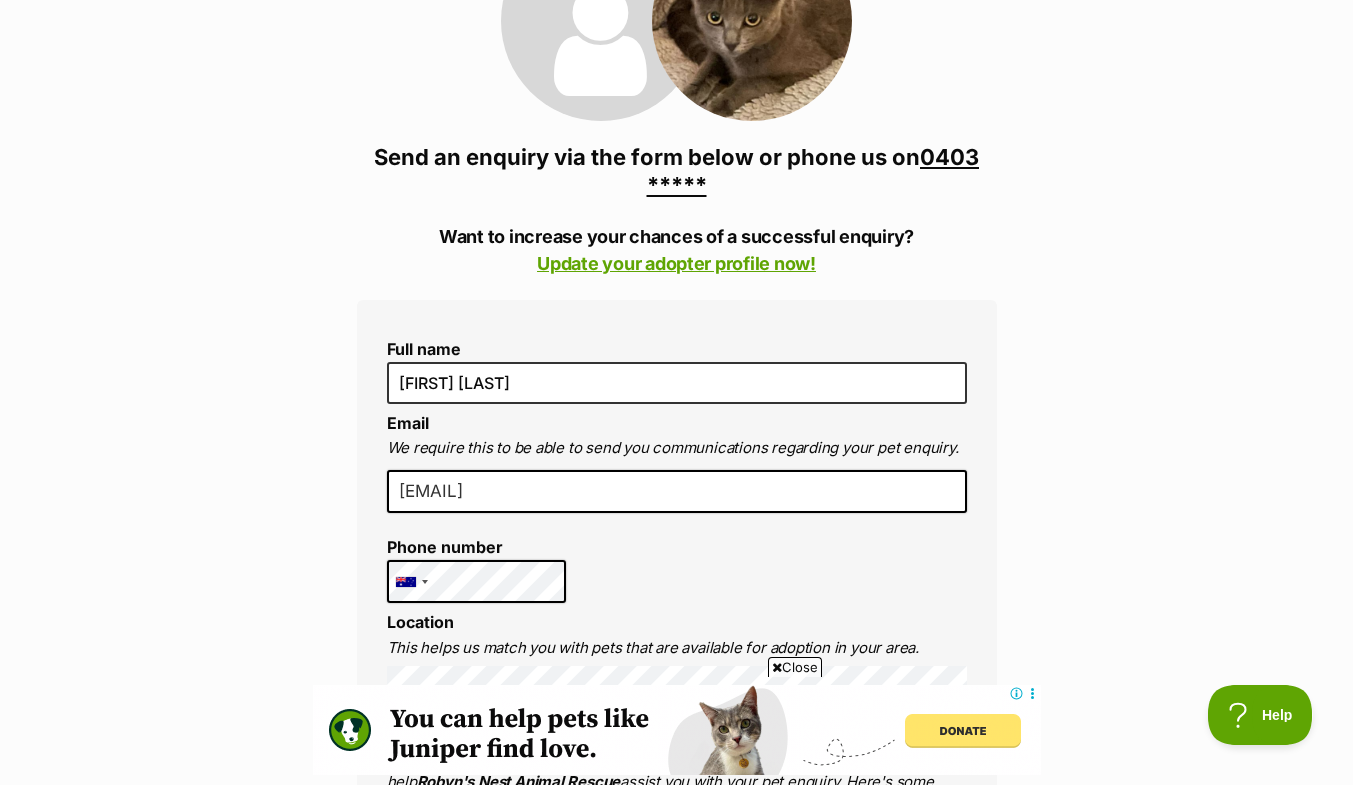 click on "0403 *****" at bounding box center [813, 171] 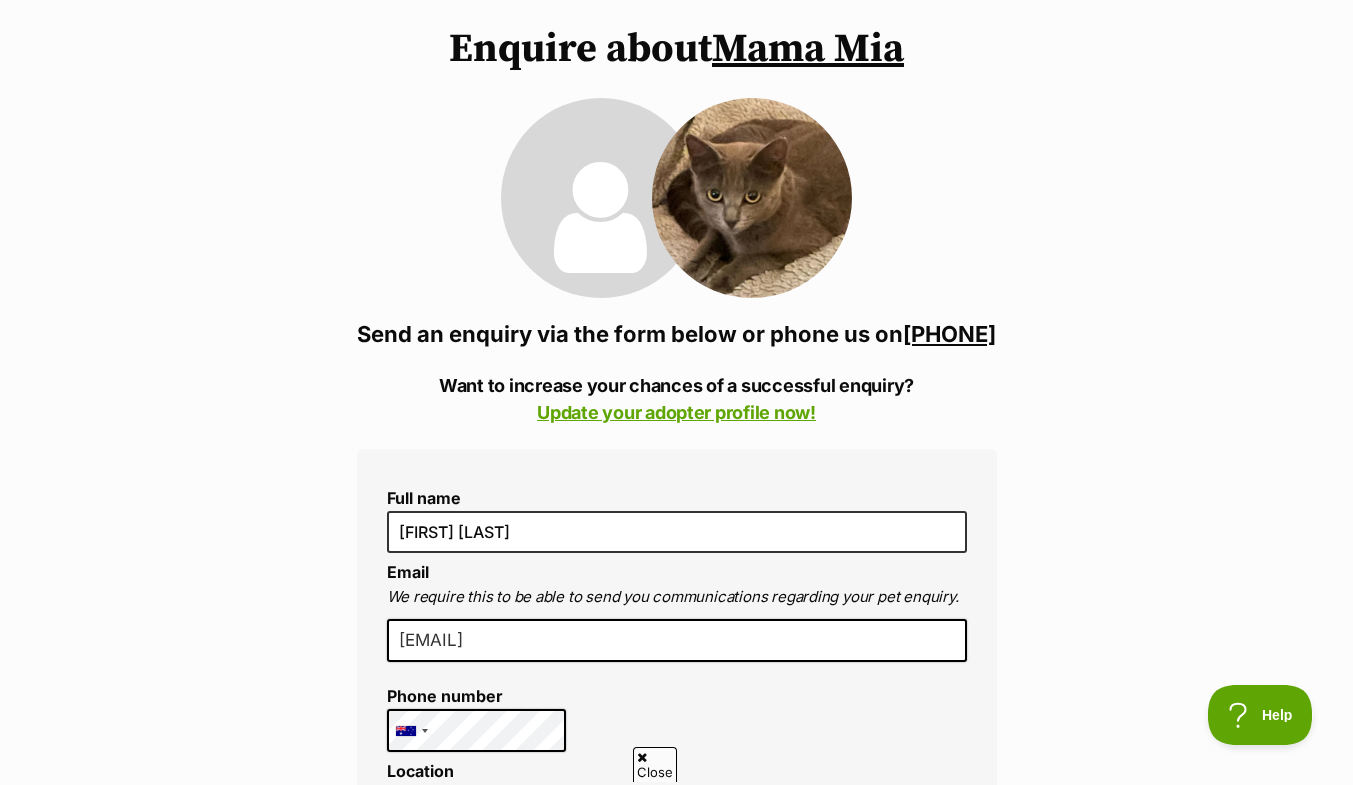 scroll, scrollTop: 0, scrollLeft: 0, axis: both 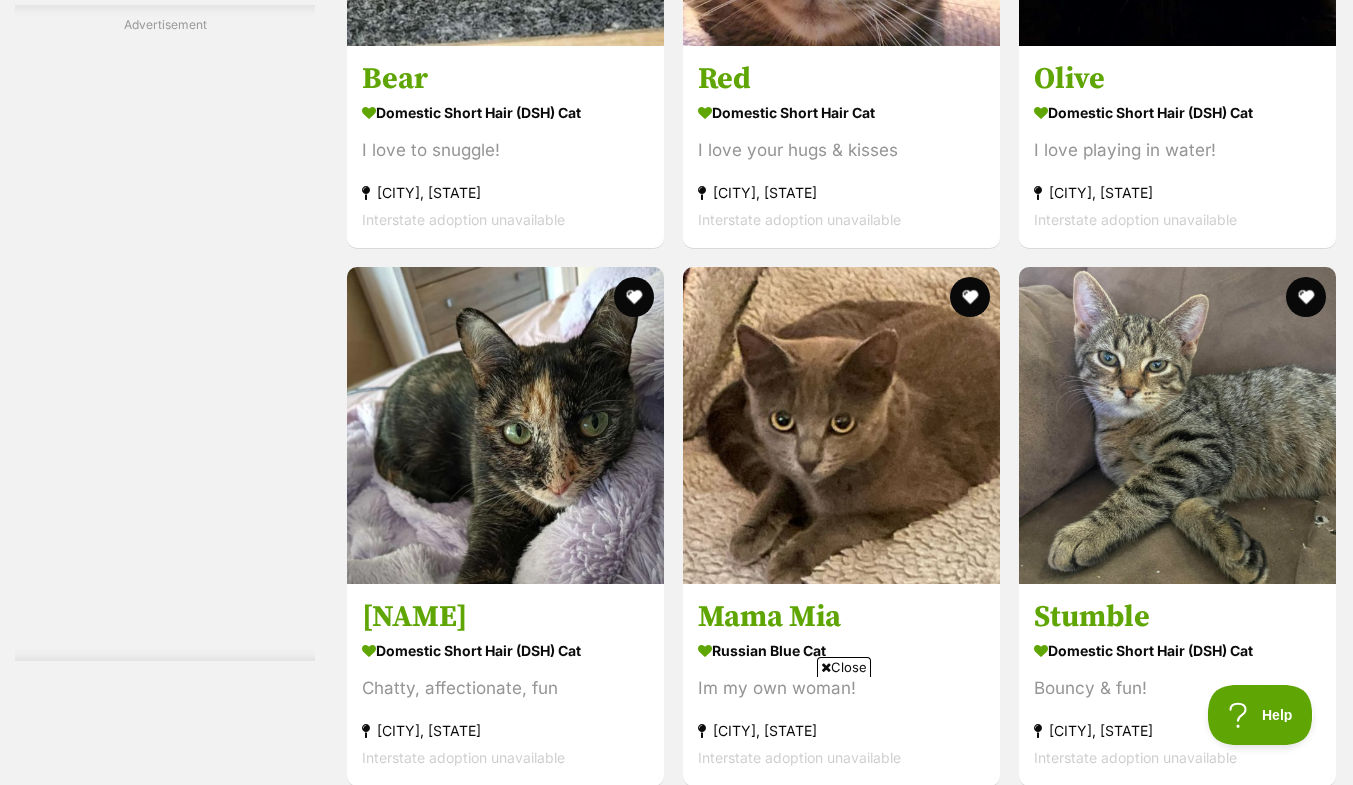 click at bounding box center (505, 425) 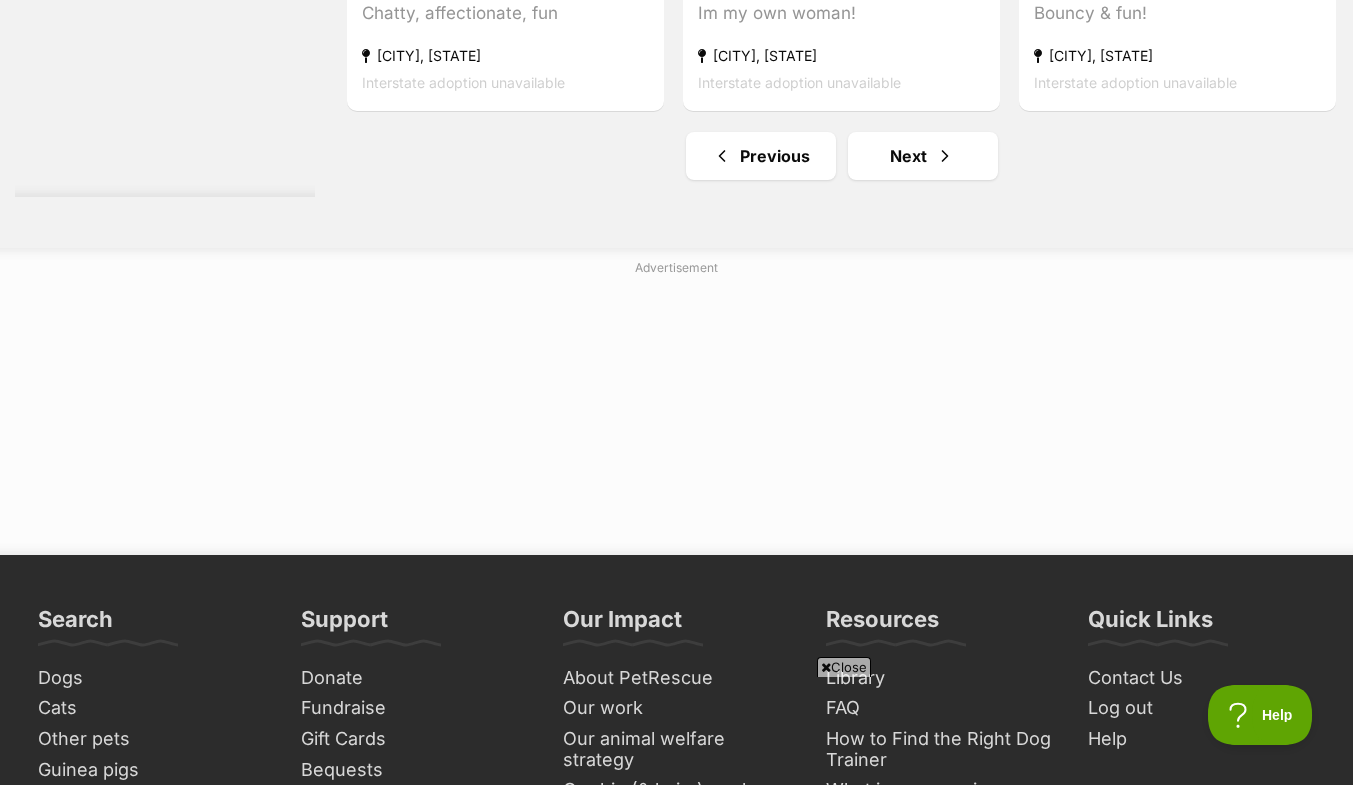 scroll, scrollTop: 14302, scrollLeft: 0, axis: vertical 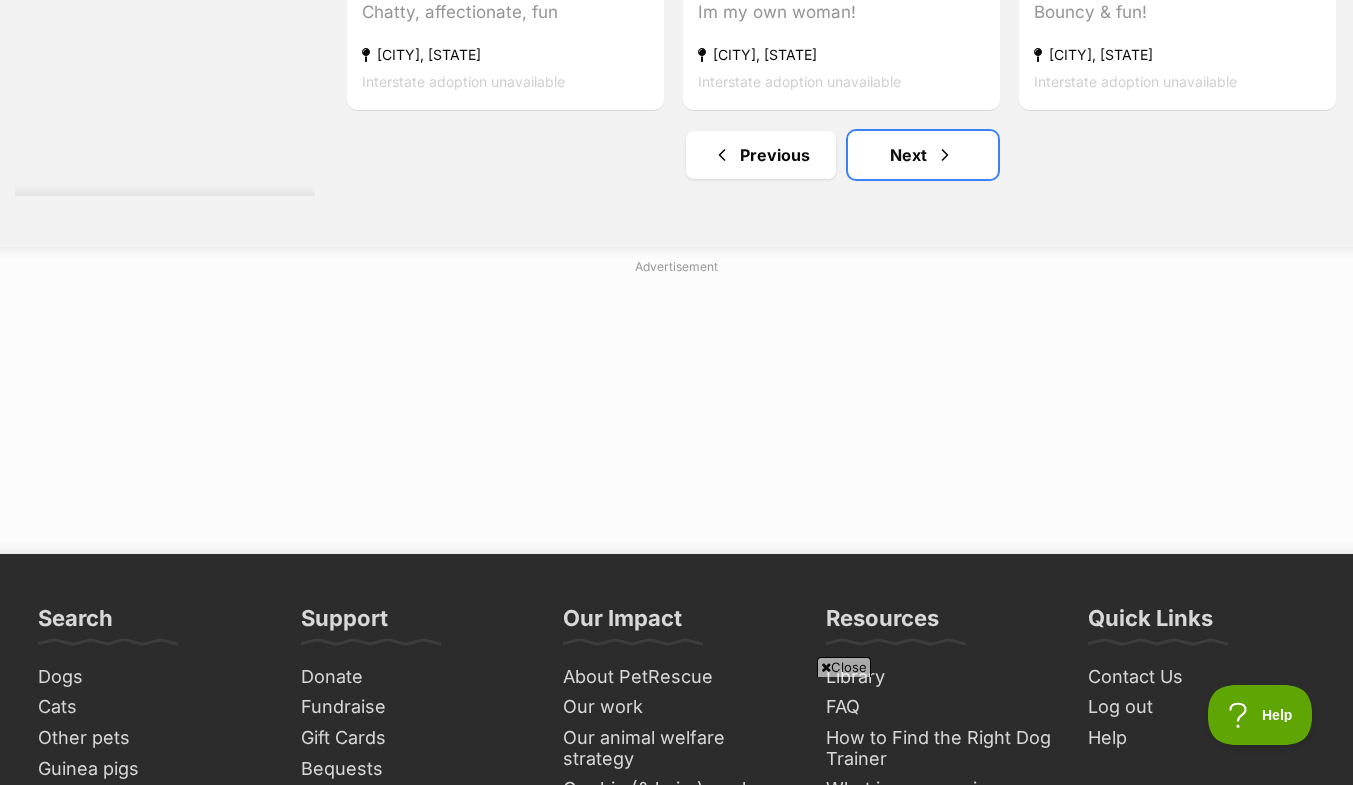 click on "Next" at bounding box center [923, 155] 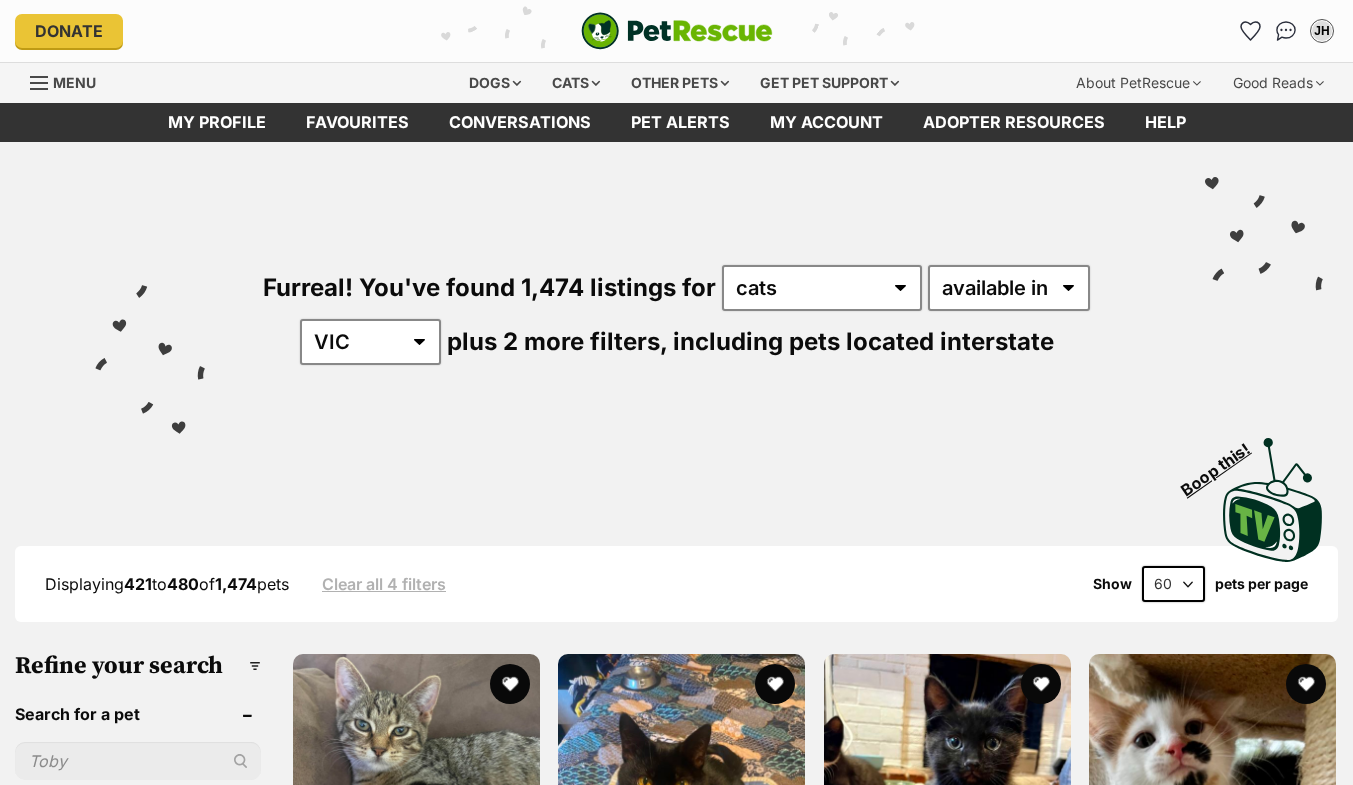 scroll, scrollTop: 0, scrollLeft: 0, axis: both 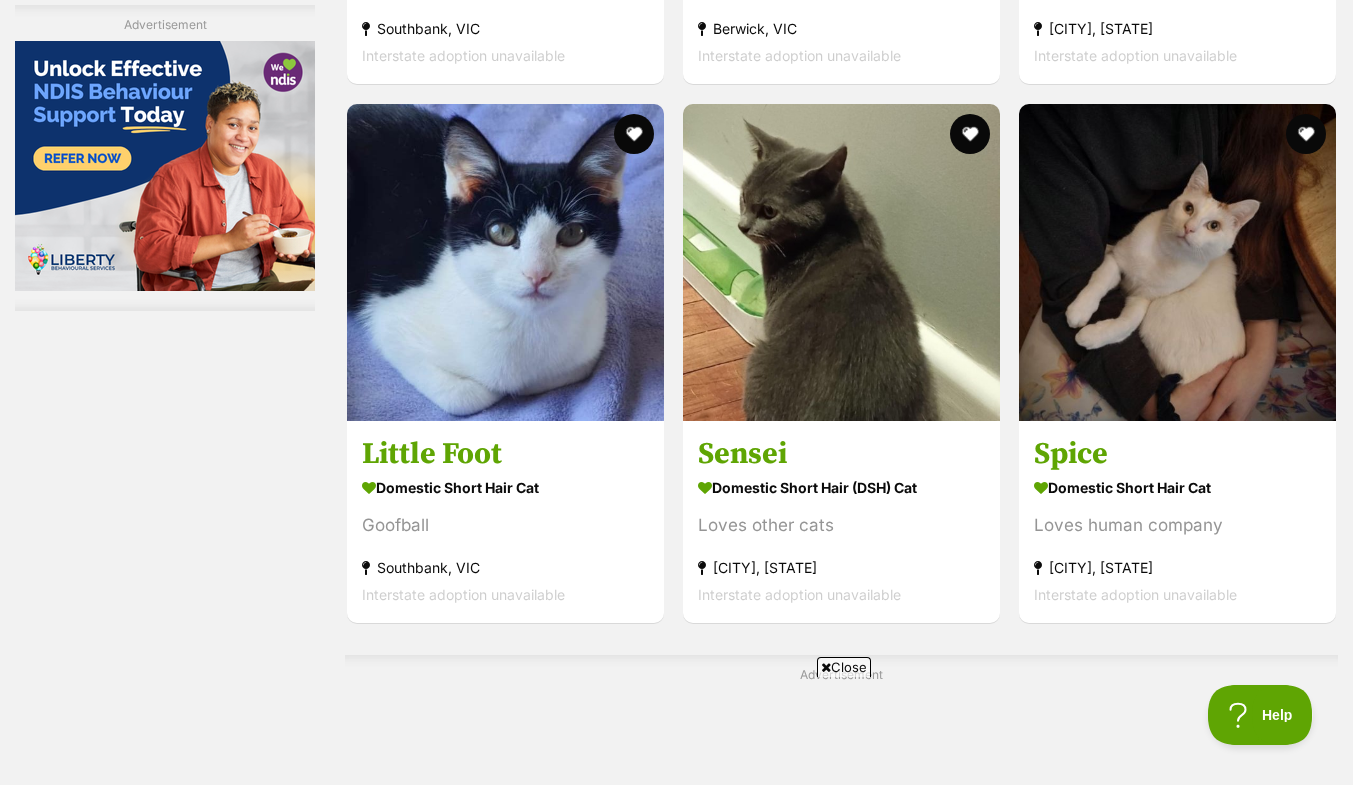 click at bounding box center [841, 262] 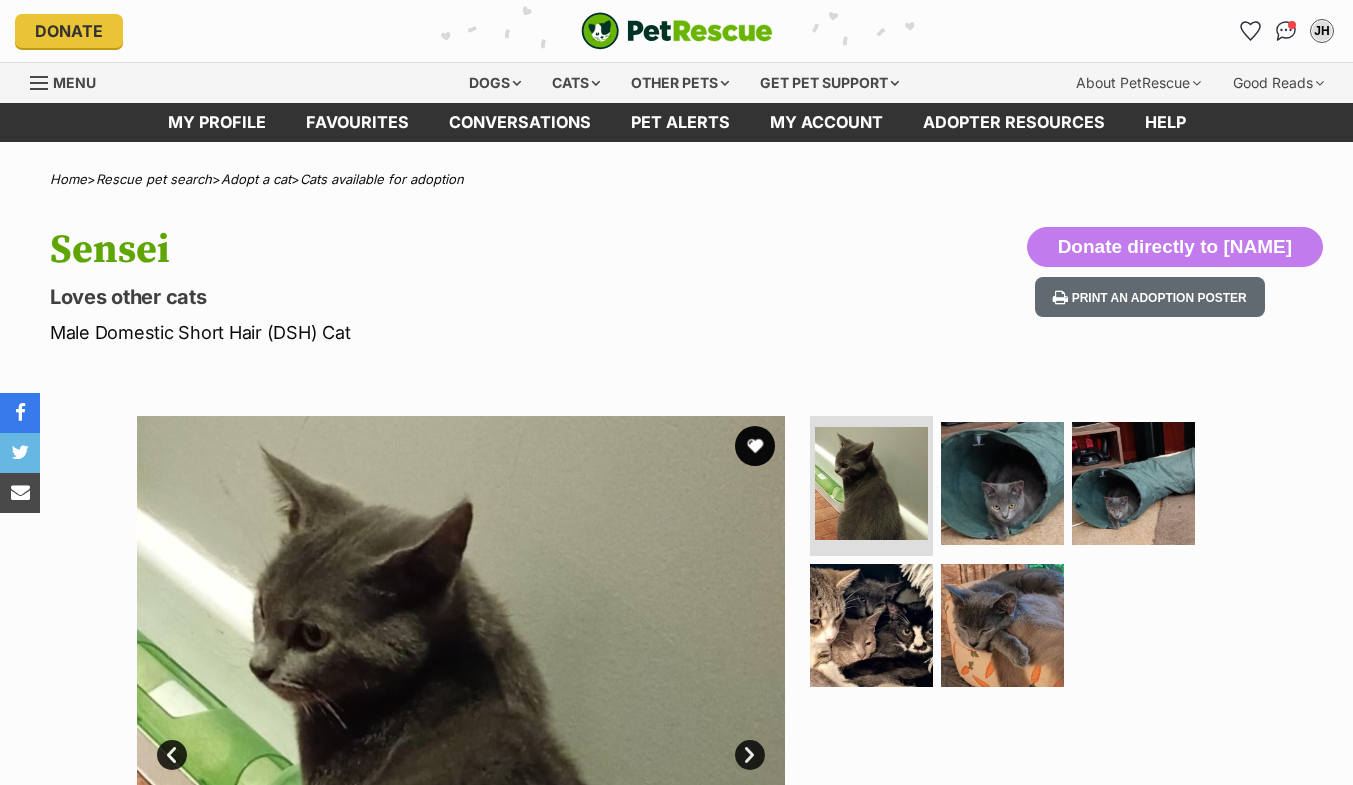 scroll, scrollTop: 0, scrollLeft: 0, axis: both 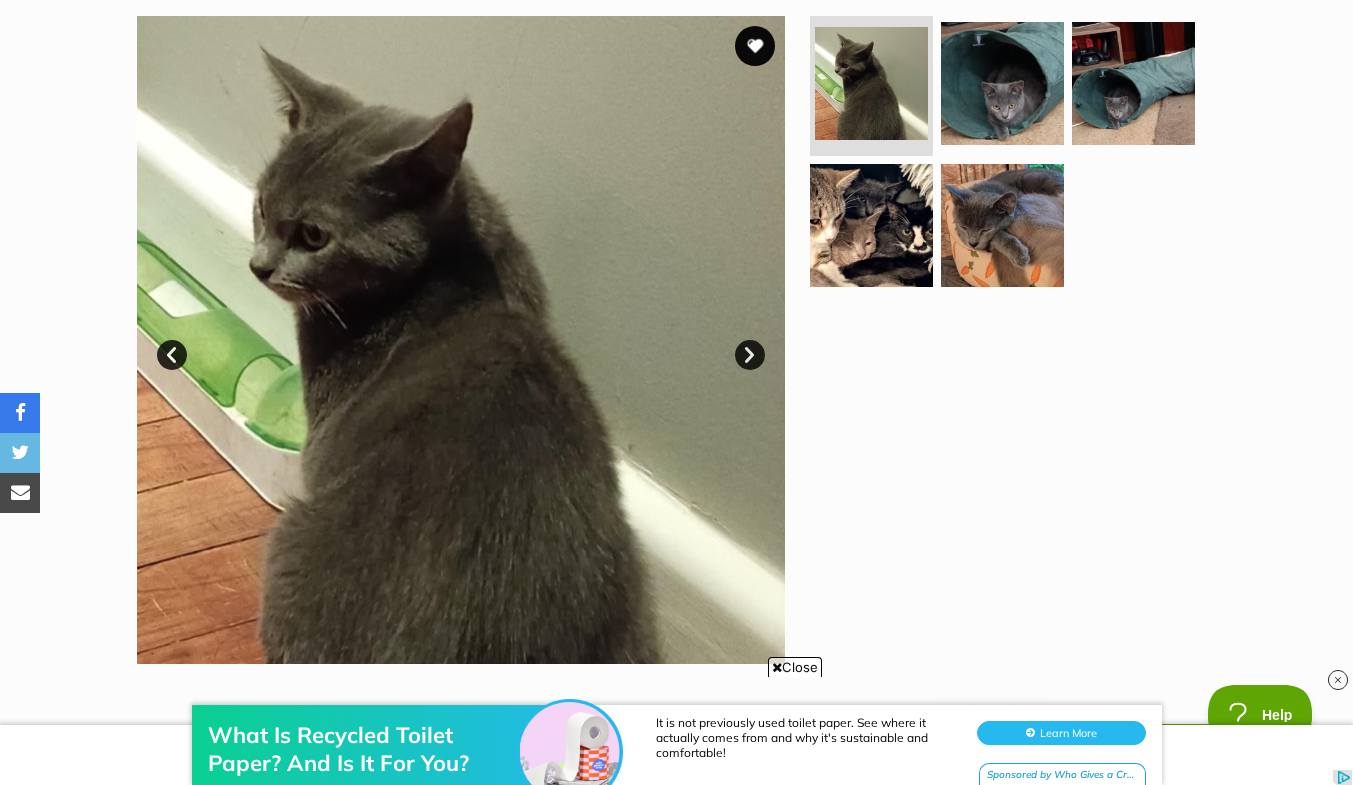 click at bounding box center (461, 340) 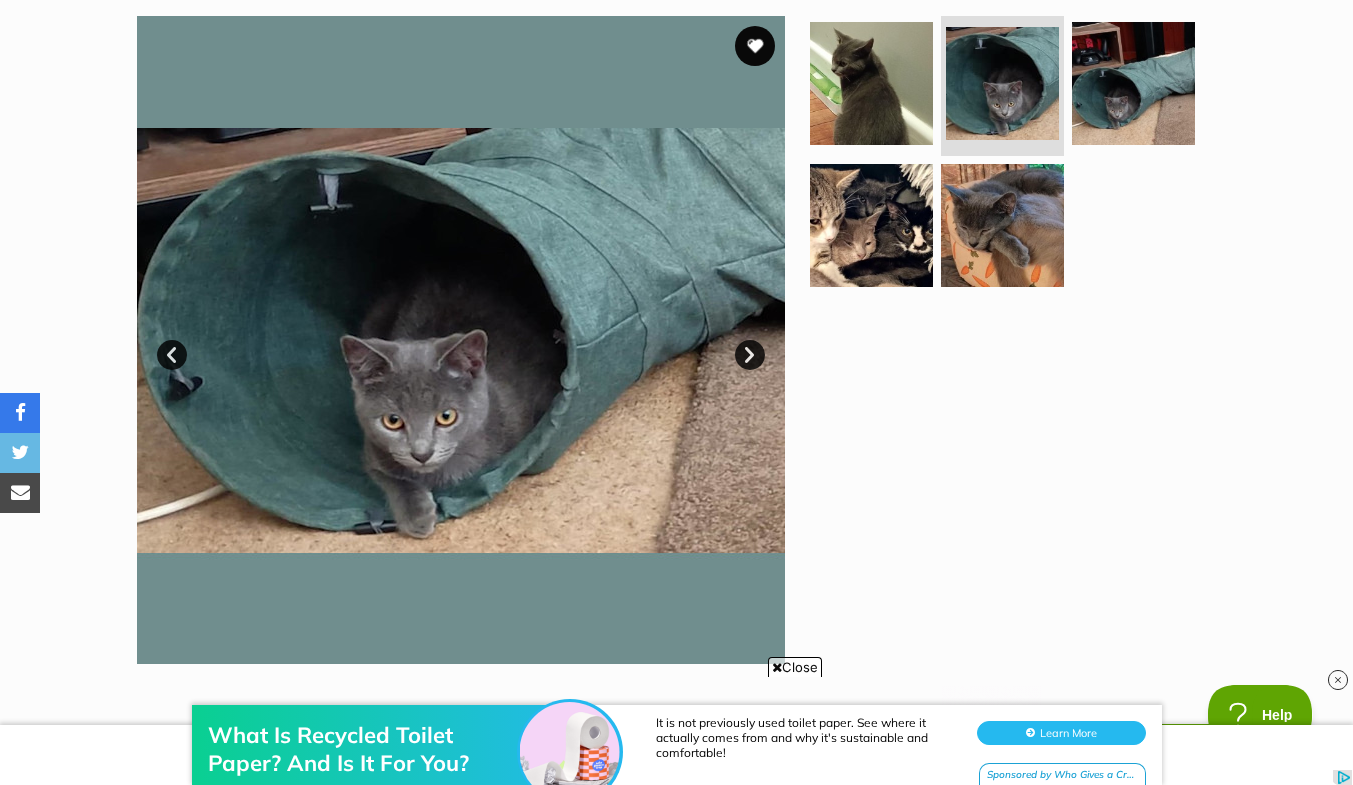 click at bounding box center [461, 340] 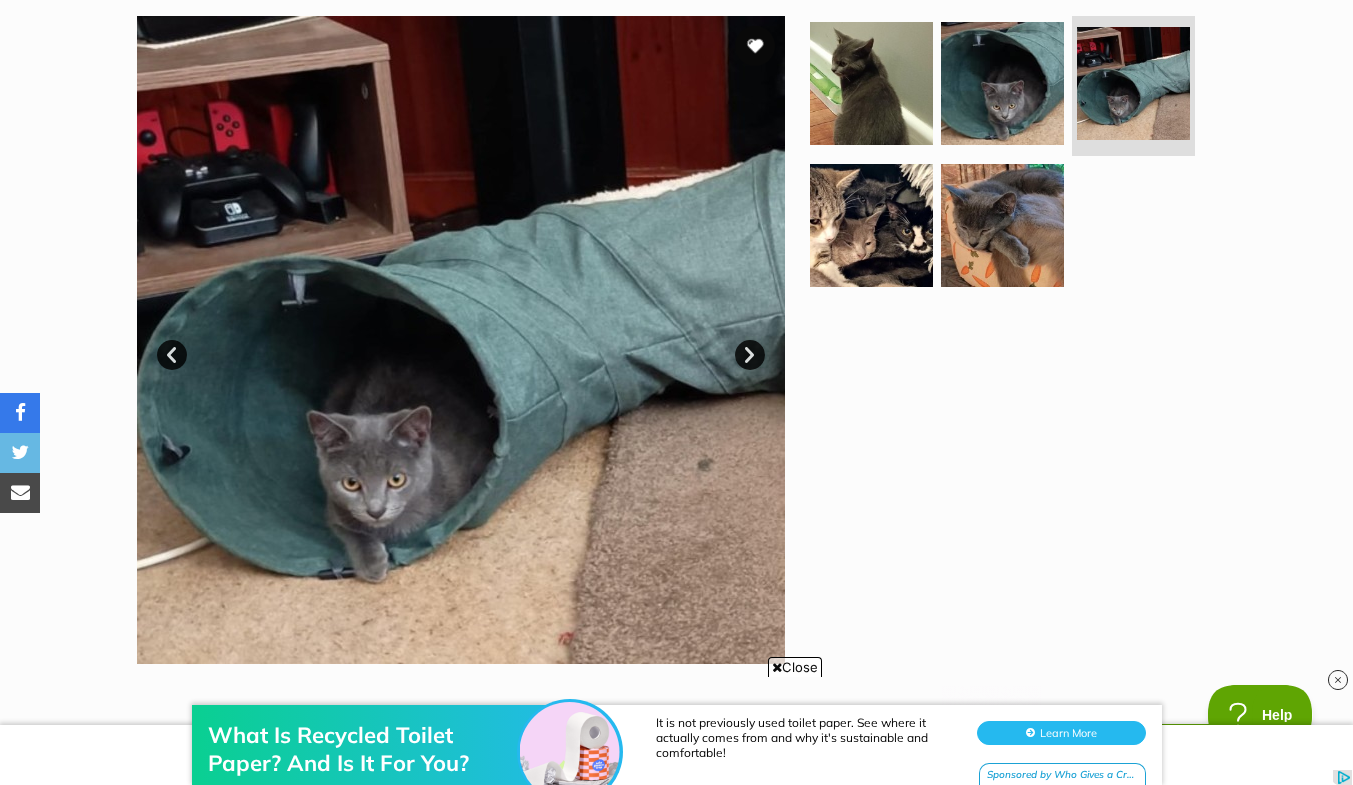 click on "Next" at bounding box center (750, 355) 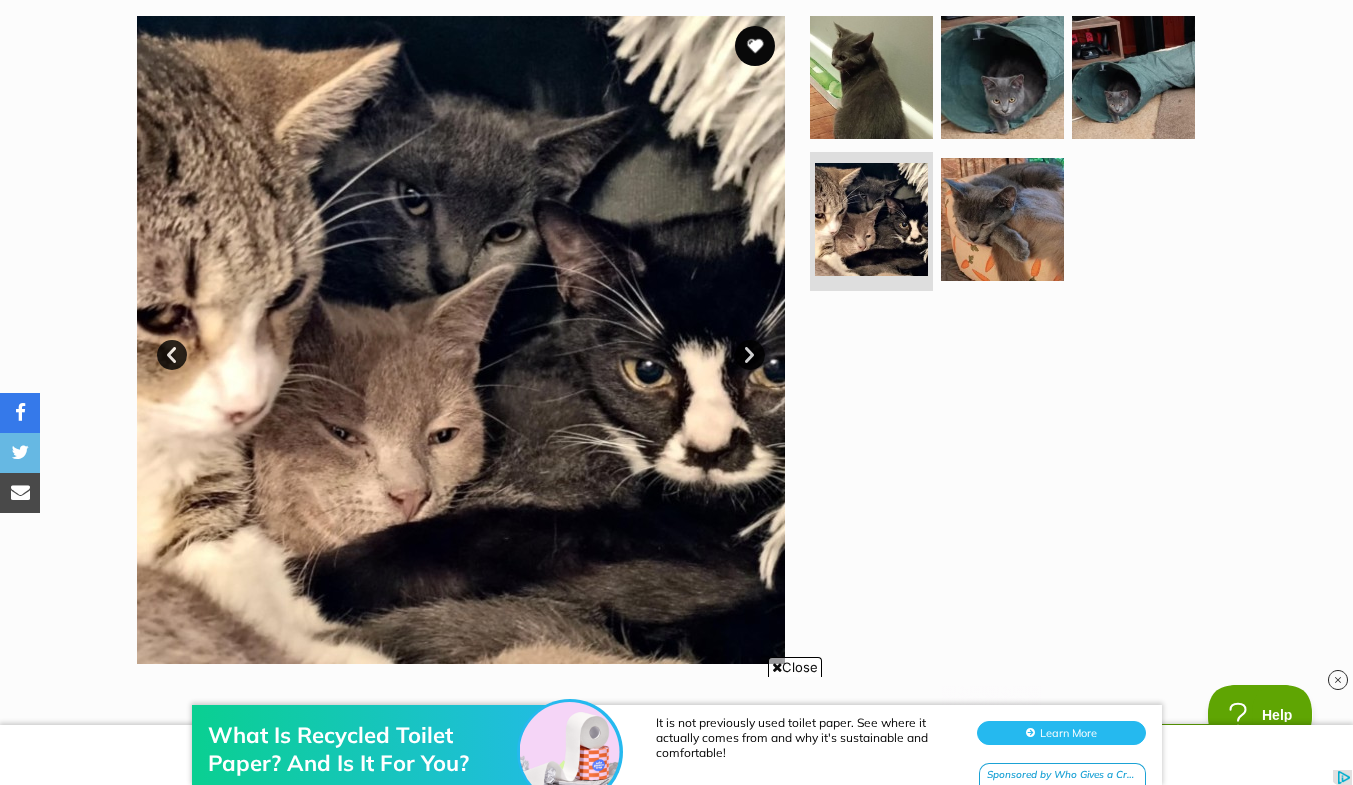 click on "Next" at bounding box center (750, 355) 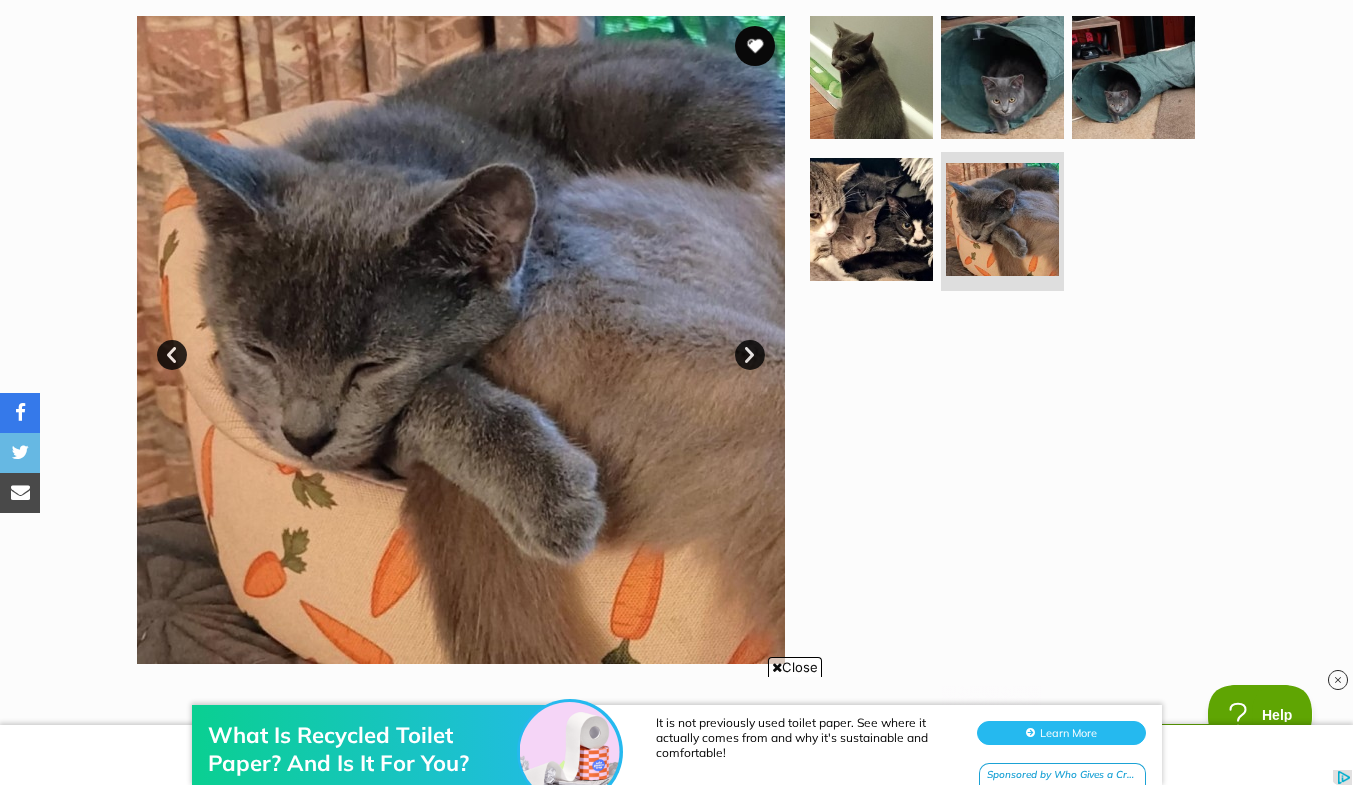 click on "Next" at bounding box center (750, 355) 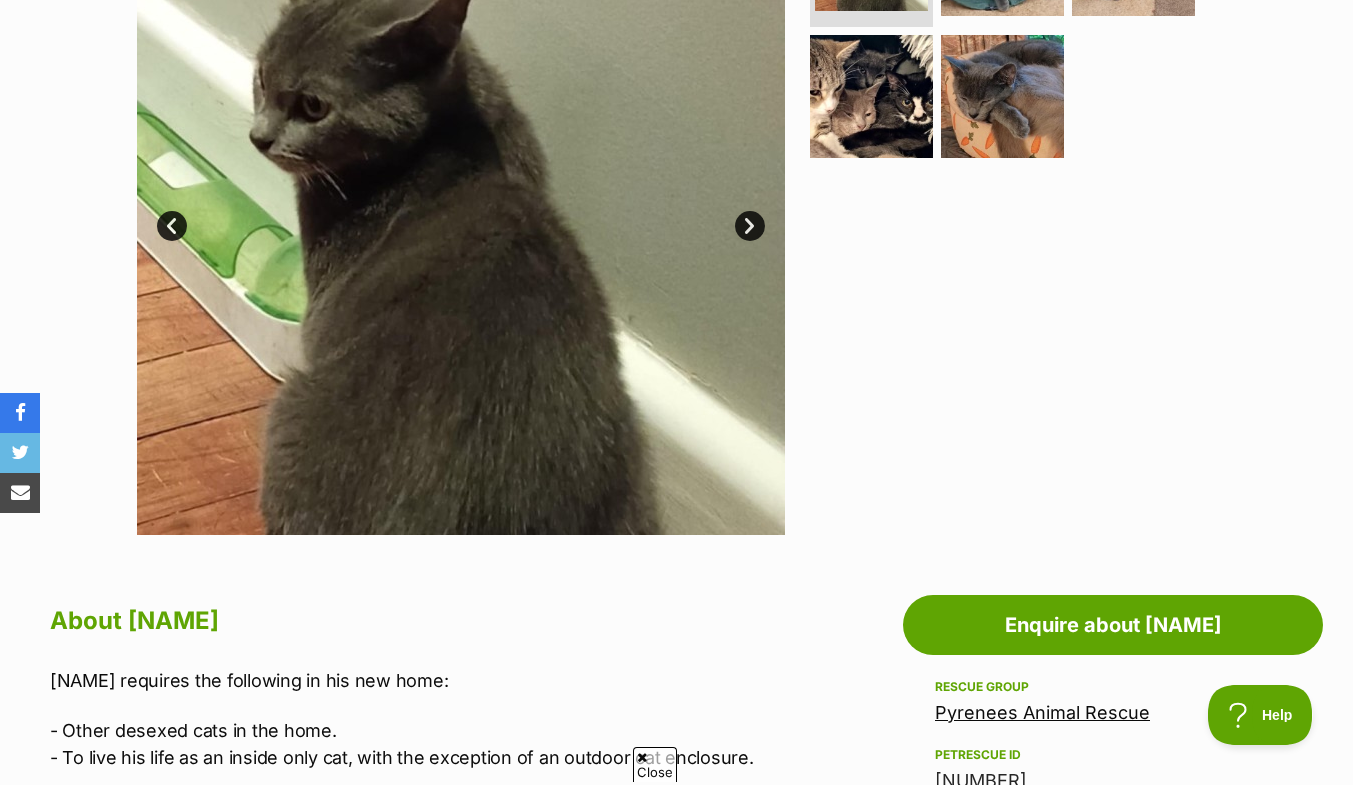scroll, scrollTop: 0, scrollLeft: 0, axis: both 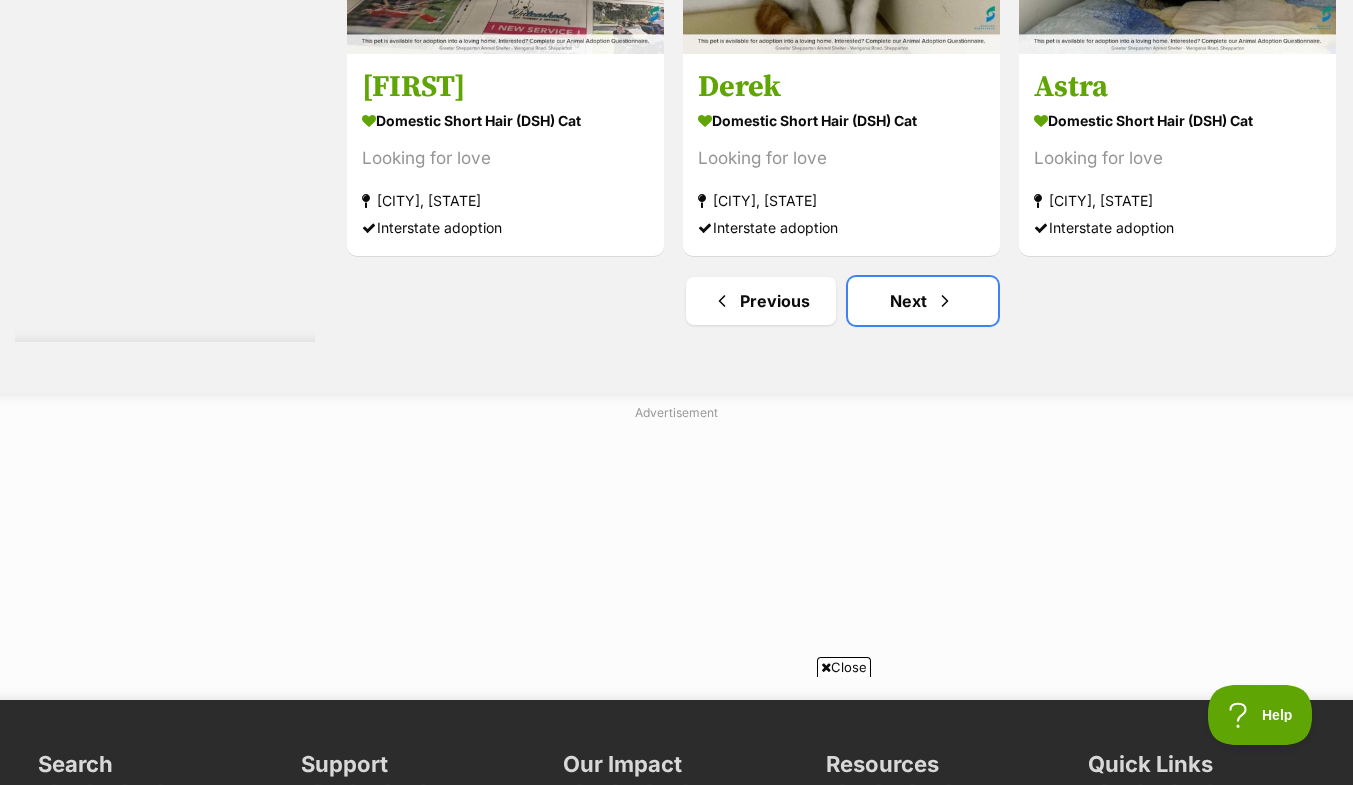 click on "Next" at bounding box center (923, 301) 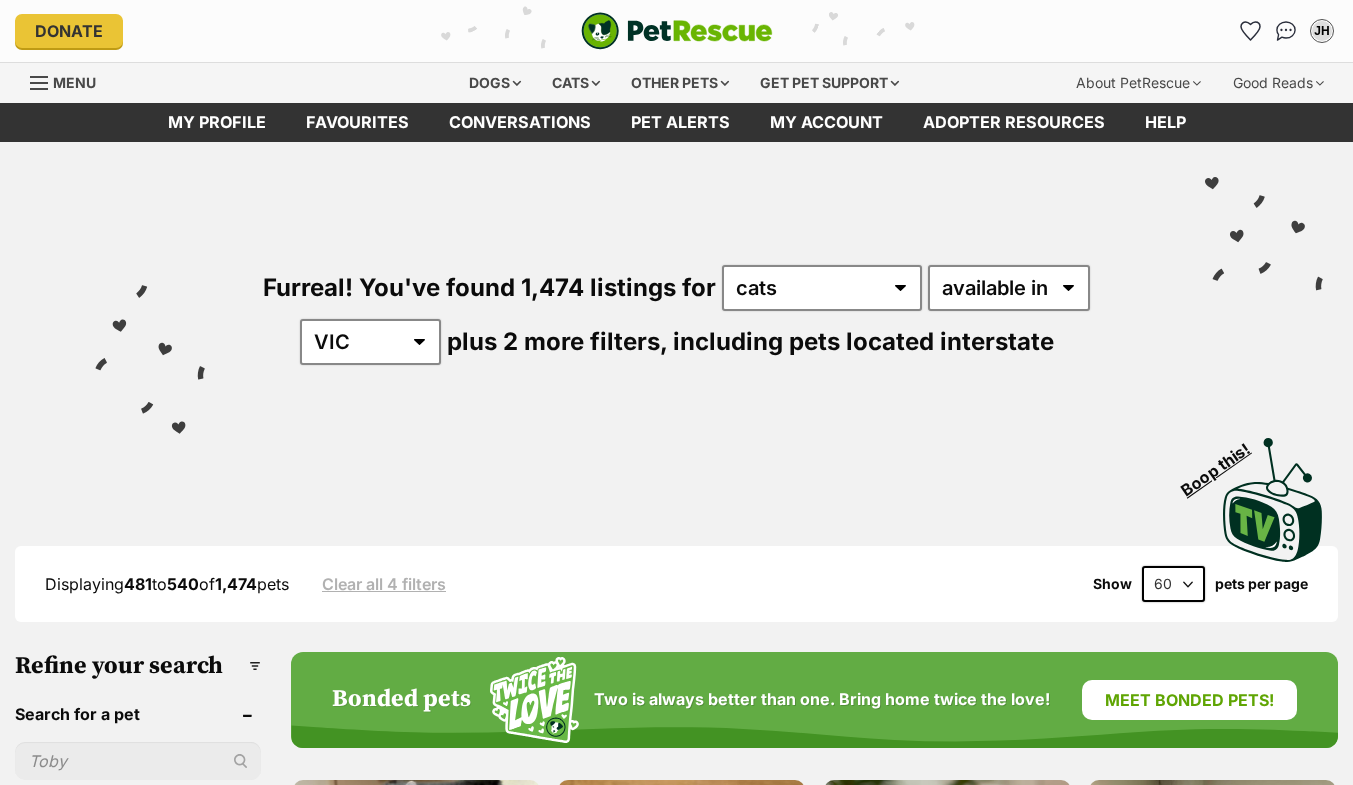 scroll, scrollTop: 0, scrollLeft: 0, axis: both 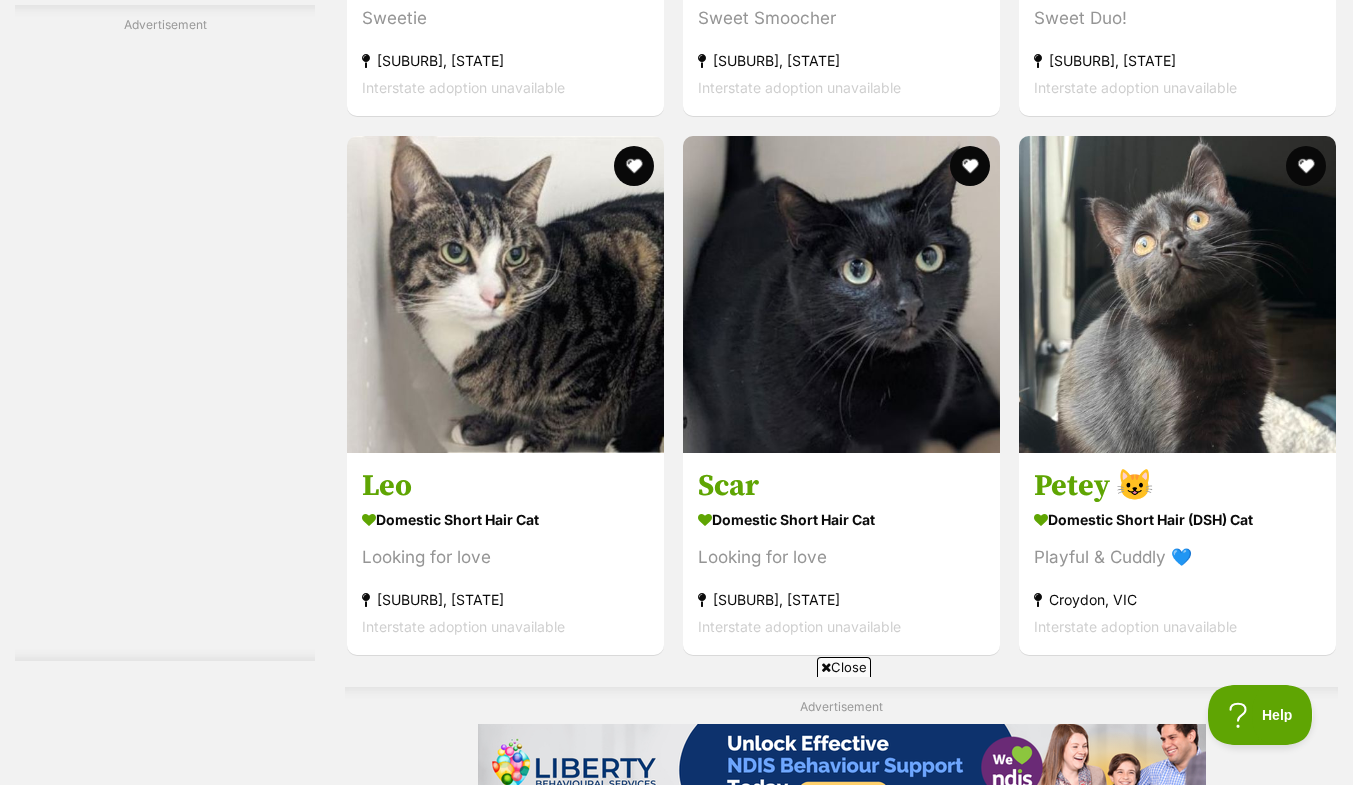 click at bounding box center (1177, 294) 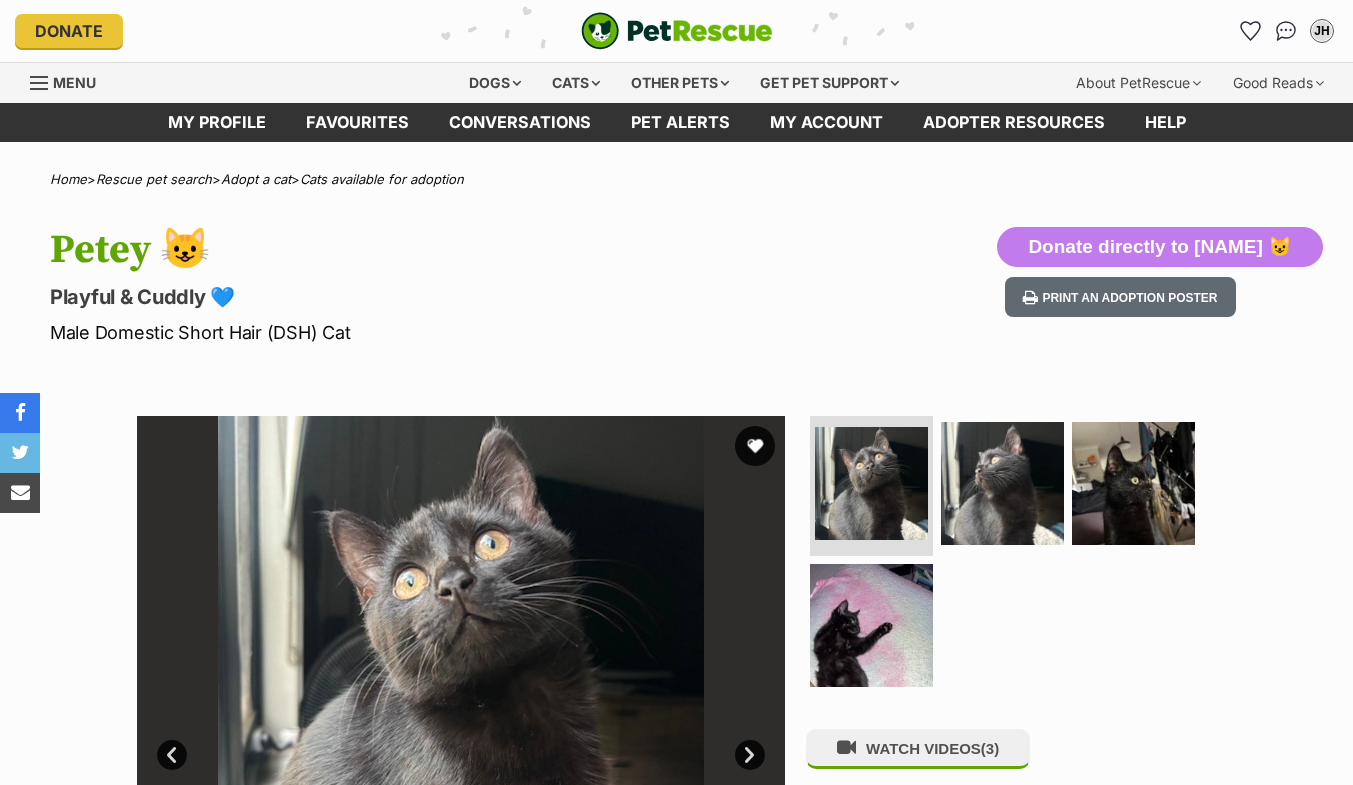 scroll, scrollTop: 0, scrollLeft: 0, axis: both 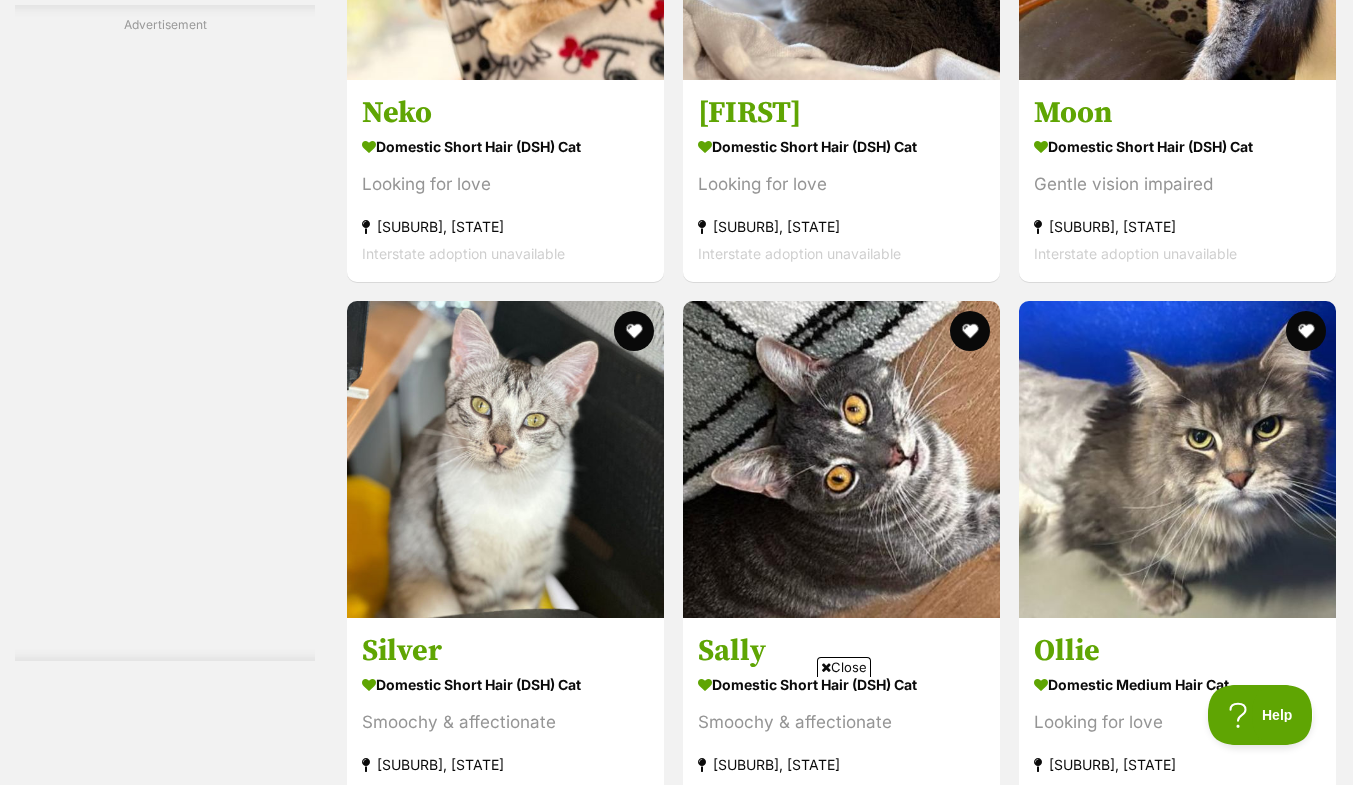 click on "Next" at bounding box center (923, 3721) 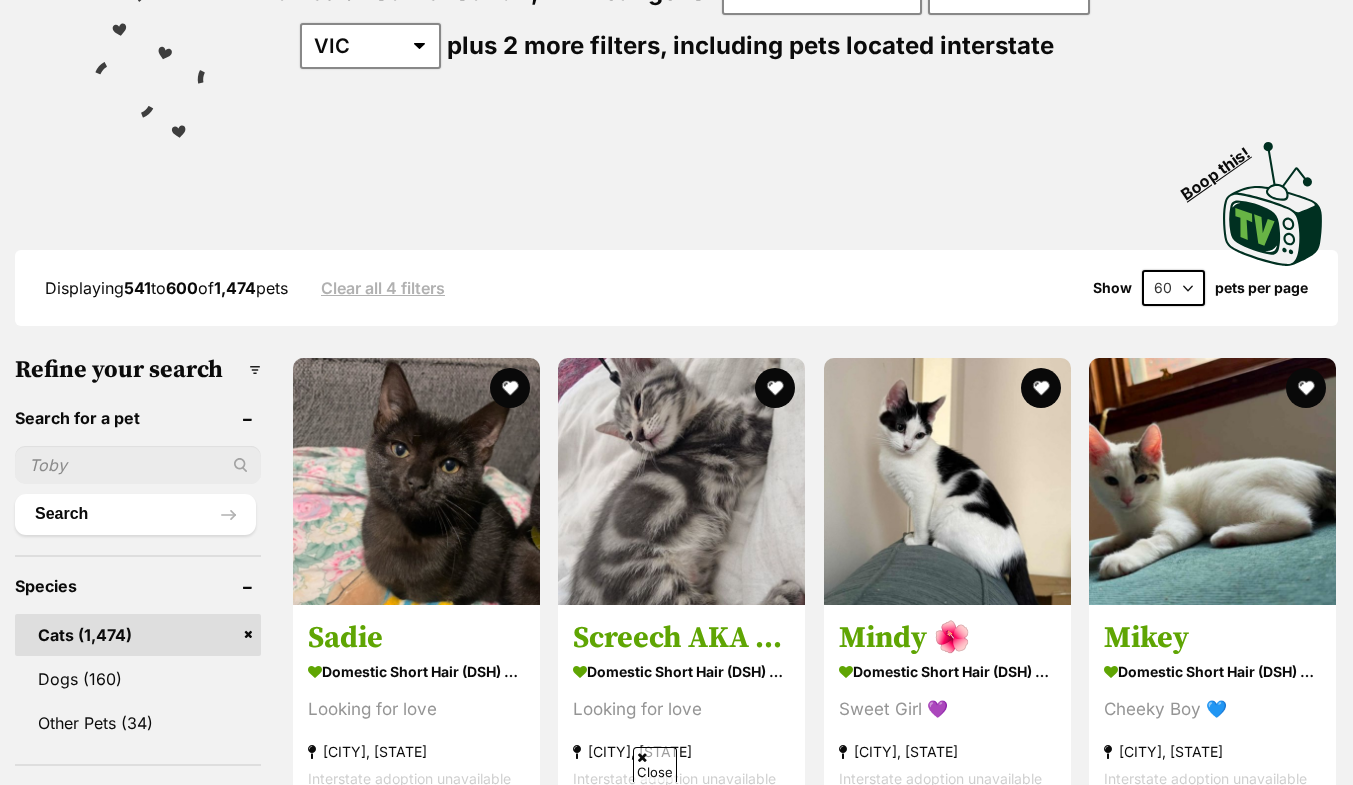 scroll, scrollTop: 296, scrollLeft: 0, axis: vertical 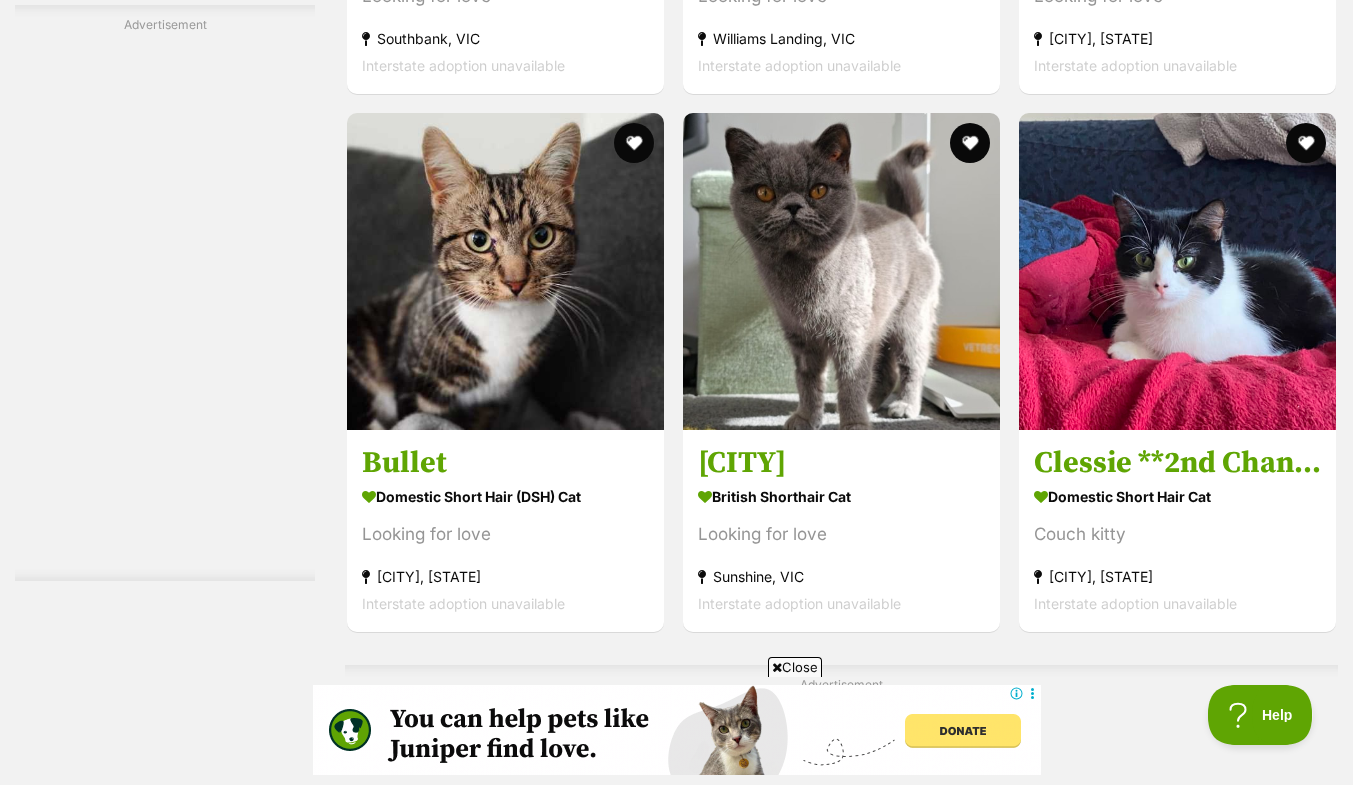 click on "[CITY]" at bounding box center (841, 464) 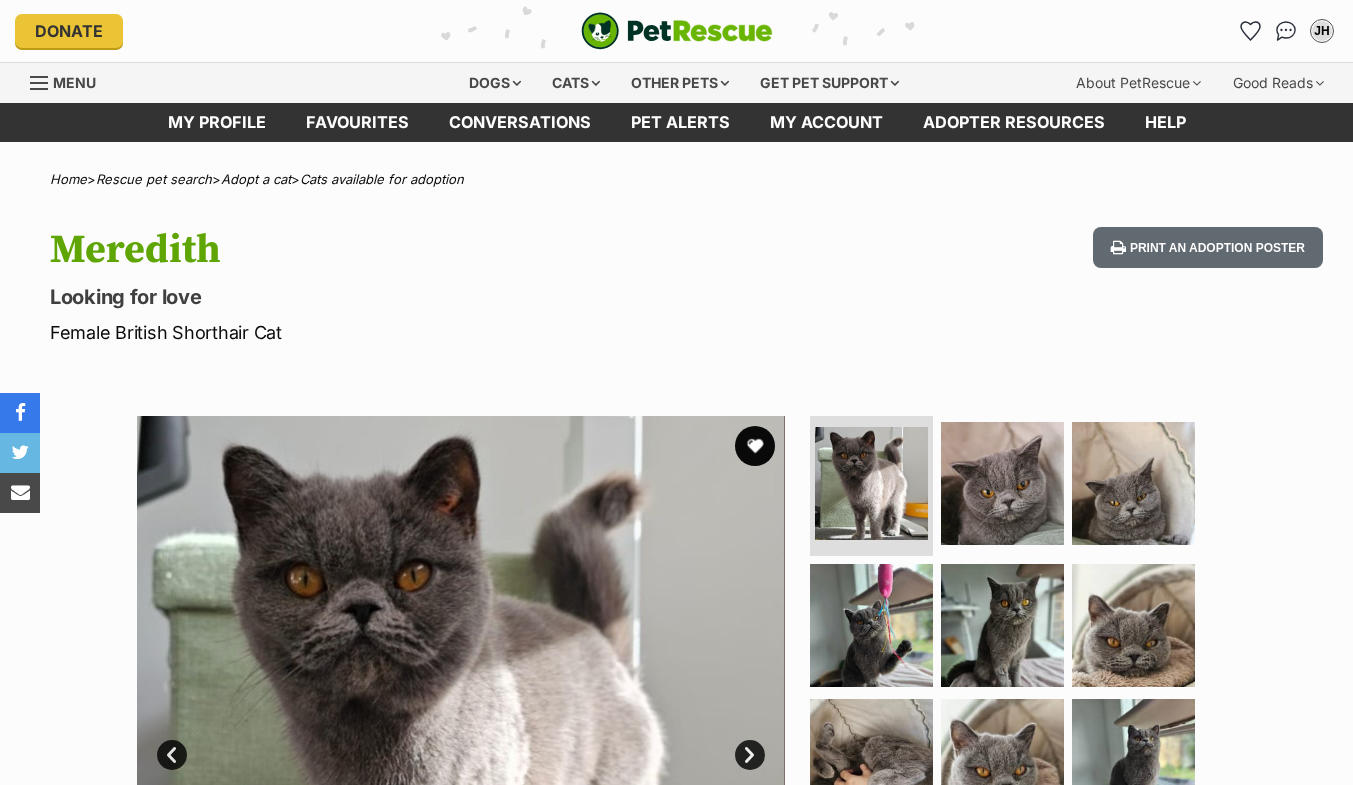 scroll, scrollTop: 0, scrollLeft: 0, axis: both 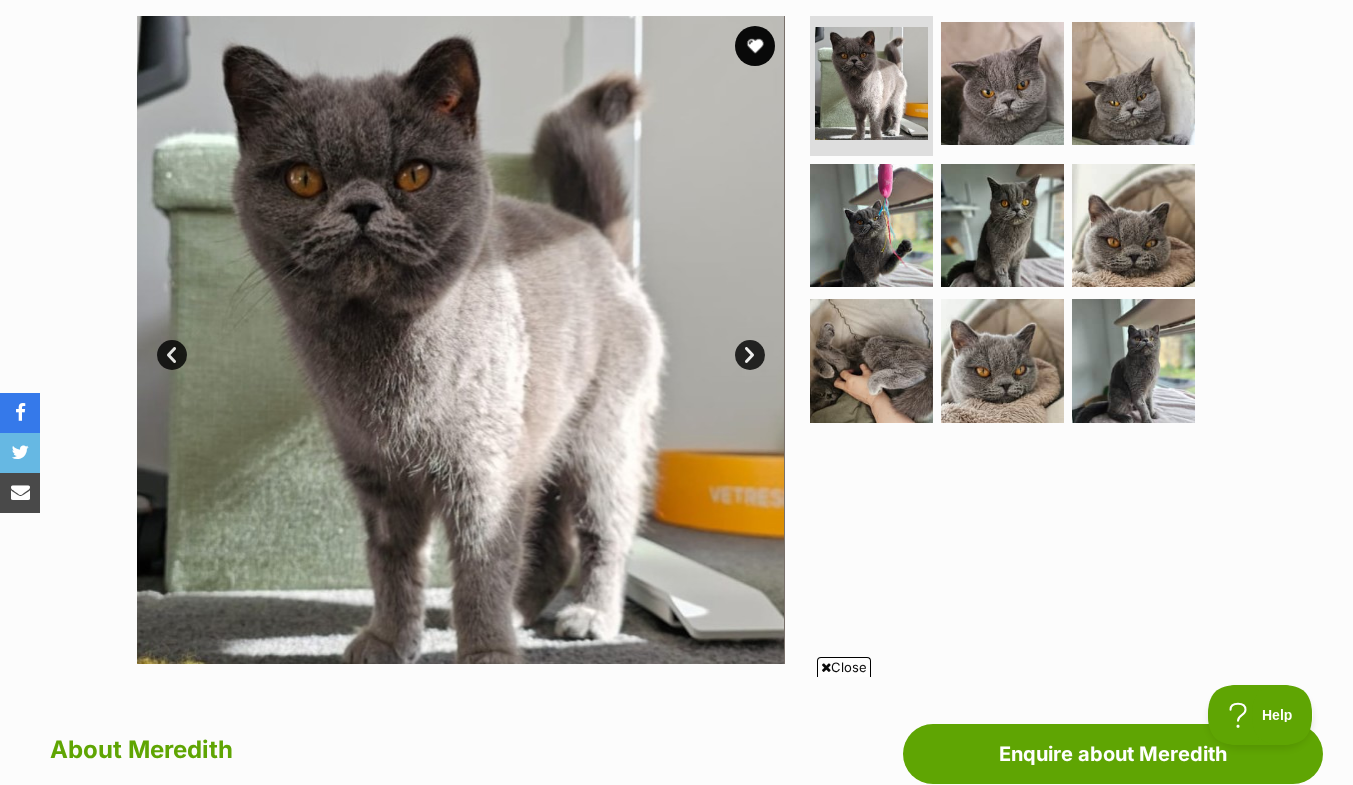 click on "Next" at bounding box center [750, 355] 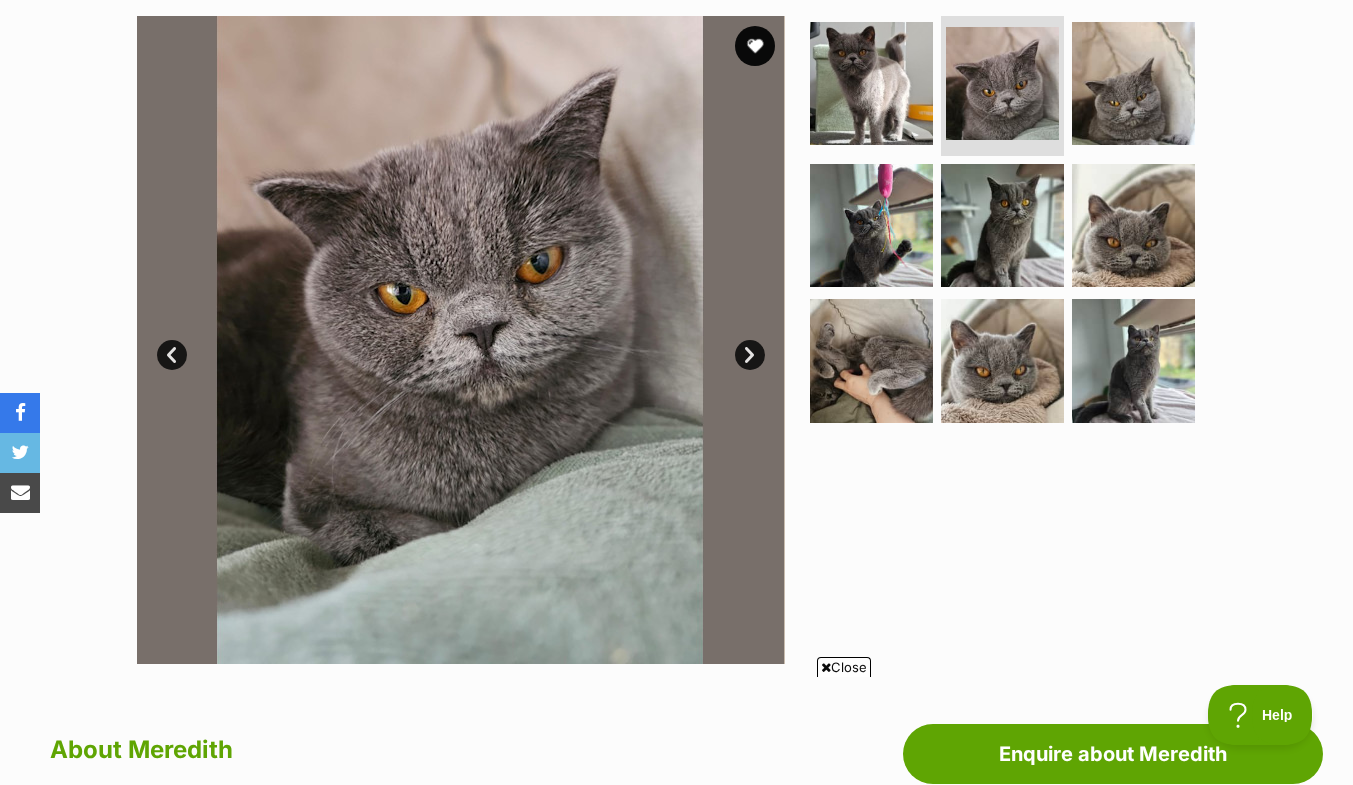 click on "Next" at bounding box center [750, 355] 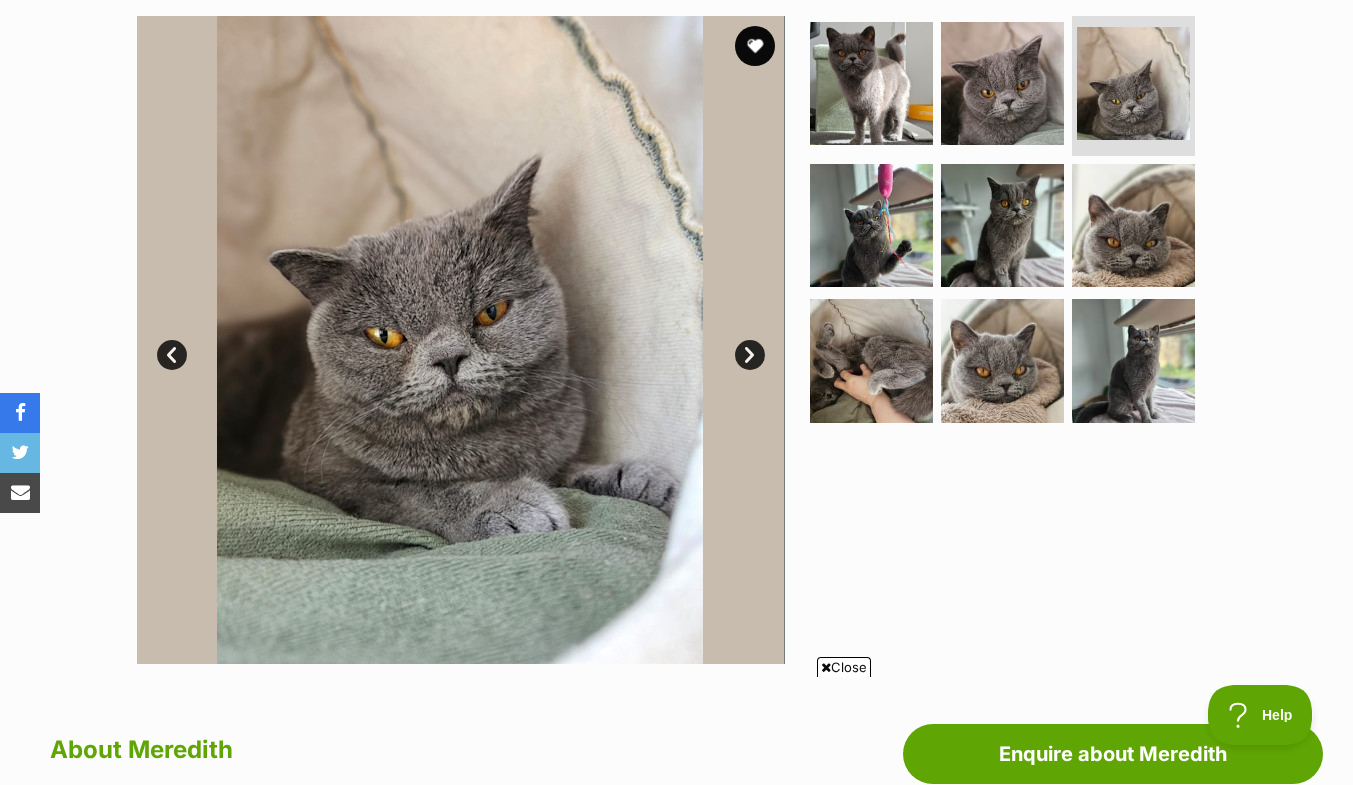 click on "Next" at bounding box center (750, 355) 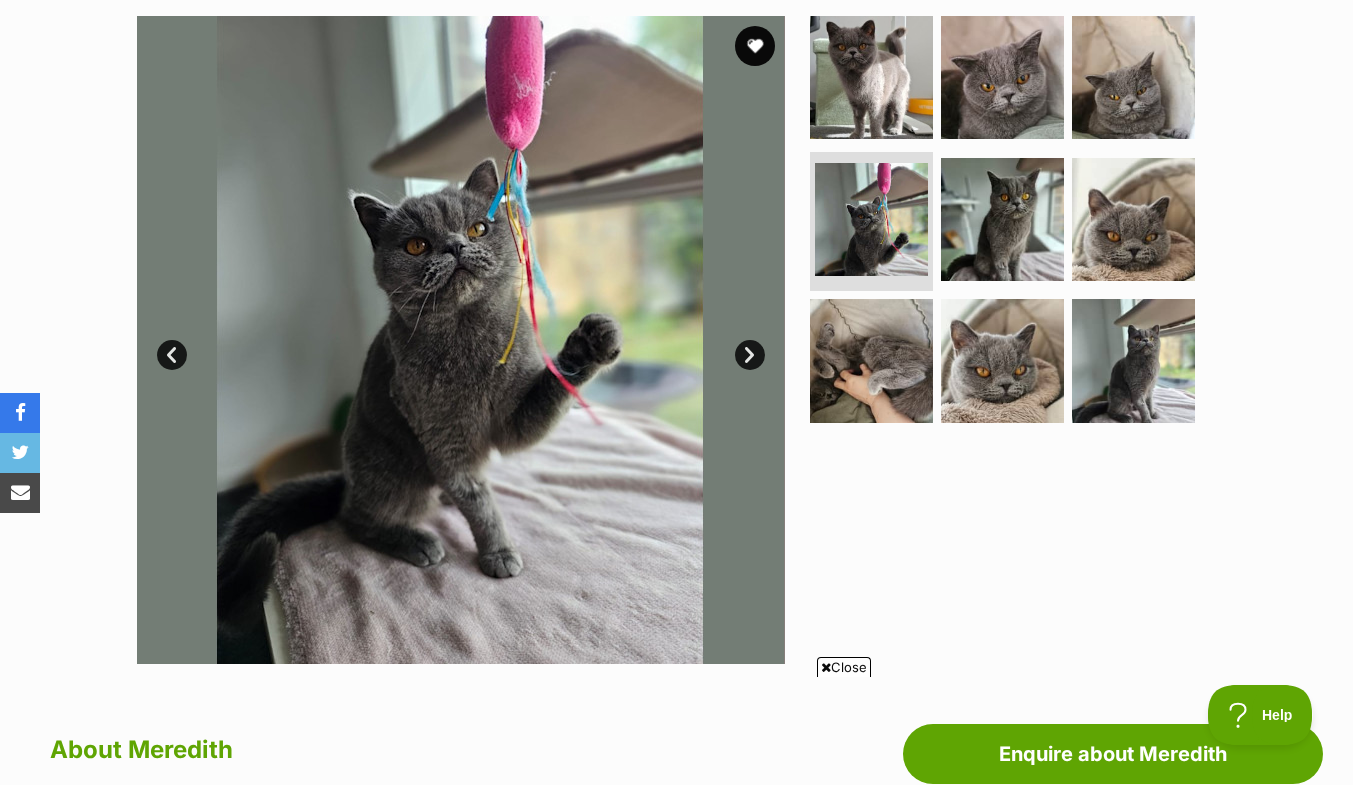 click on "Next" at bounding box center (750, 355) 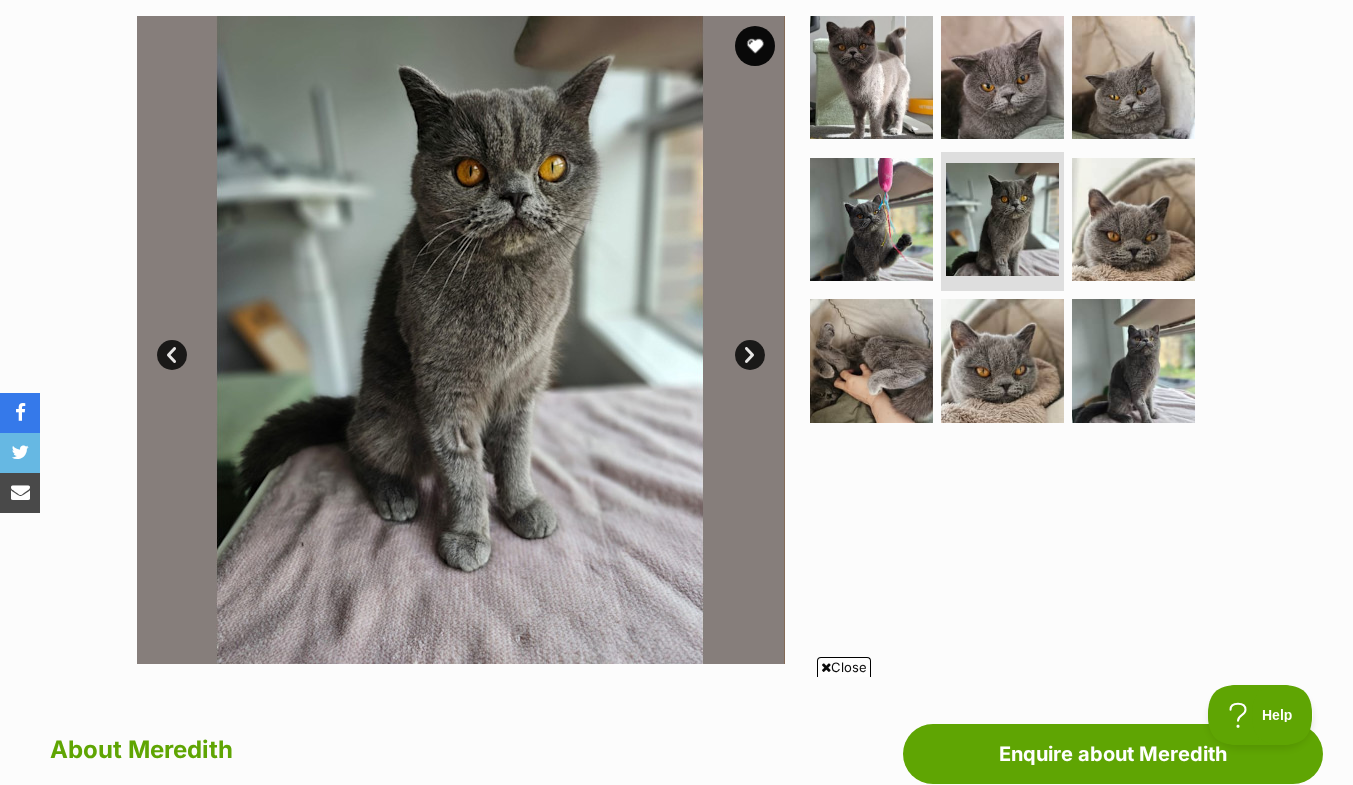 click on "Next" at bounding box center (750, 355) 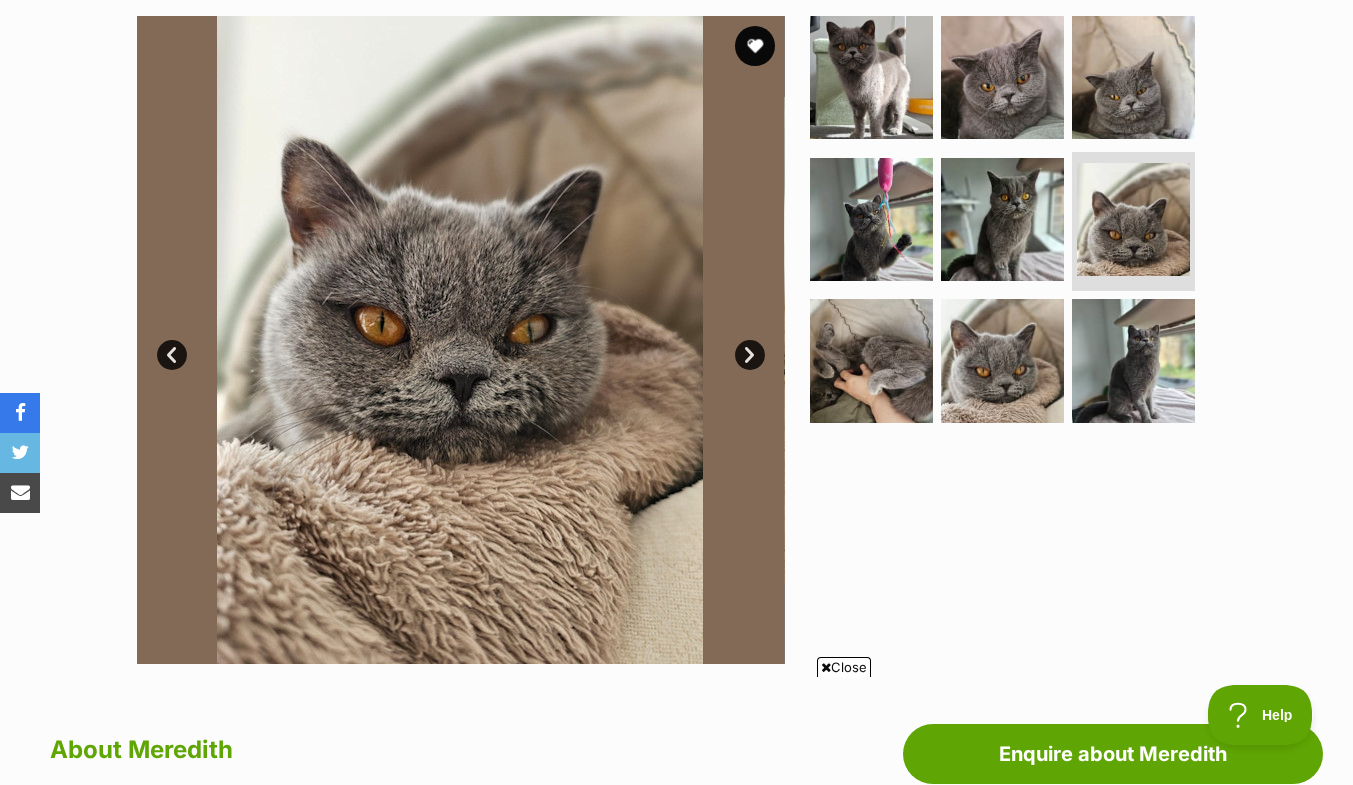 click on "Next" at bounding box center [750, 355] 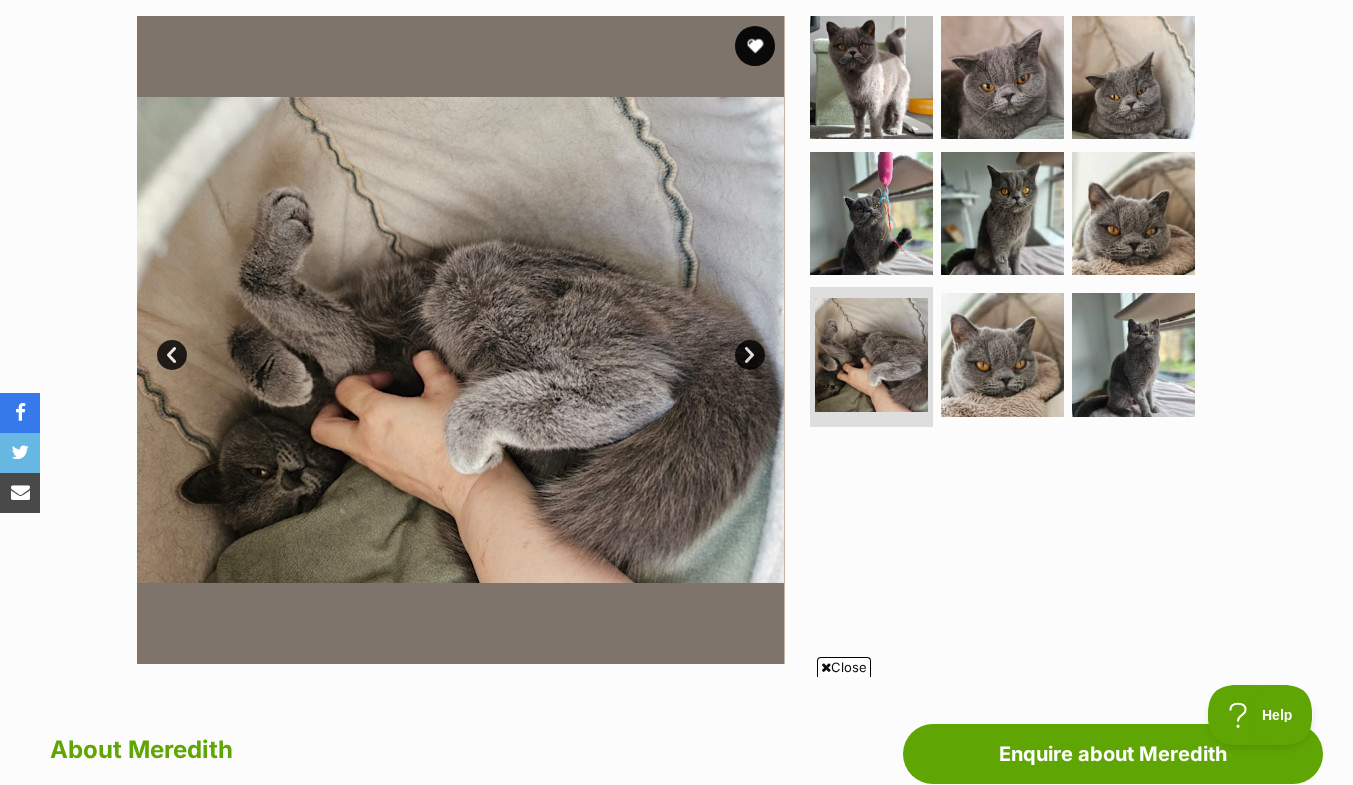click on "Next" at bounding box center [750, 355] 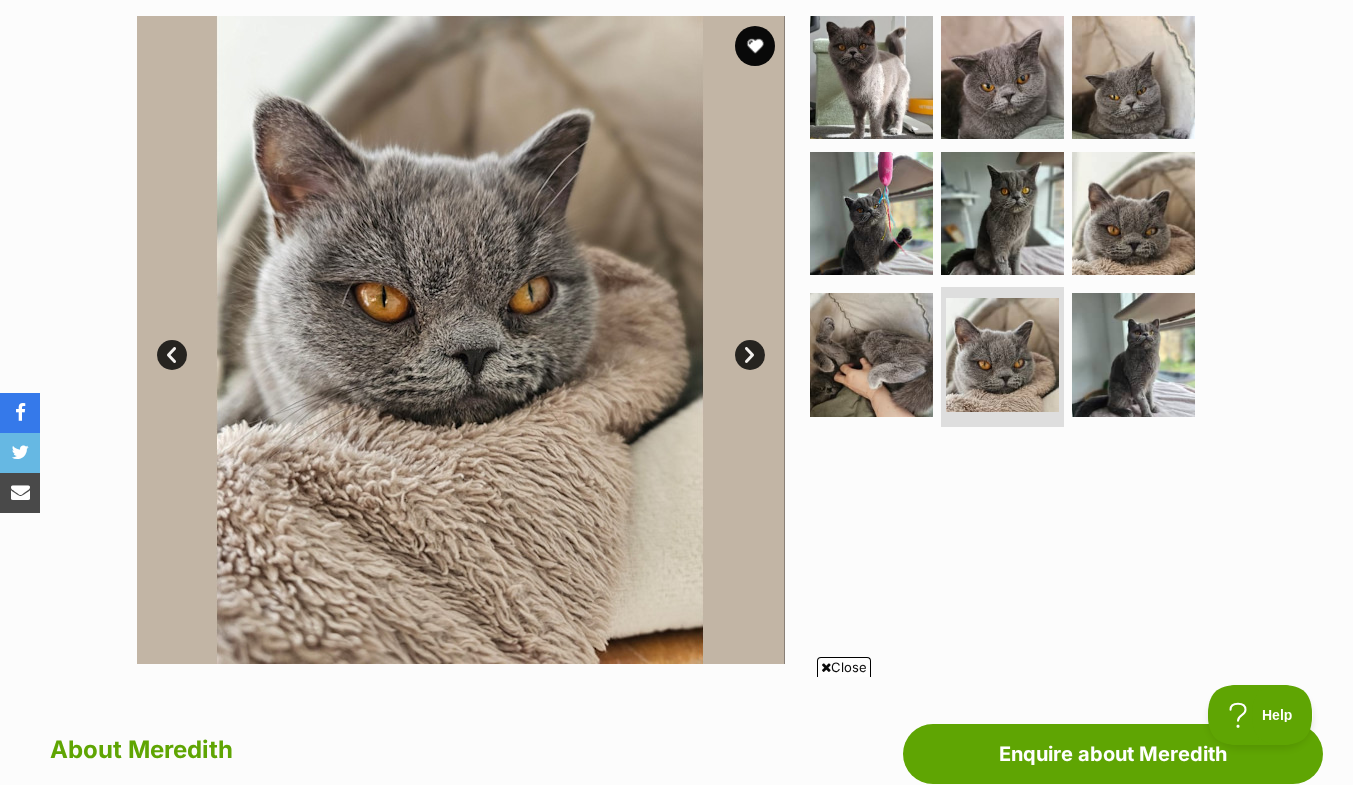 click on "Next" at bounding box center (750, 355) 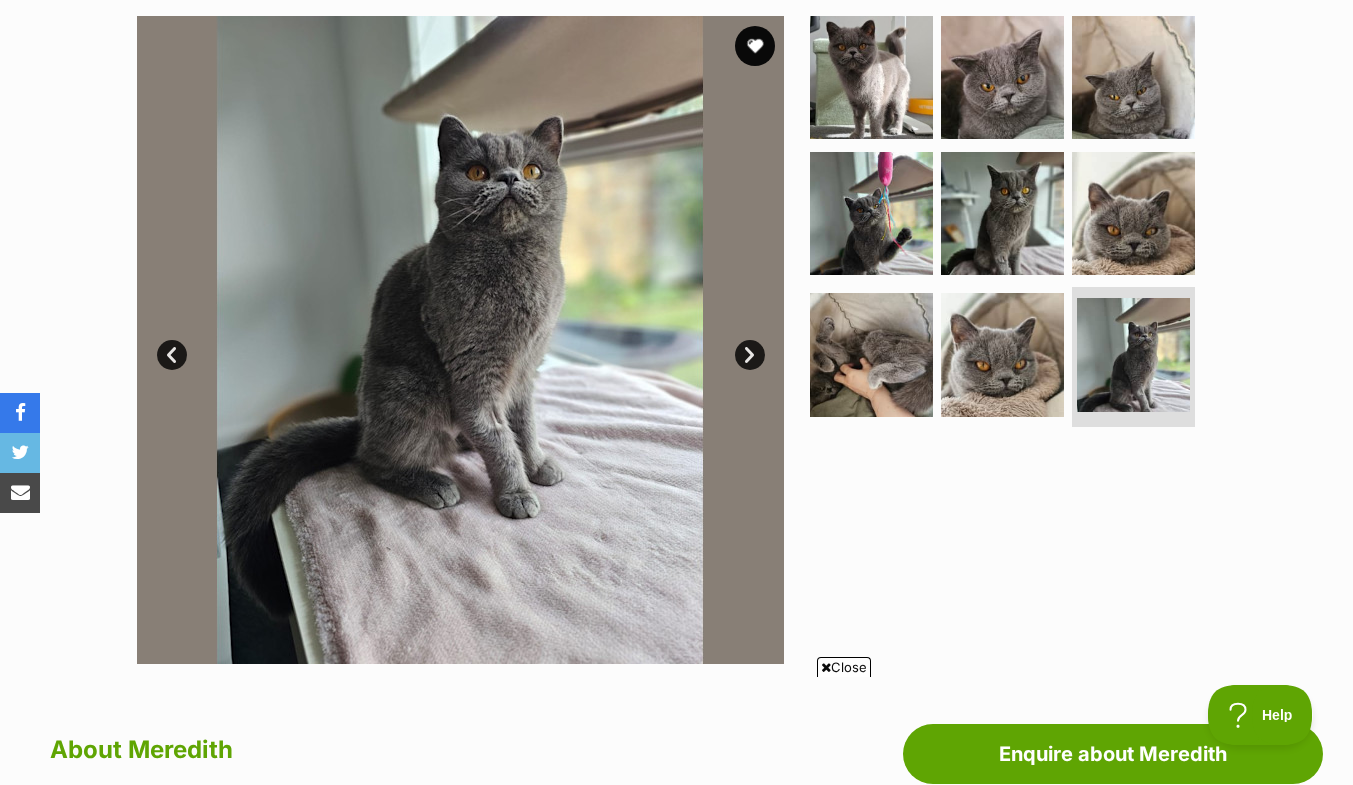 click on "Next" at bounding box center [750, 355] 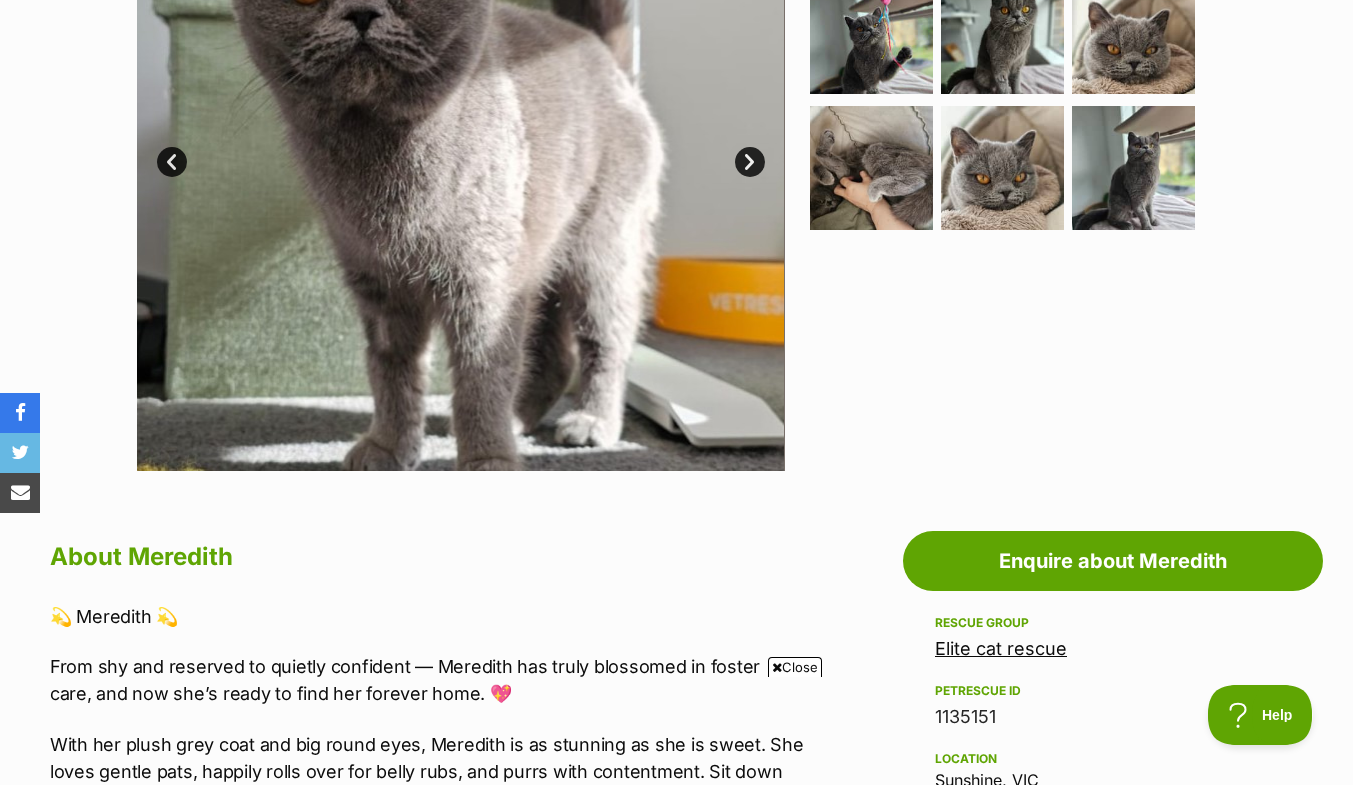 scroll, scrollTop: 600, scrollLeft: 0, axis: vertical 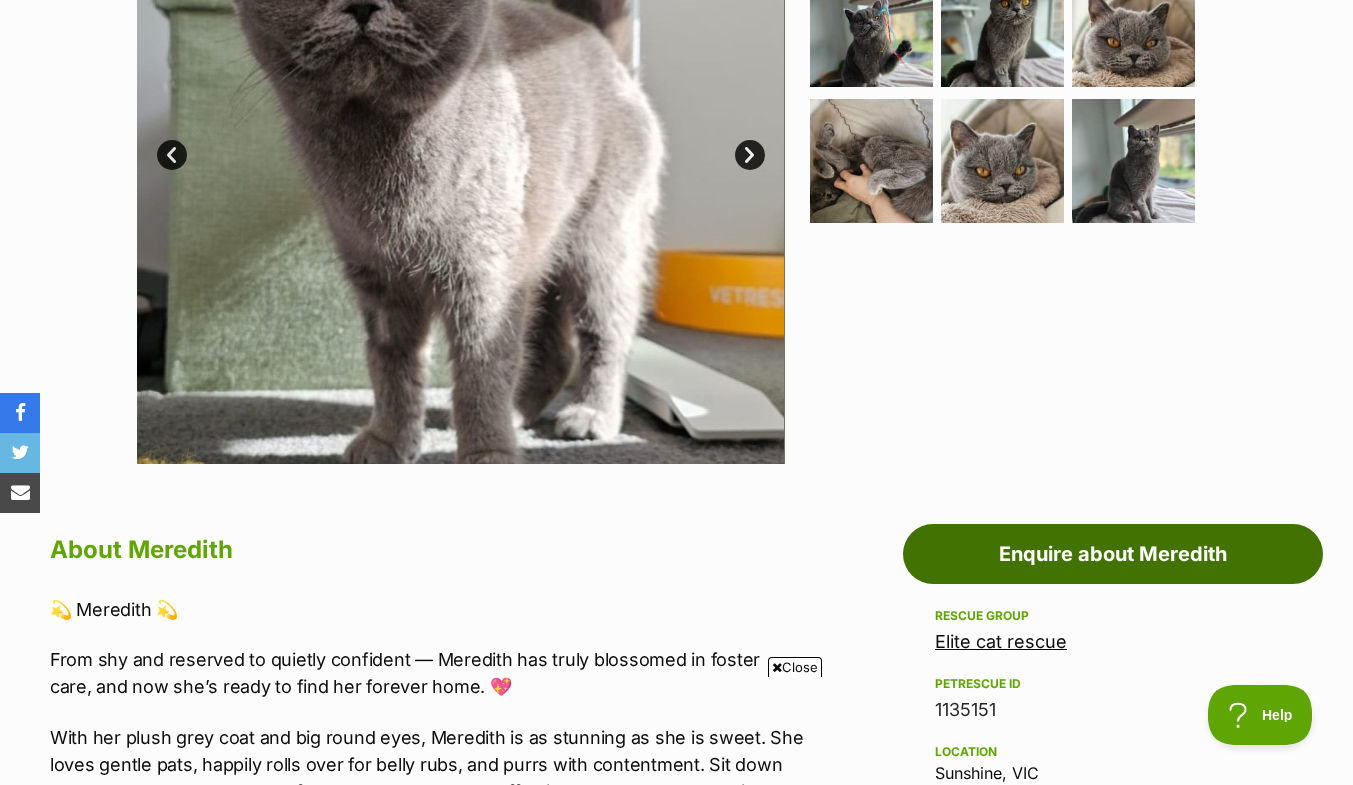 click on "Enquire about Meredith" at bounding box center (1113, 554) 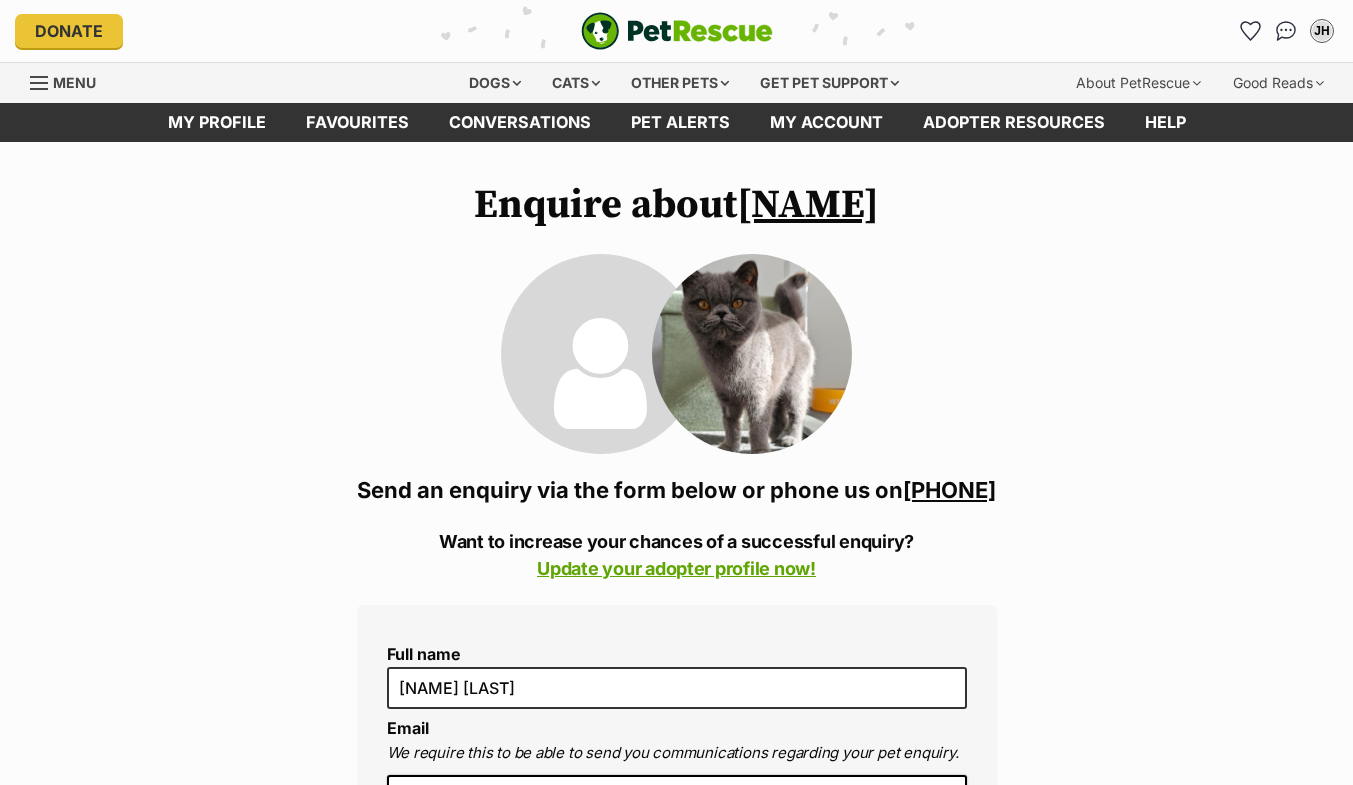 scroll, scrollTop: 26, scrollLeft: 0, axis: vertical 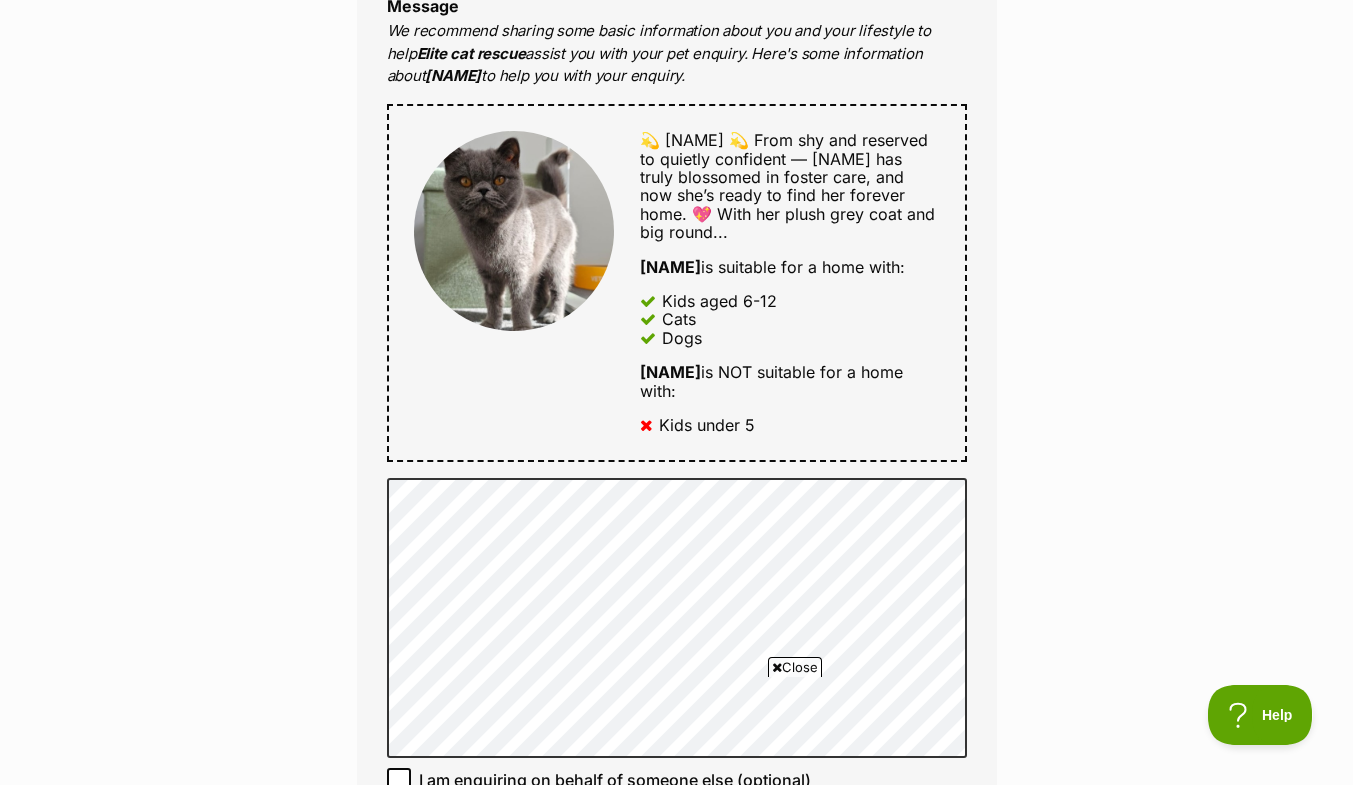 click on "Enquire about  Meredith
0433916290
Send an enquiry via the form below or phone us on
04339*****
Want to increase your chances of a successful enquiry?
Update your adopter profile now!
Full name John Hayes
Email
We require this to be able to send you communications regarding your pet enquiry.
johnnichayes@gmail.com
Phone number United States +1 United Kingdom +44 Afghanistan (‫افغانستان‬‎) +93 Albania (Shqipëri) +355 Algeria (‫الجزائر‬‎) +213 American Samoa +1684 Andorra +376 Angola +244 Anguilla +1264 Antigua and Barbuda +1268 Argentina +54 Armenia (Հայաստան) +374 Aruba +297 Australia +61 Austria (Österreich) +43 Azerbaijan (Azərbaycan) +994 Bahamas +1242 Bahrain (‫البحرين‬‎) +973 Bangladesh (বাংলাদেশ) +880 Barbados +1246 Belarus (Беларусь) +375 Belgium (België) +32 Belize +501 Benin (Bénin) +229 Bermuda +1441 Bhutan (འབྲུག) +975 Bolivia +591 +387 Botswana +267 +55 +1" at bounding box center [676, 514] 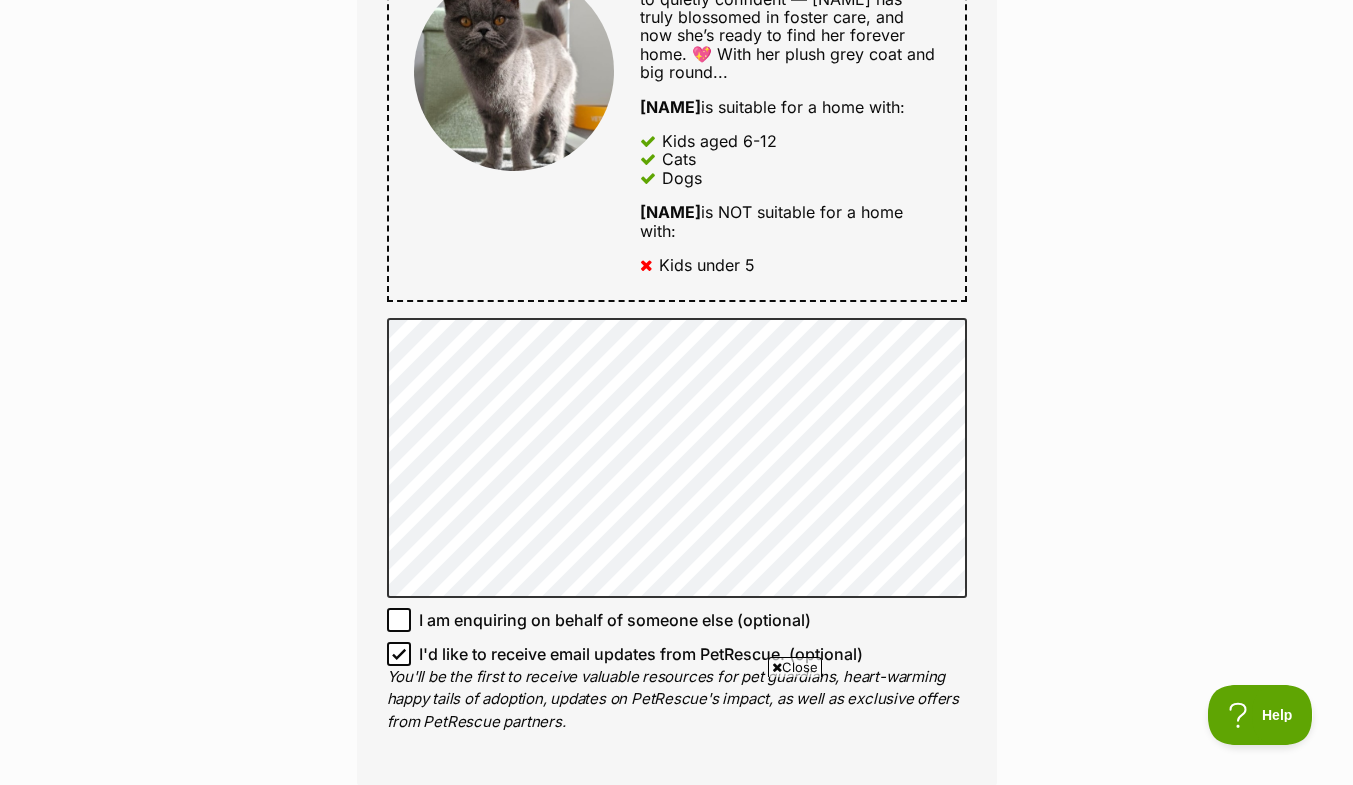 scroll, scrollTop: 1197, scrollLeft: 0, axis: vertical 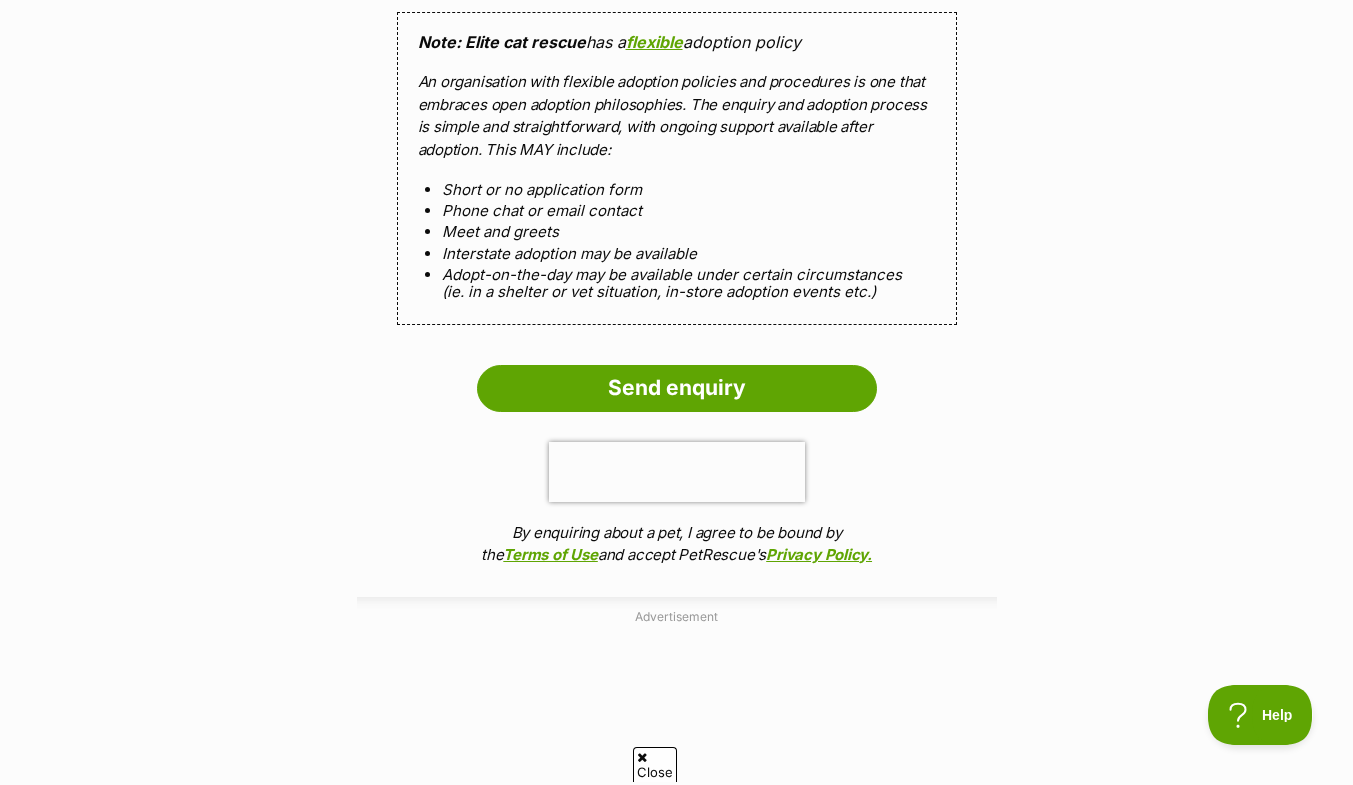click on "Send enquiry" at bounding box center (677, 388) 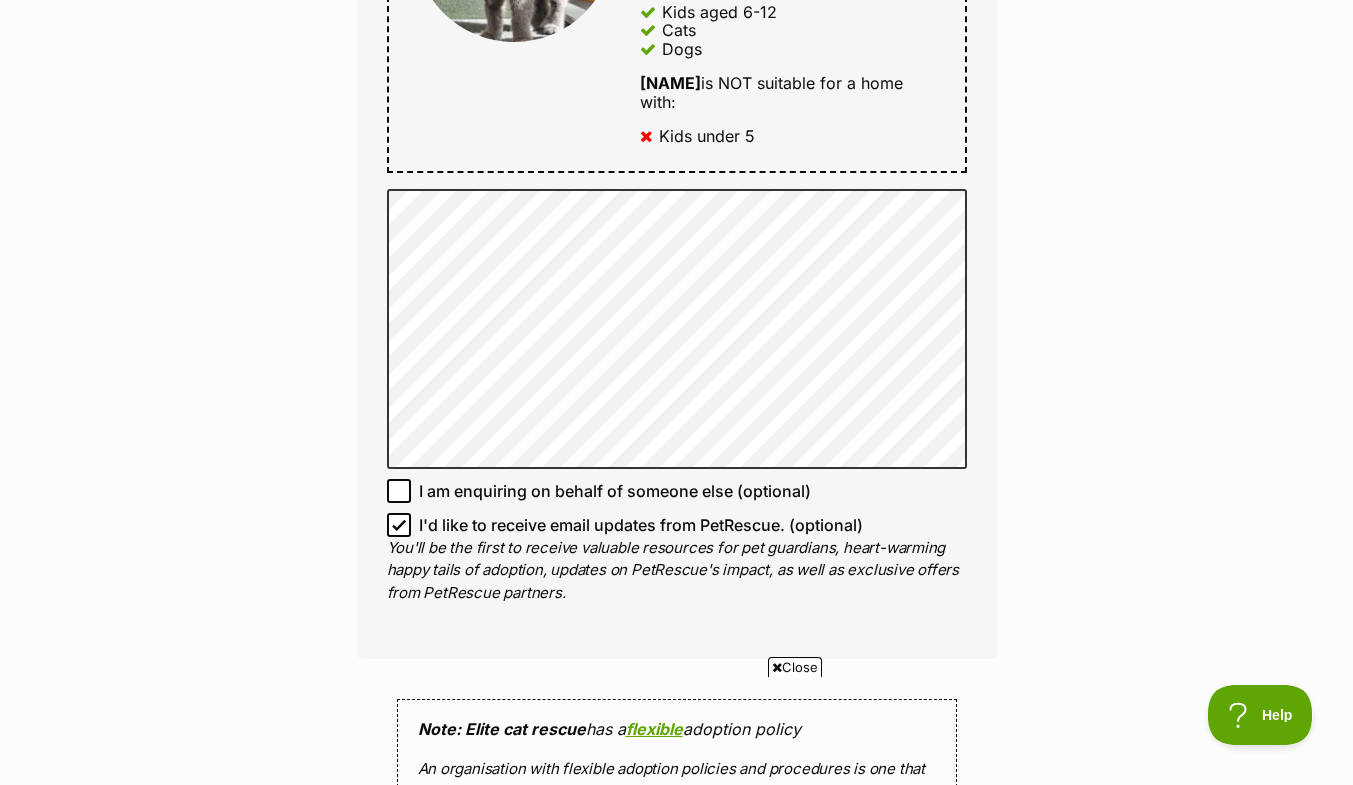 scroll, scrollTop: 636, scrollLeft: 0, axis: vertical 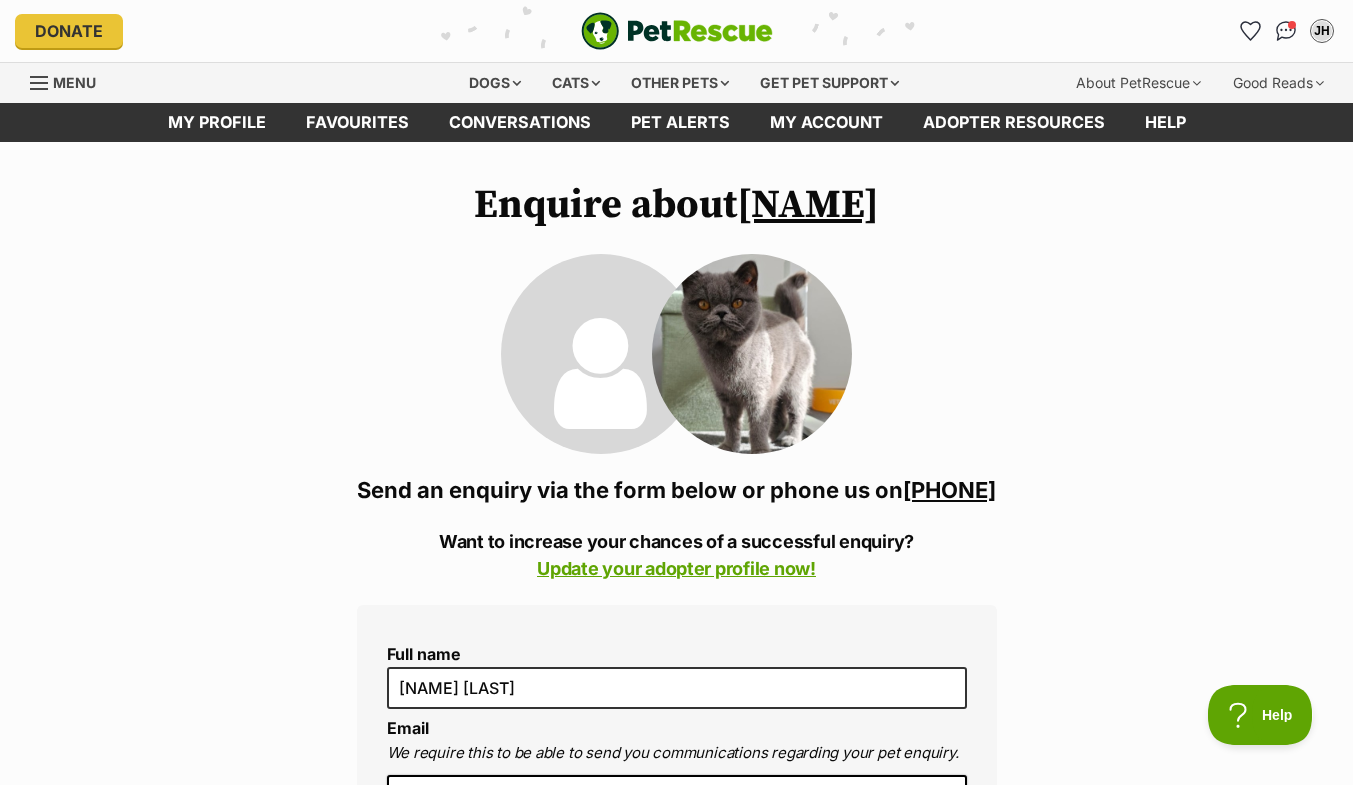 click on "04339*****" at bounding box center [949, 490] 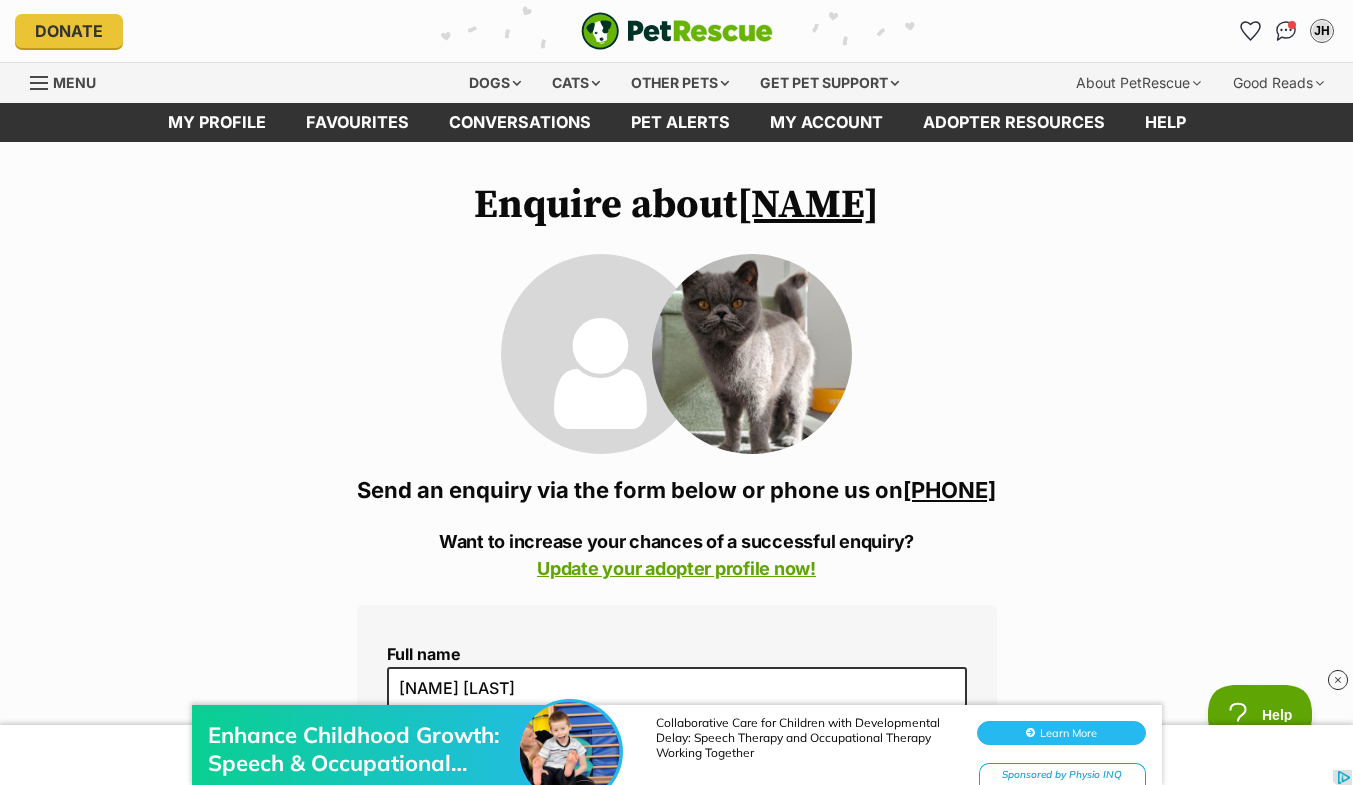 scroll, scrollTop: 0, scrollLeft: 0, axis: both 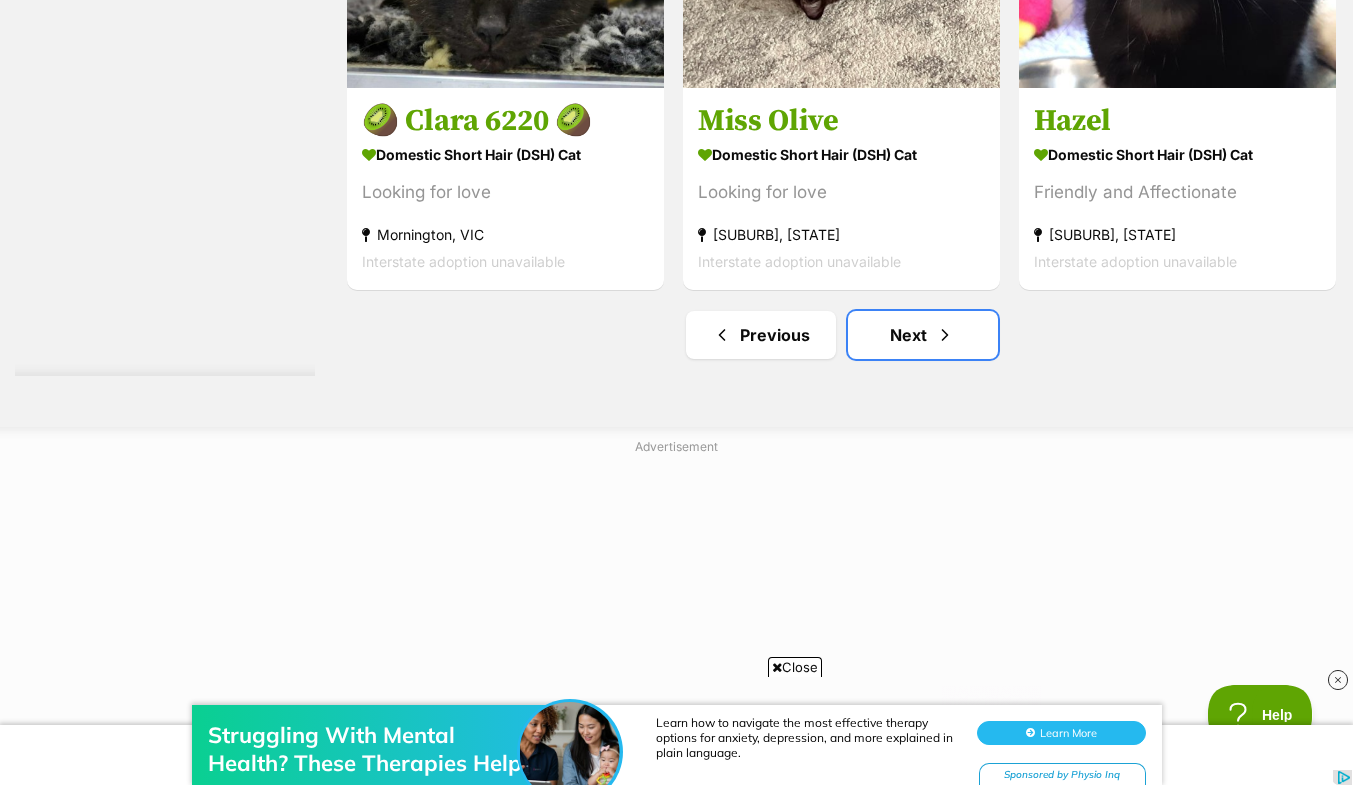 click on "Next" at bounding box center [923, 335] 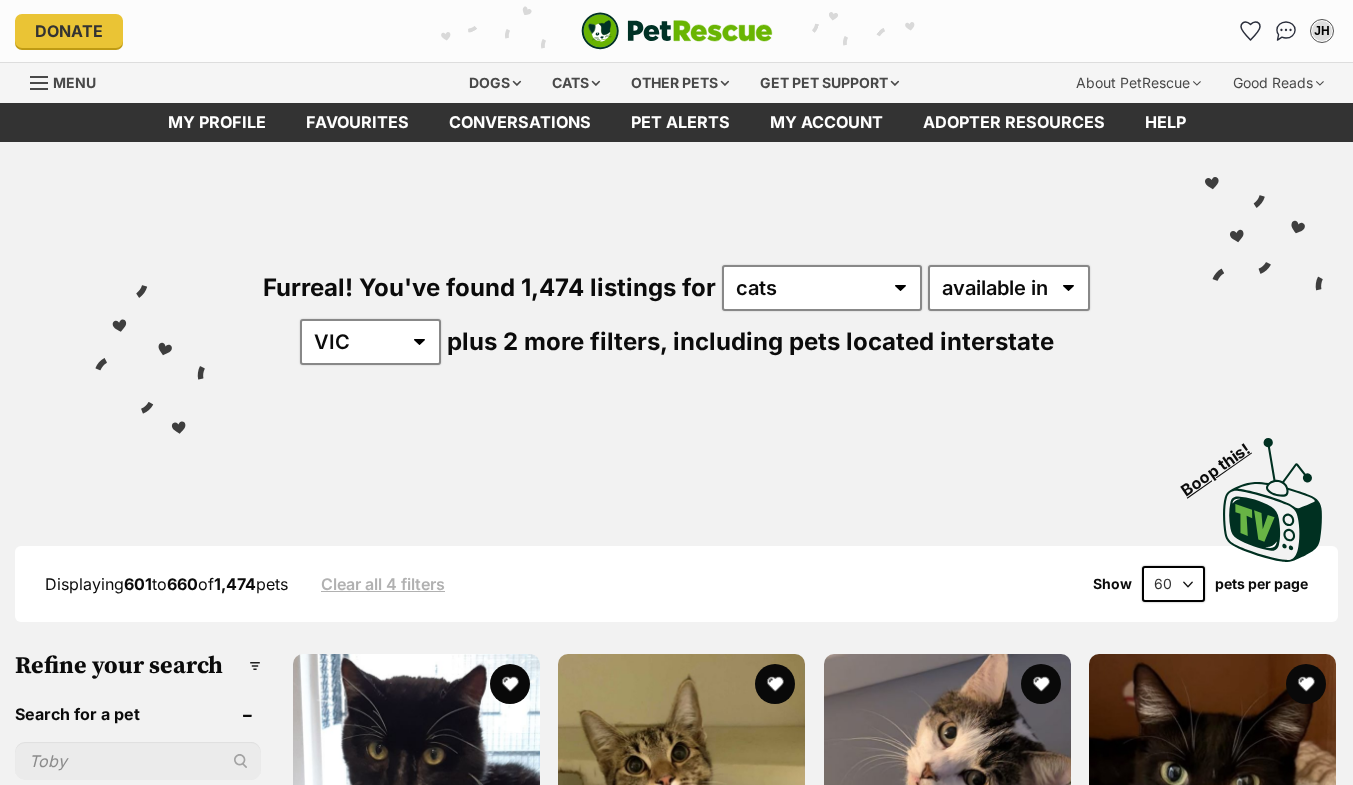 scroll, scrollTop: 0, scrollLeft: 0, axis: both 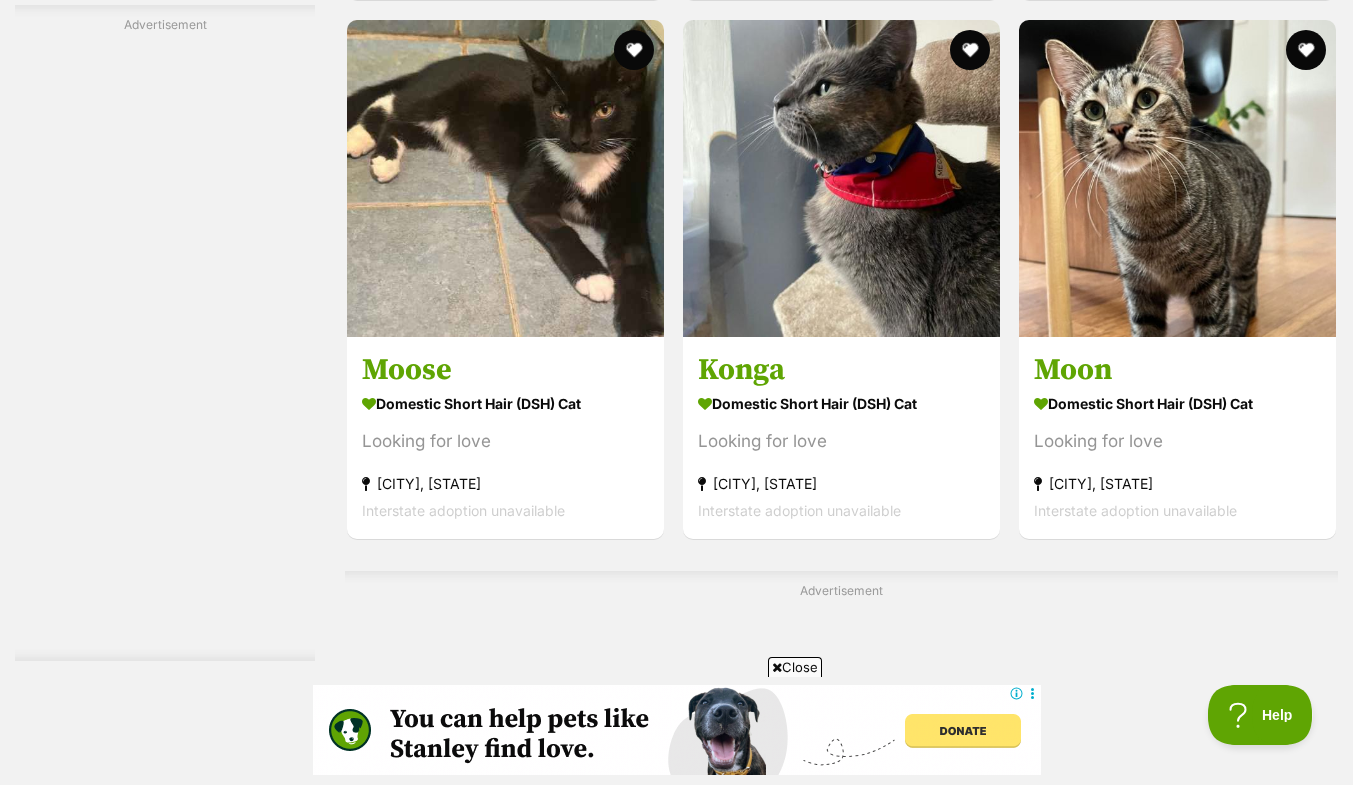 click on "Konga" at bounding box center [841, 370] 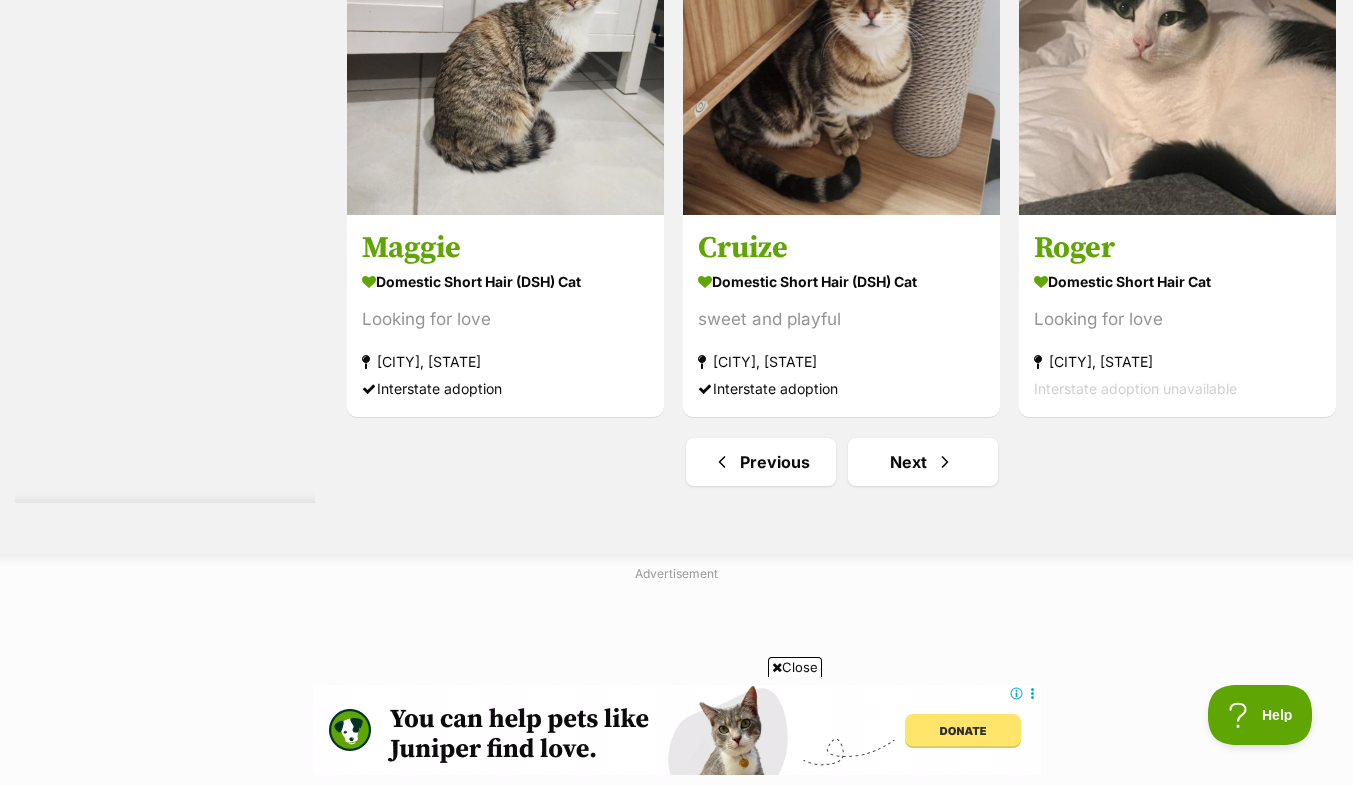 scroll, scrollTop: 14123, scrollLeft: 0, axis: vertical 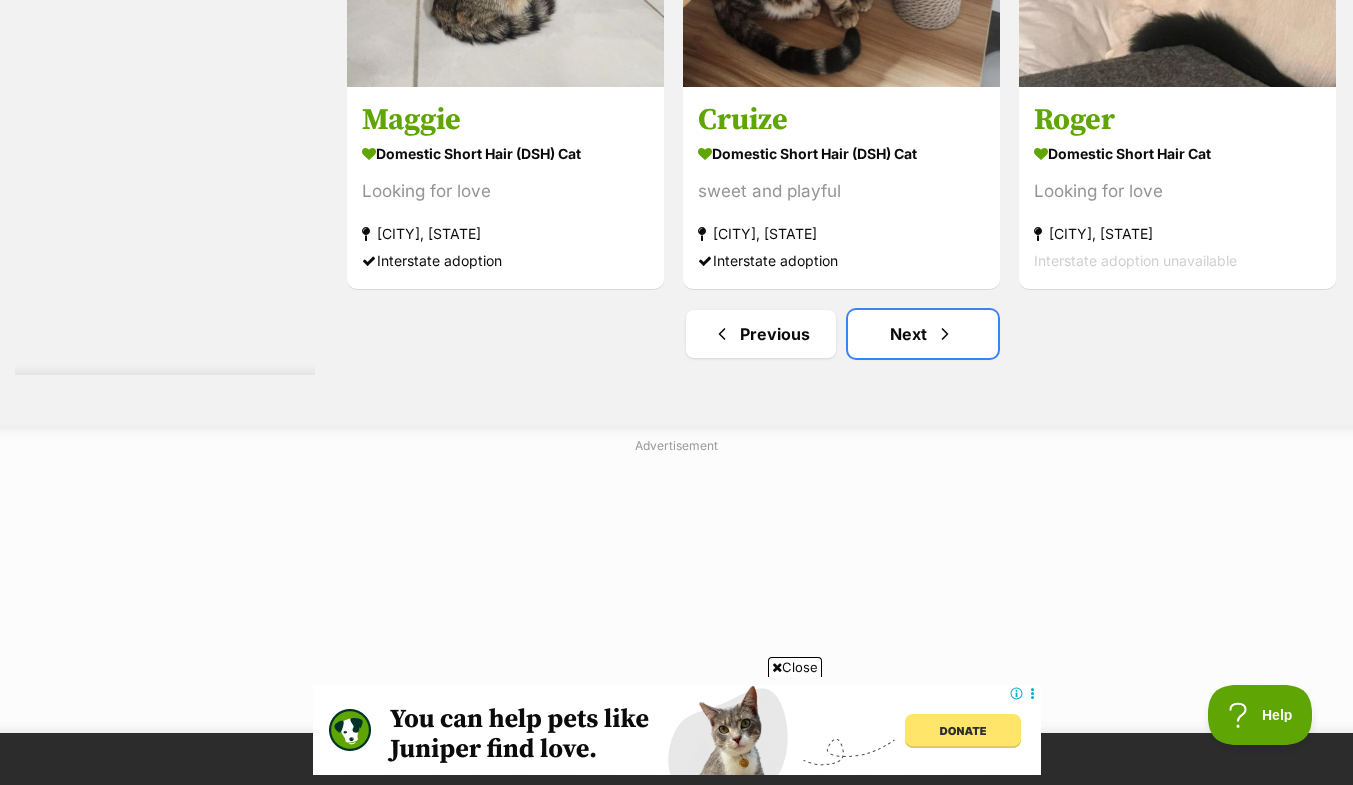 click on "Next" at bounding box center [923, 334] 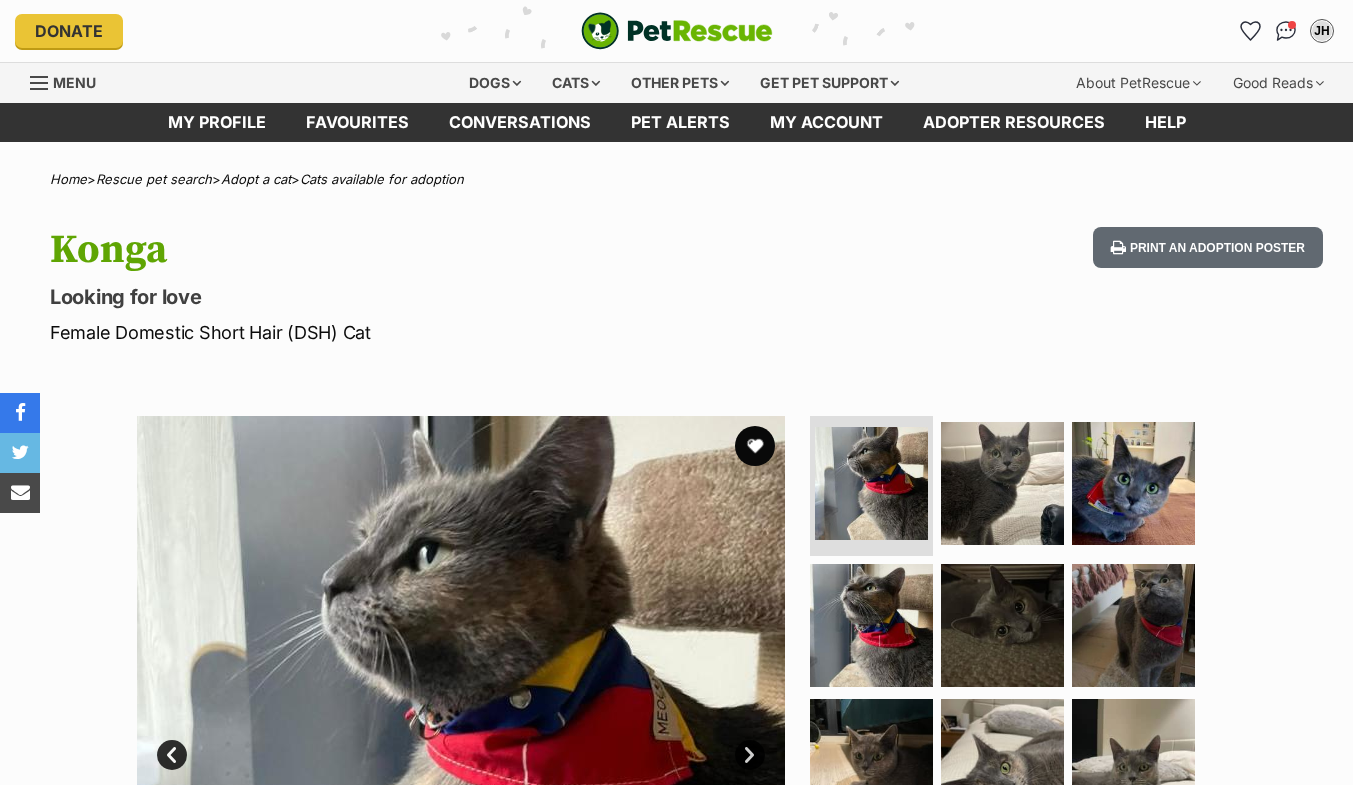 scroll, scrollTop: 0, scrollLeft: 0, axis: both 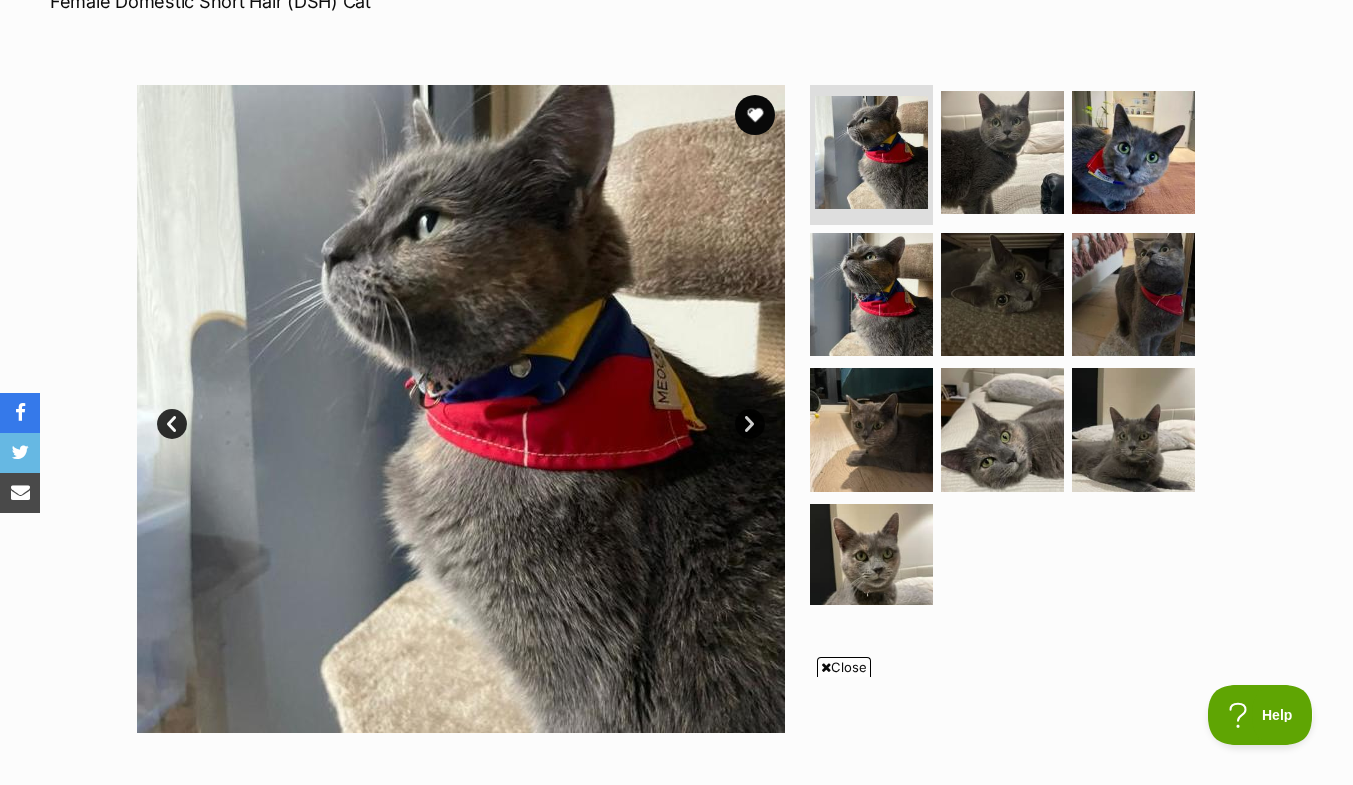 click on "Next" at bounding box center (750, 424) 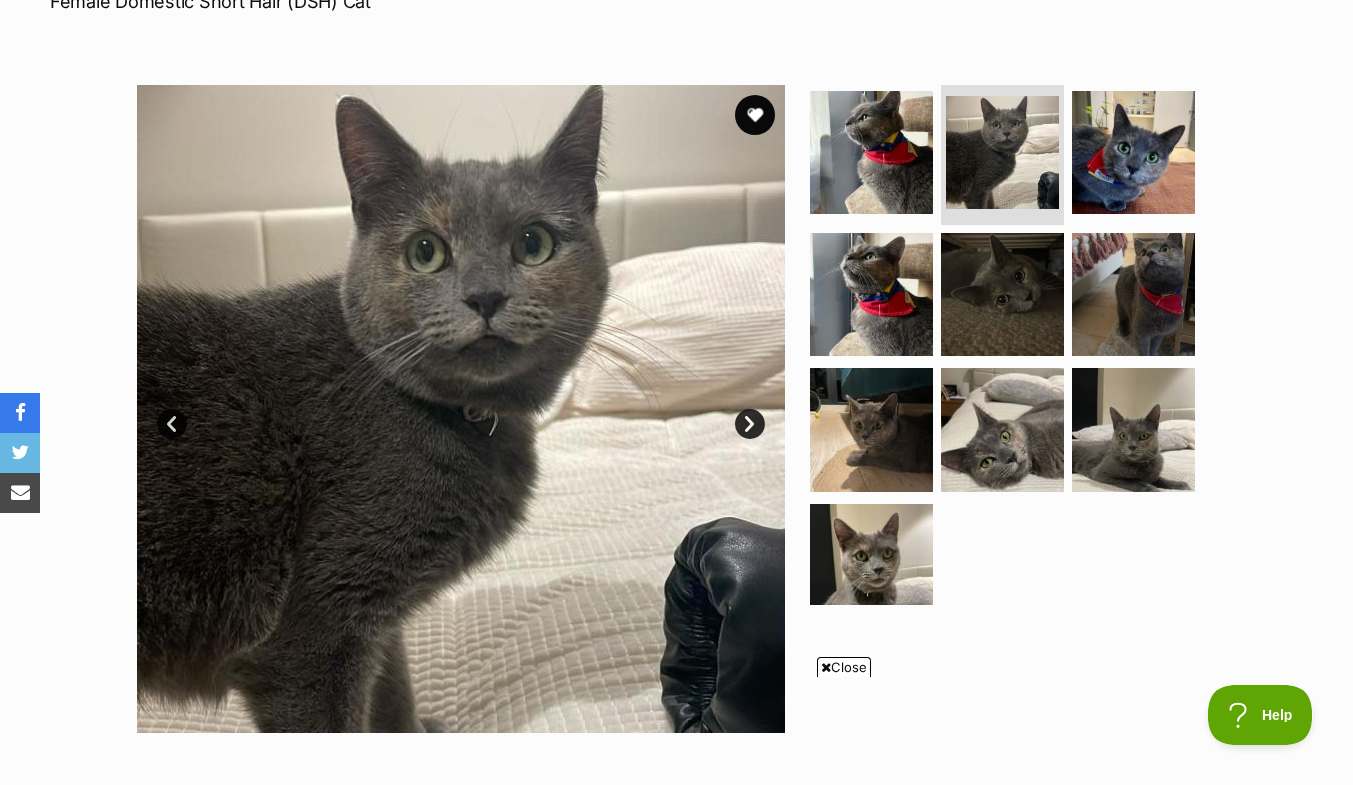 click on "Next" at bounding box center [750, 424] 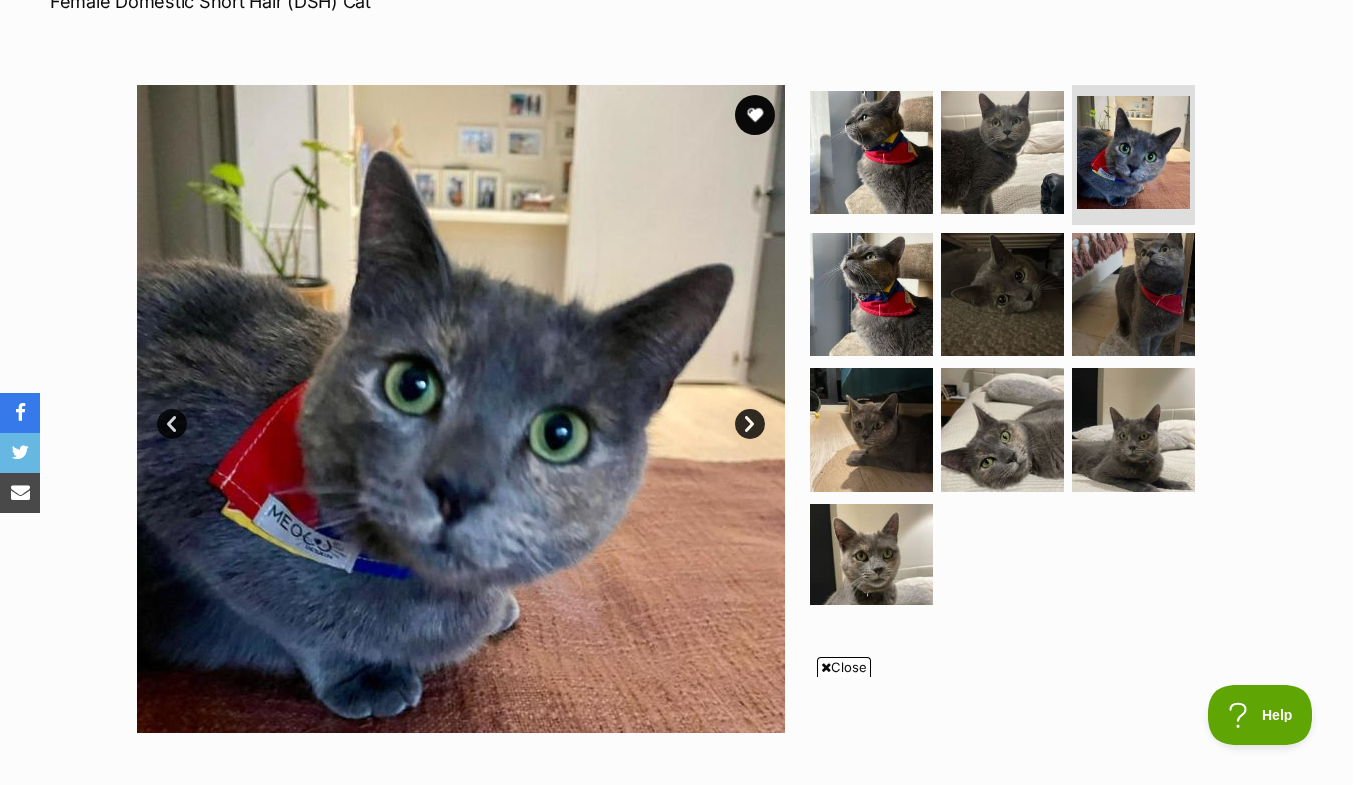 click on "Next" at bounding box center [750, 424] 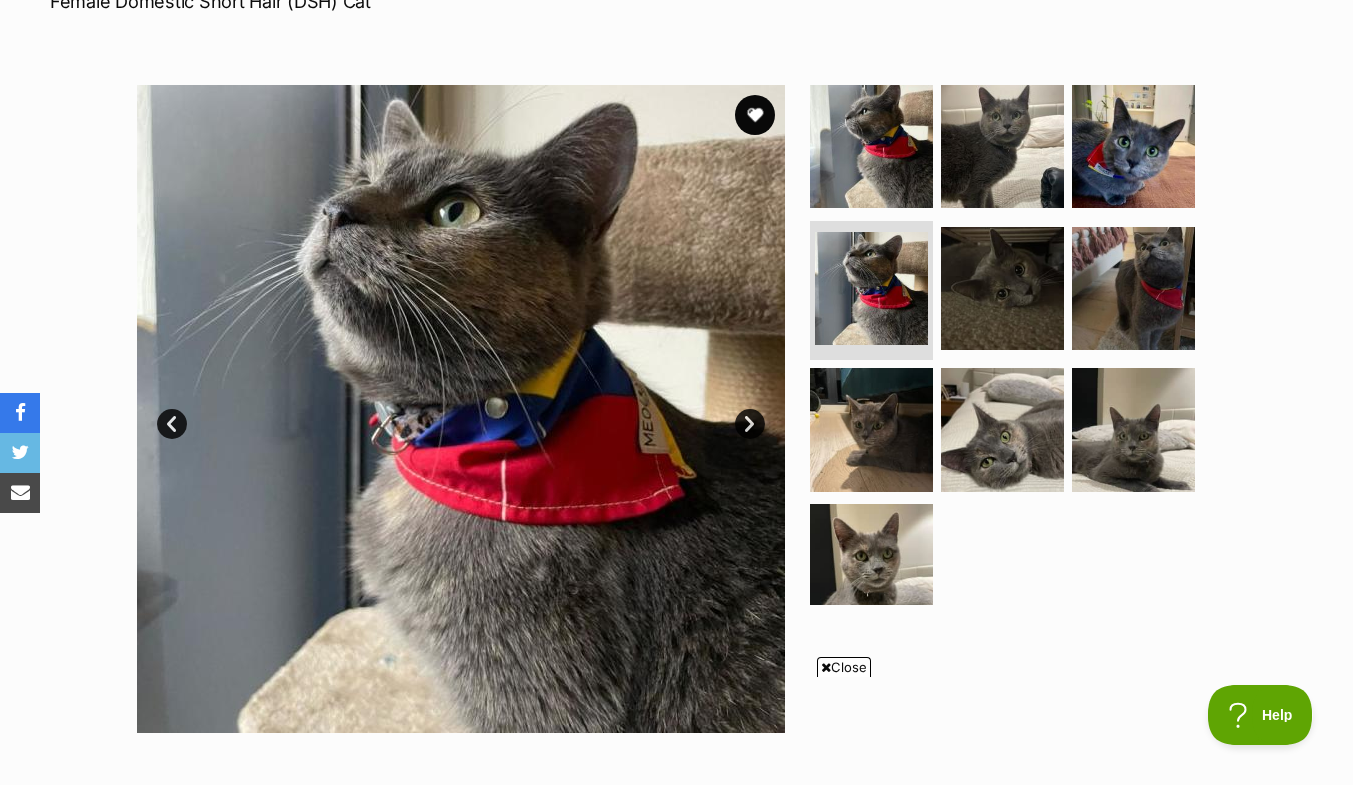 click on "Next" at bounding box center (750, 424) 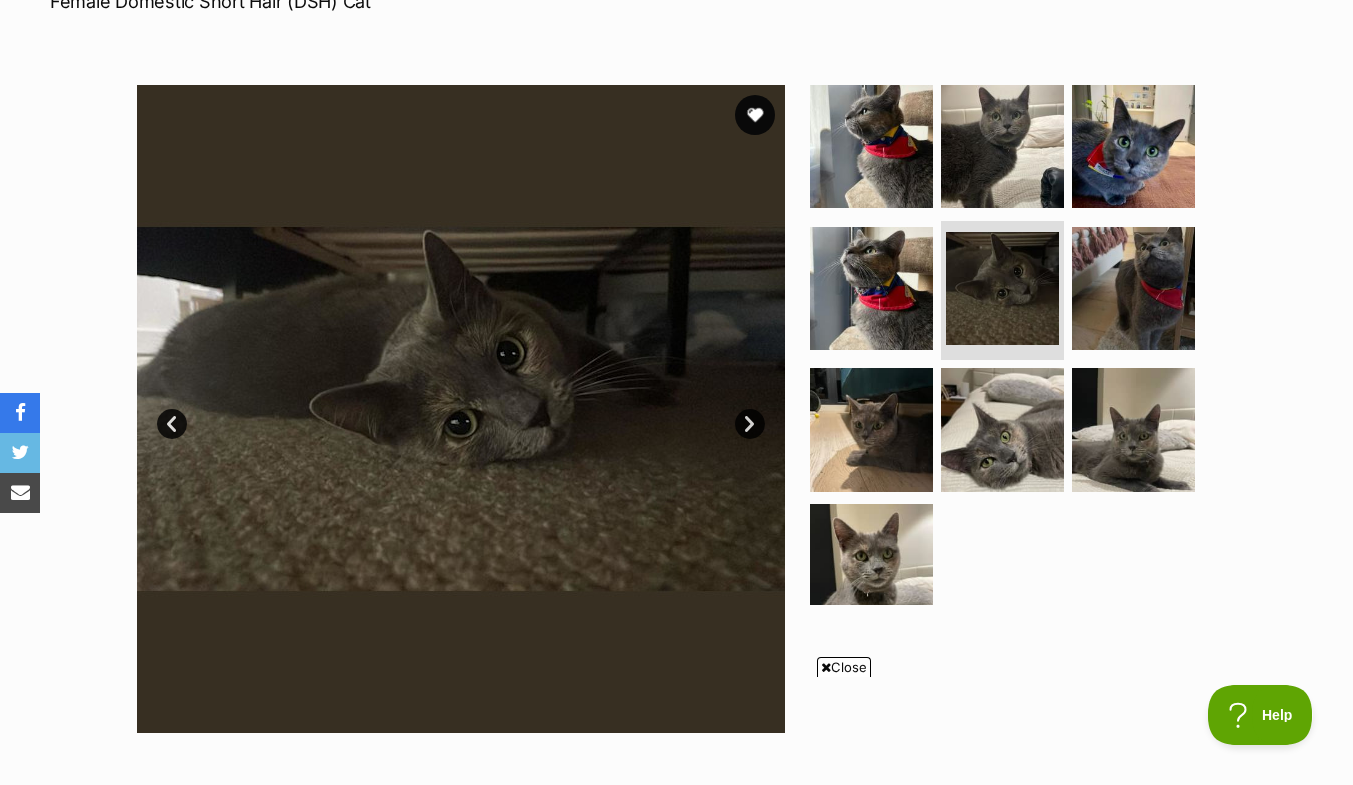 click on "Next" at bounding box center (750, 424) 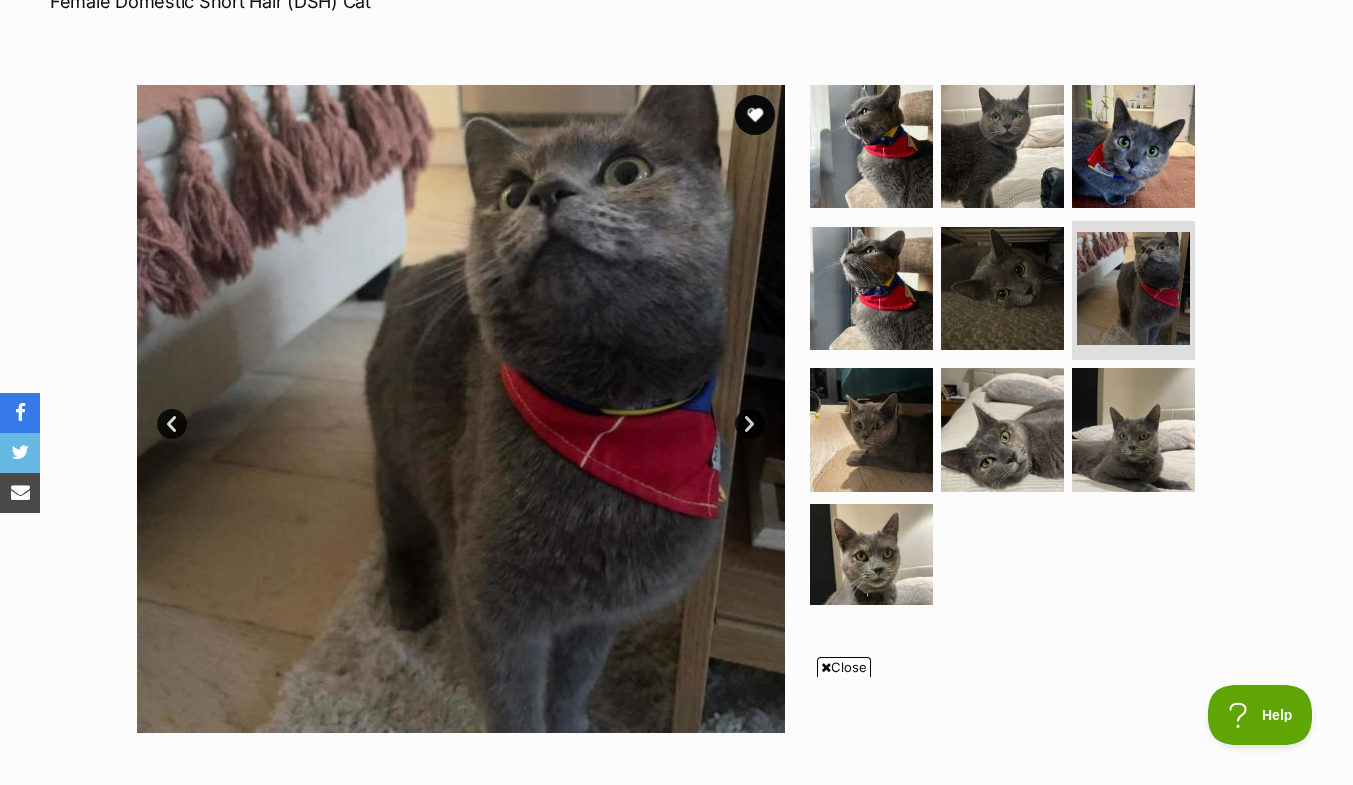click on "Next" at bounding box center (750, 424) 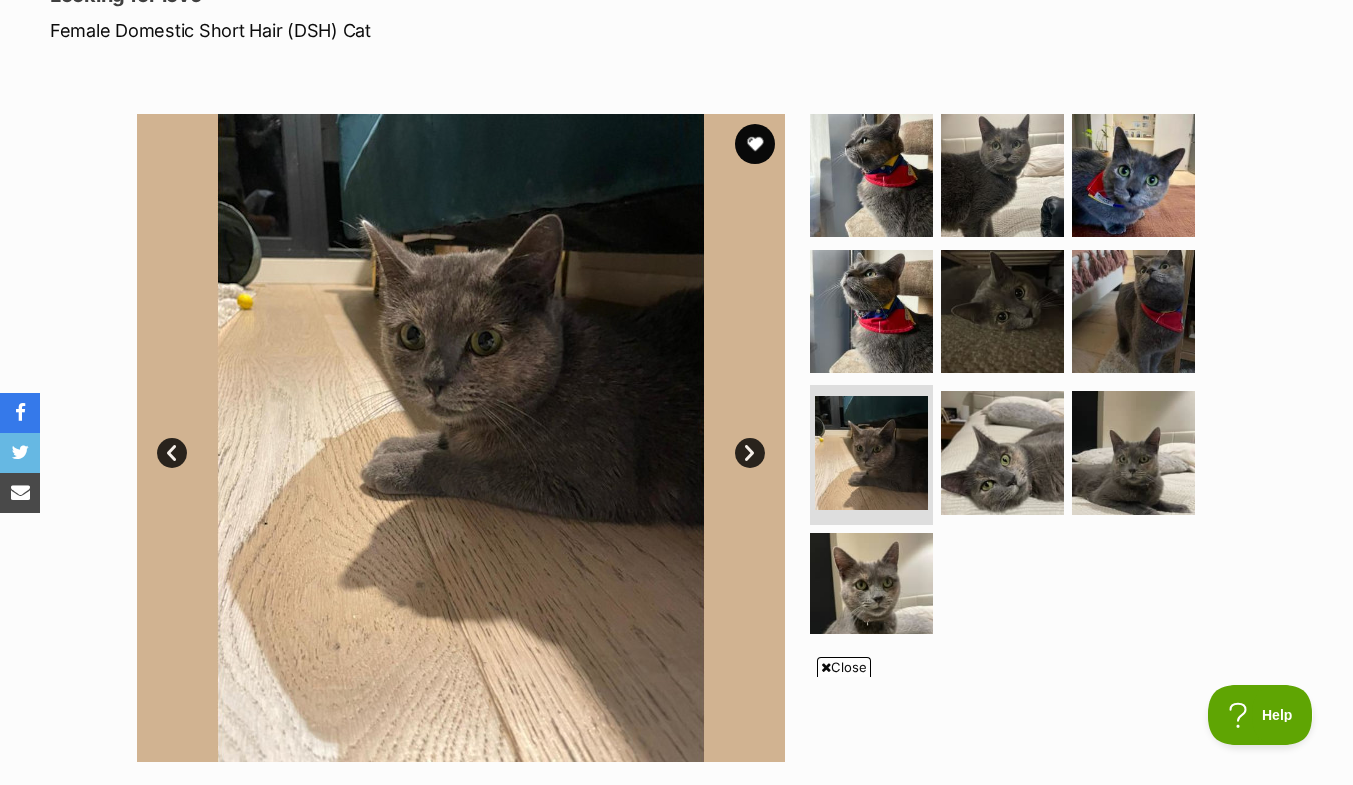scroll, scrollTop: 270, scrollLeft: 0, axis: vertical 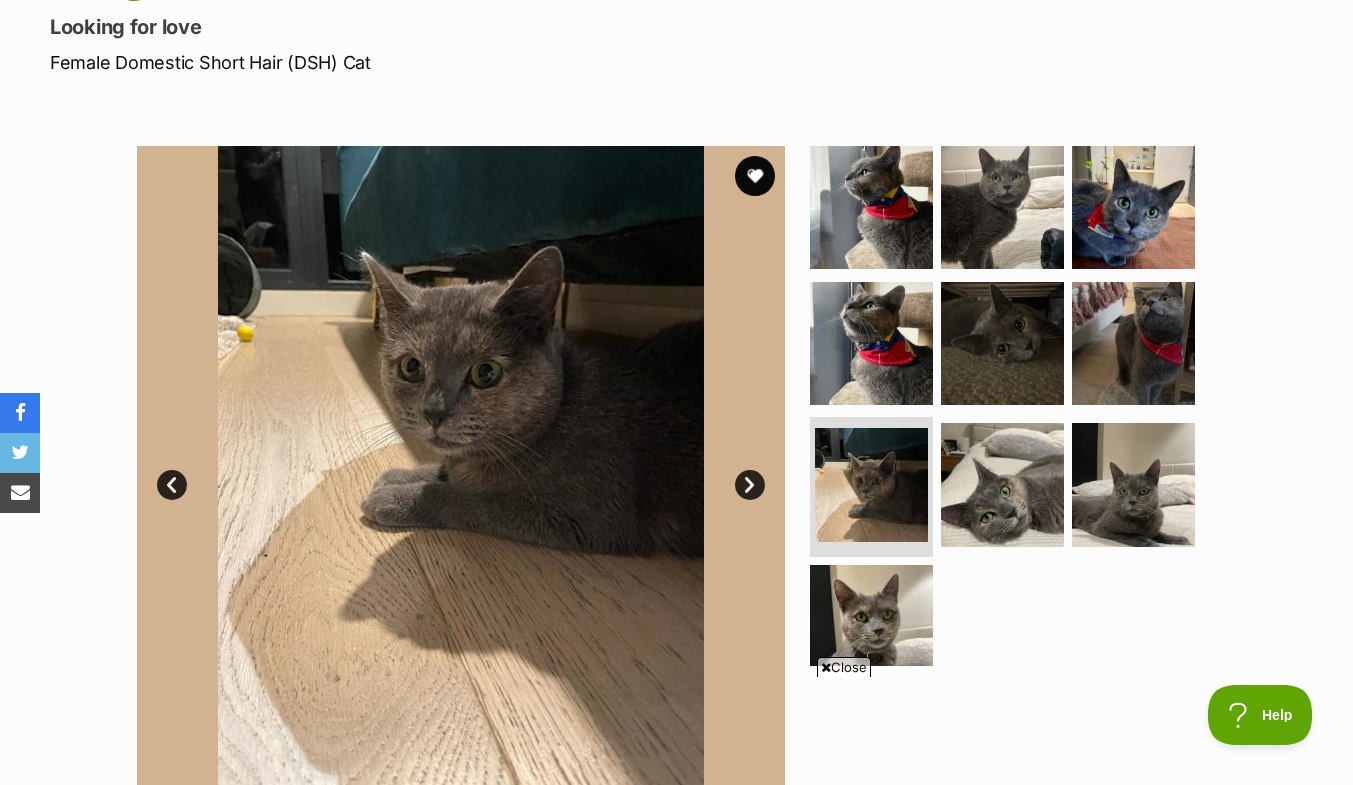 click on "Next" at bounding box center (750, 485) 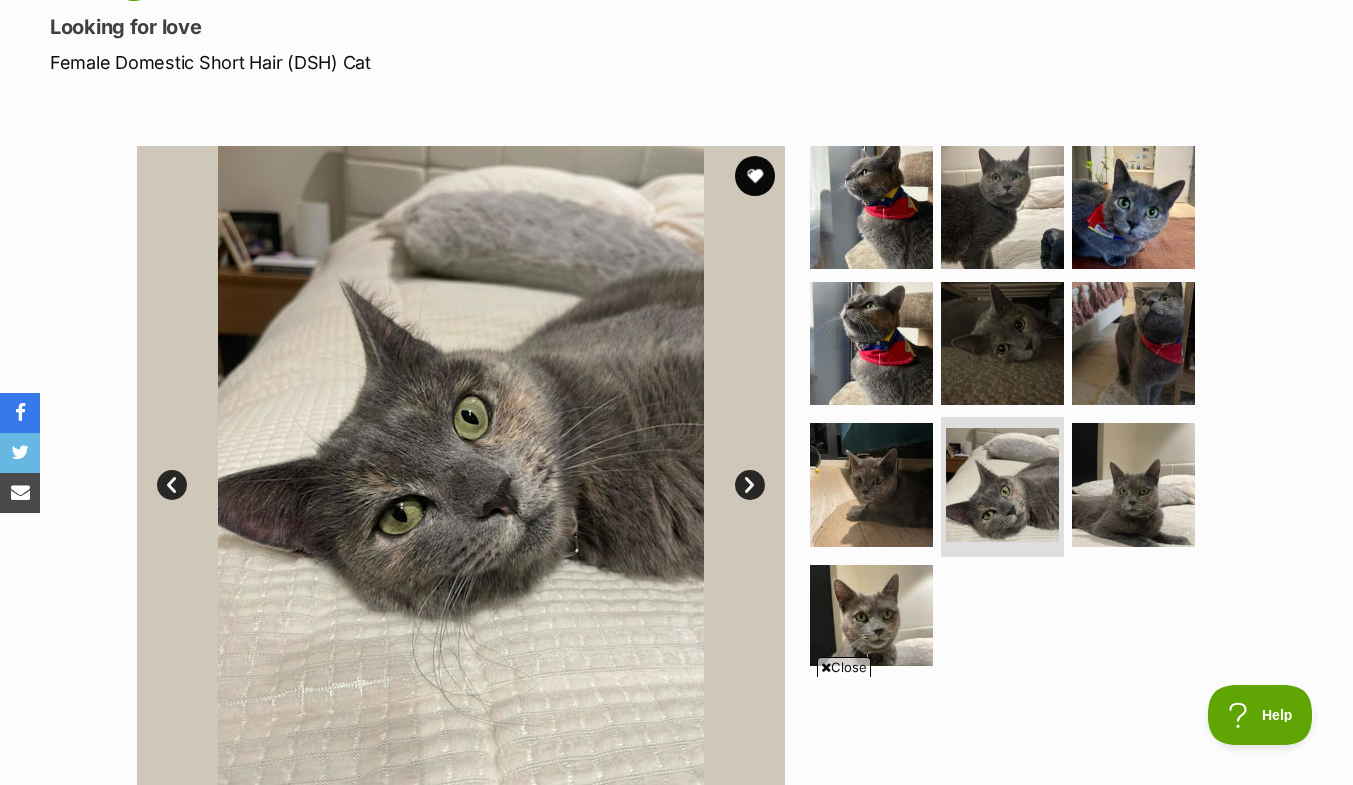 click on "Next" at bounding box center (750, 485) 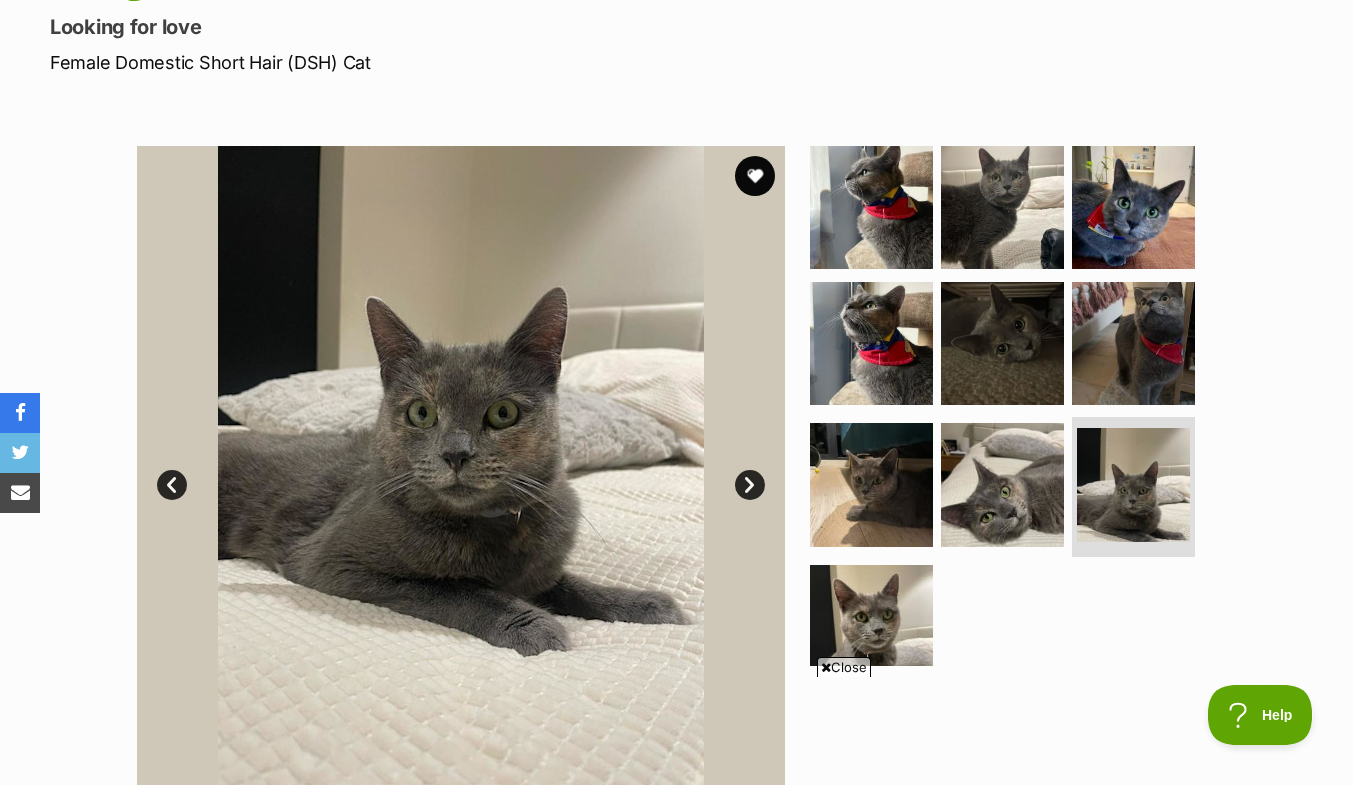 click on "Next" at bounding box center [750, 485] 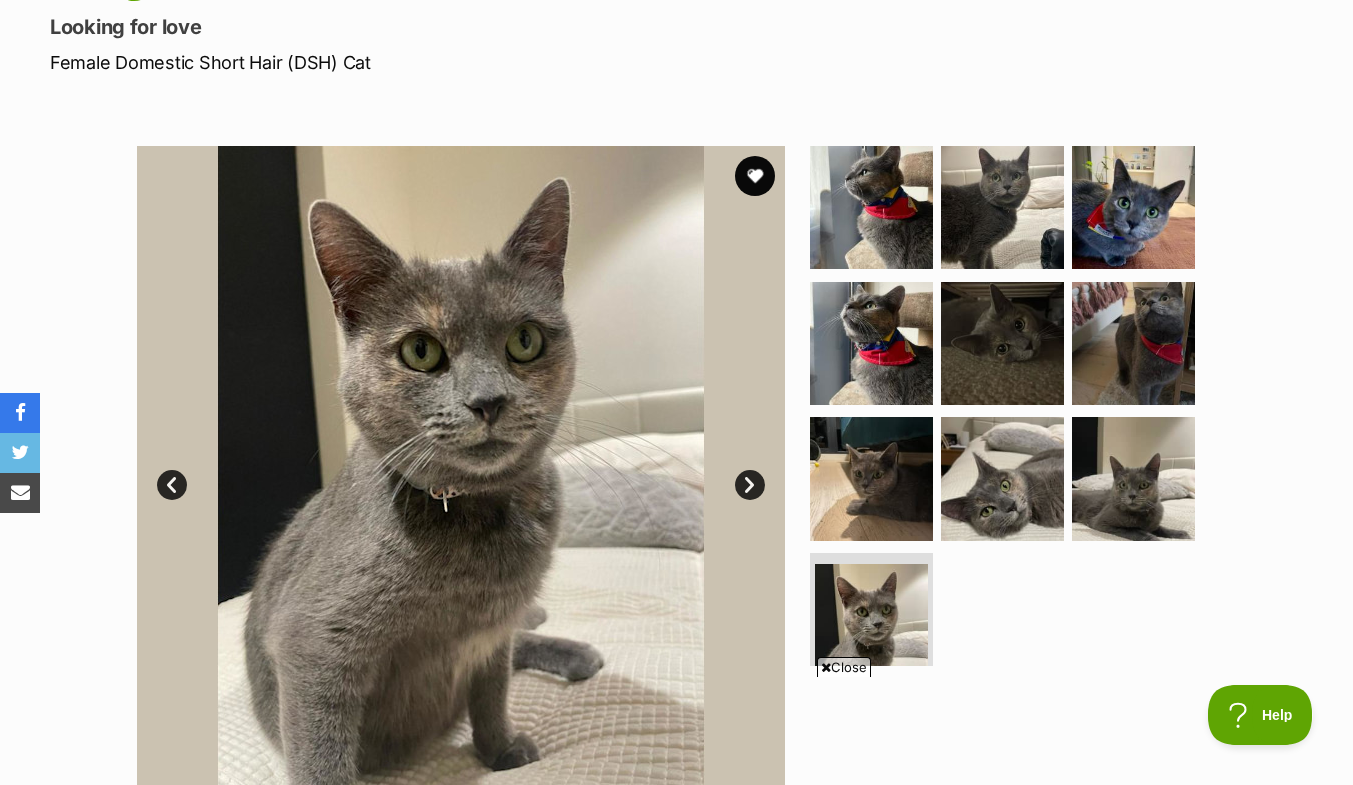 click on "Next" at bounding box center [750, 485] 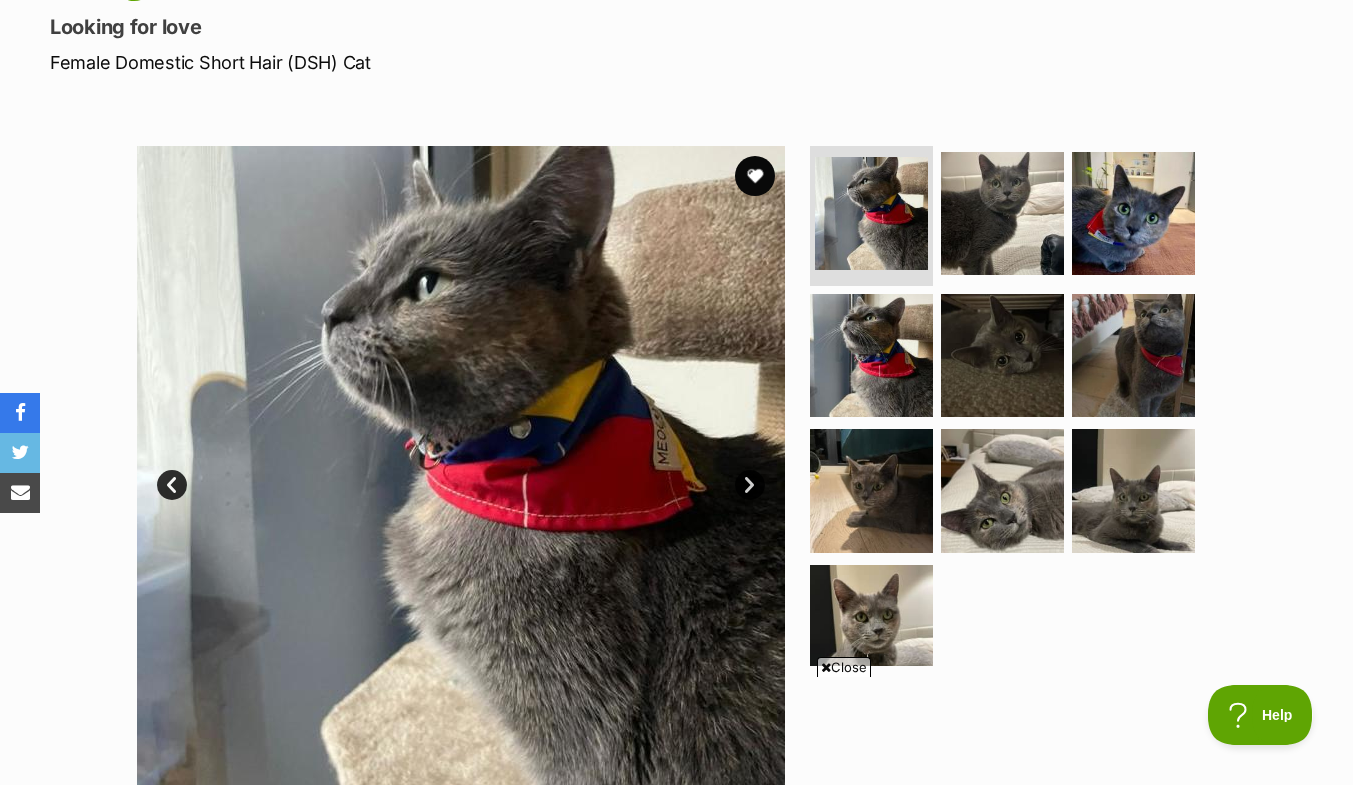 click on "Next" at bounding box center [750, 485] 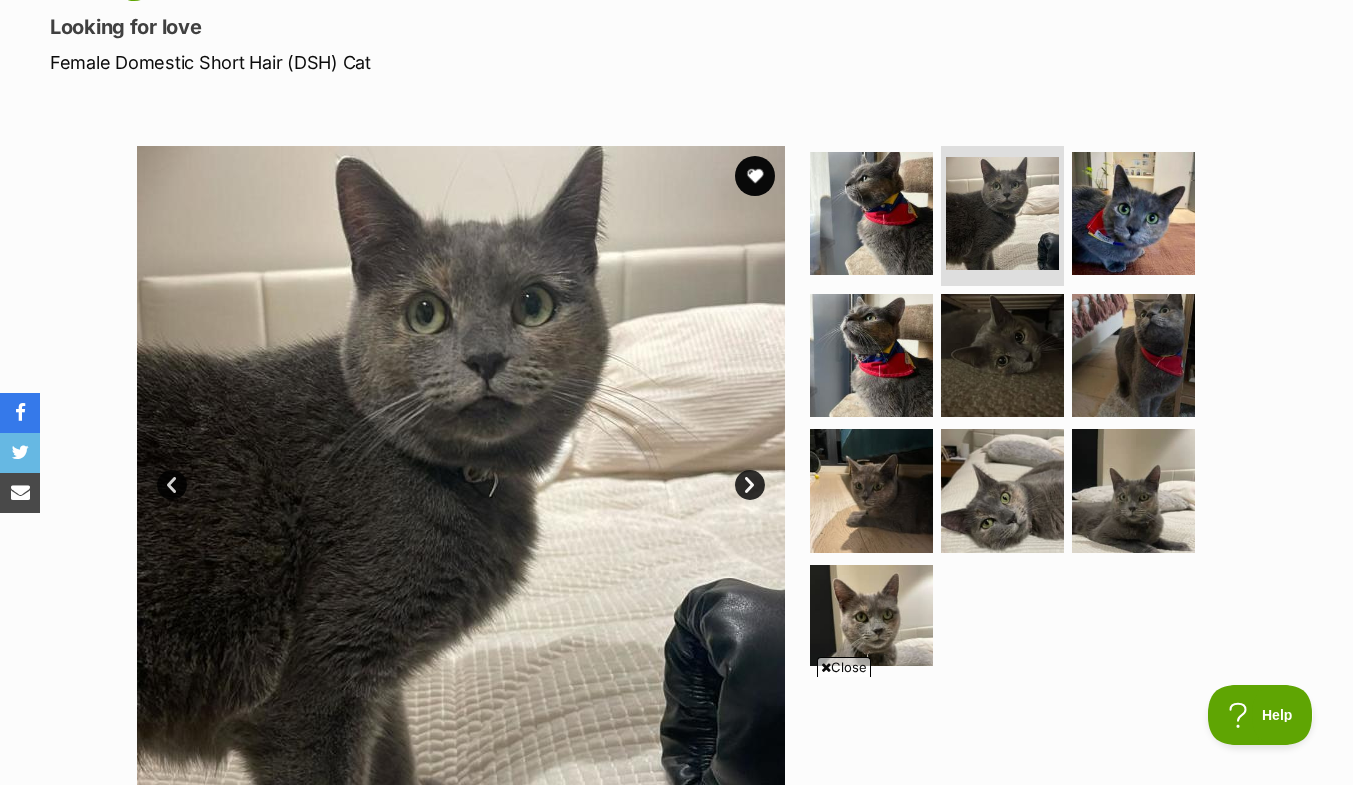 click on "Next" at bounding box center (750, 485) 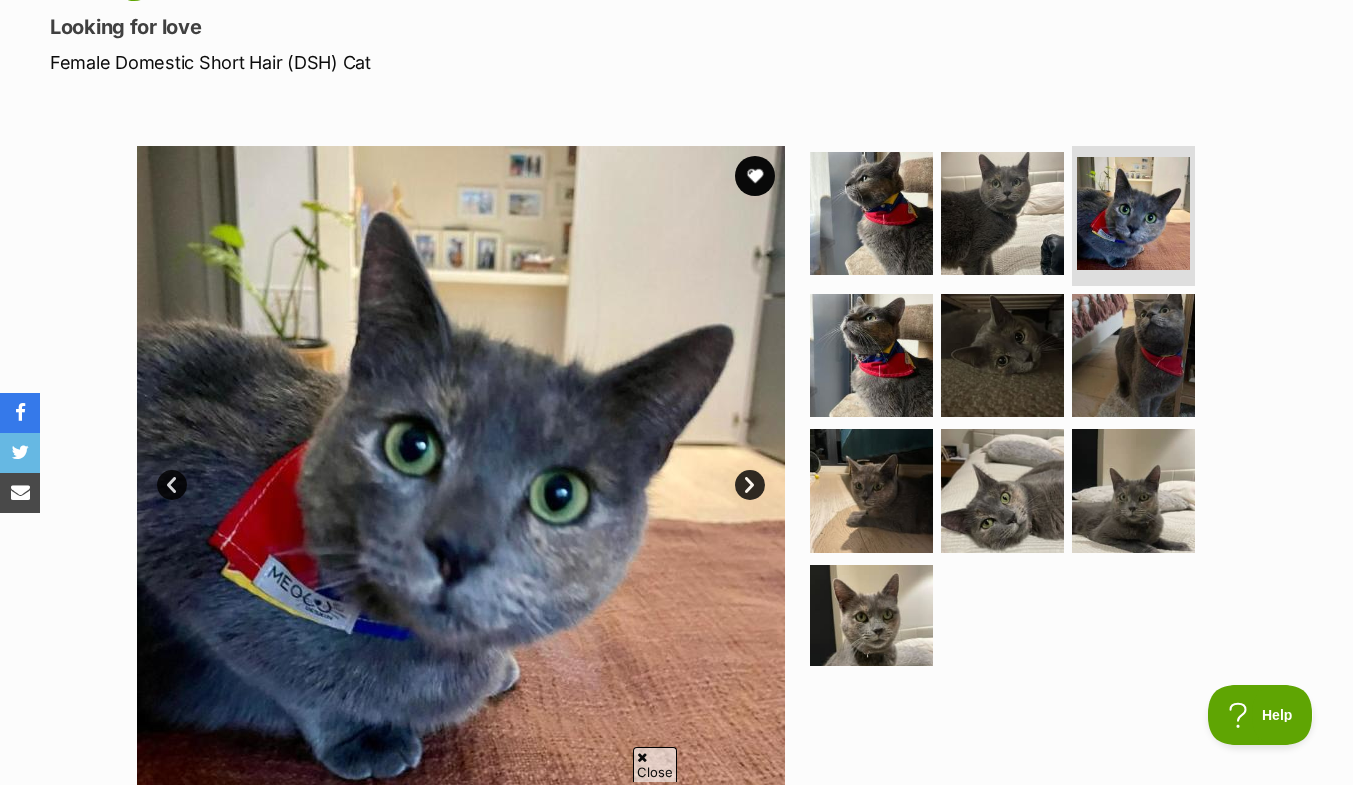 click on "Next" at bounding box center (750, 485) 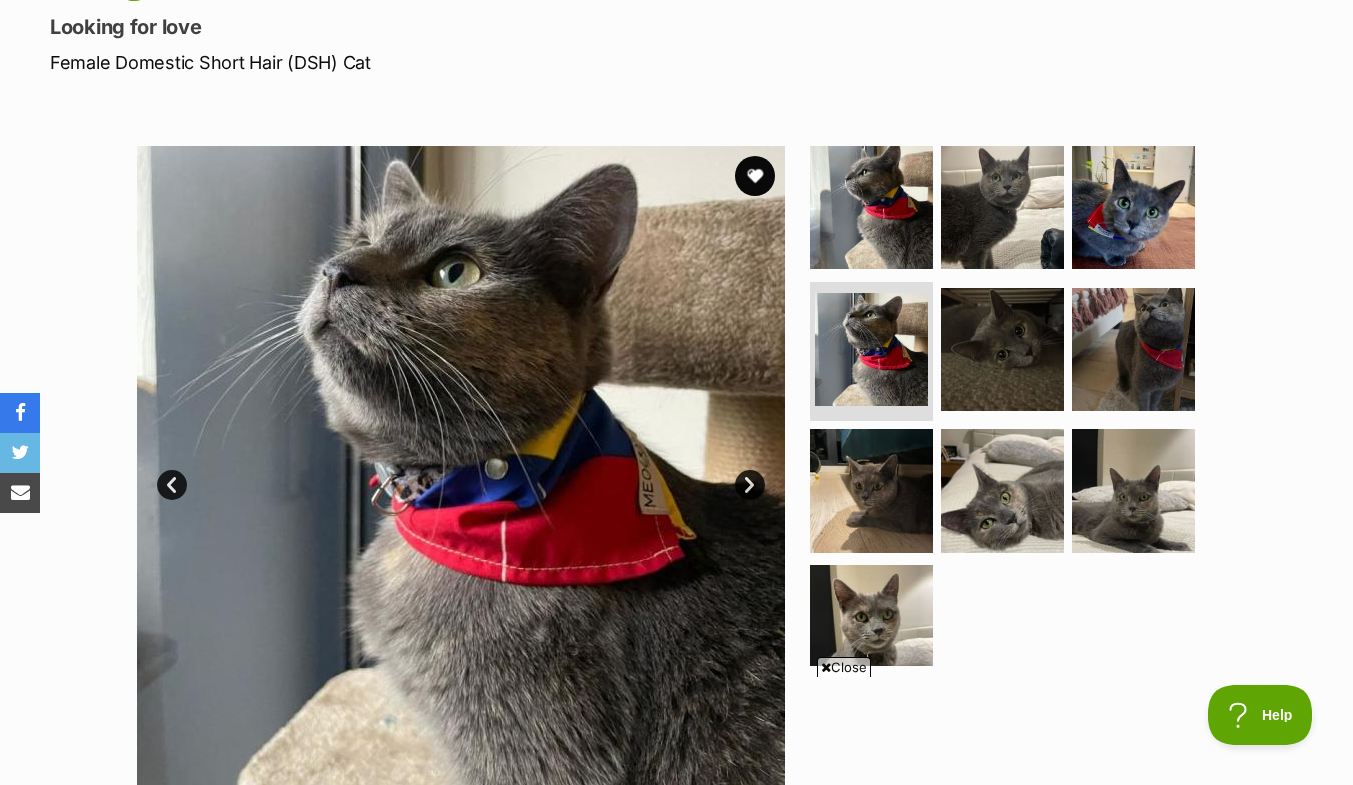 click on "Next" at bounding box center [750, 485] 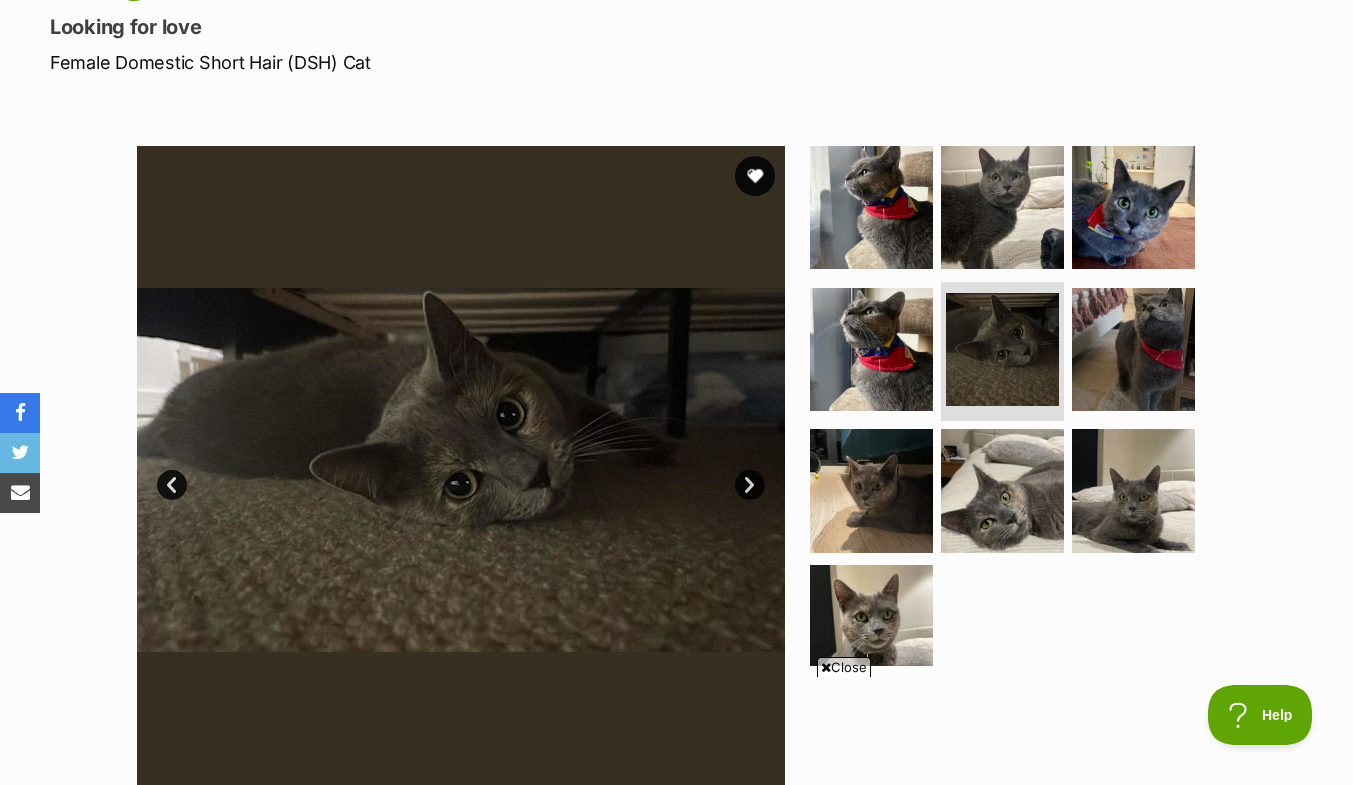 click on "Next" at bounding box center (750, 485) 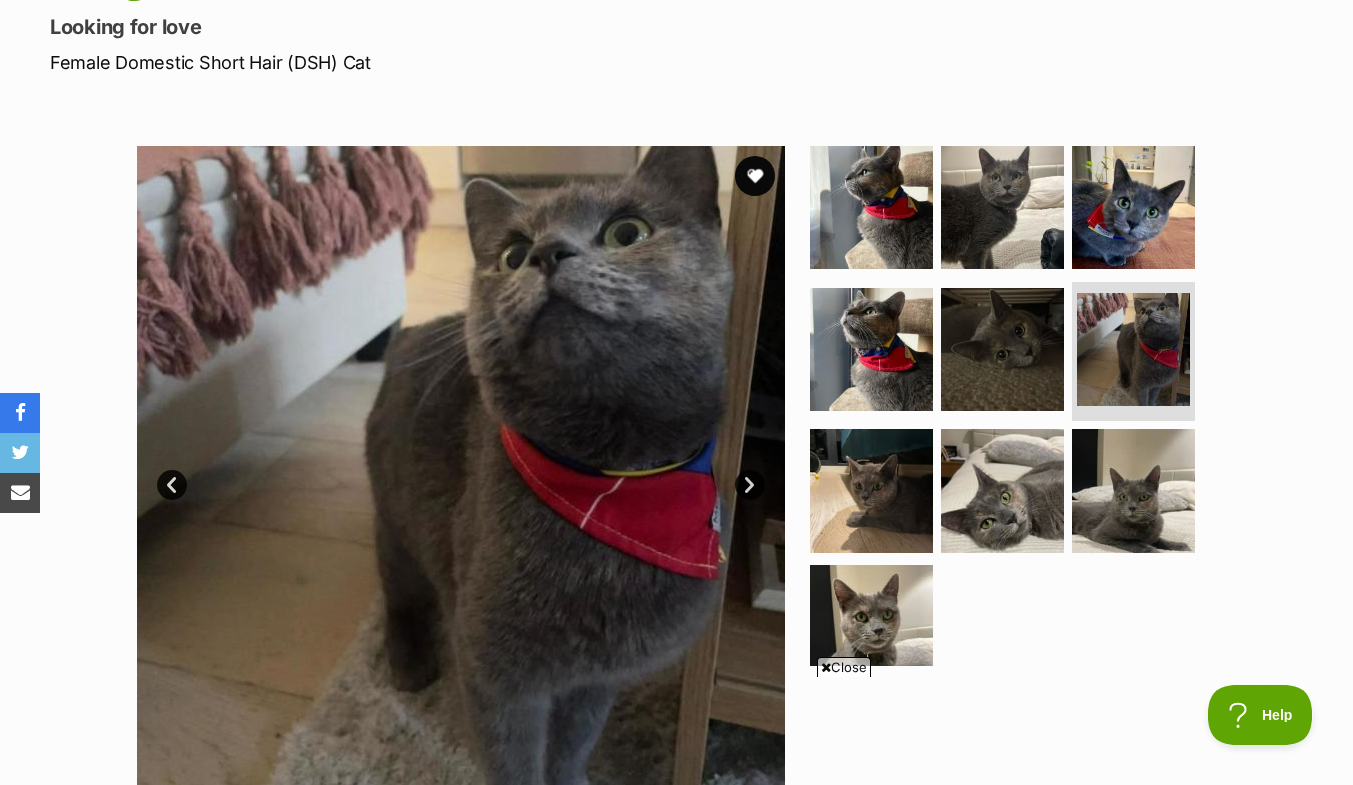 click on "Next" at bounding box center [750, 485] 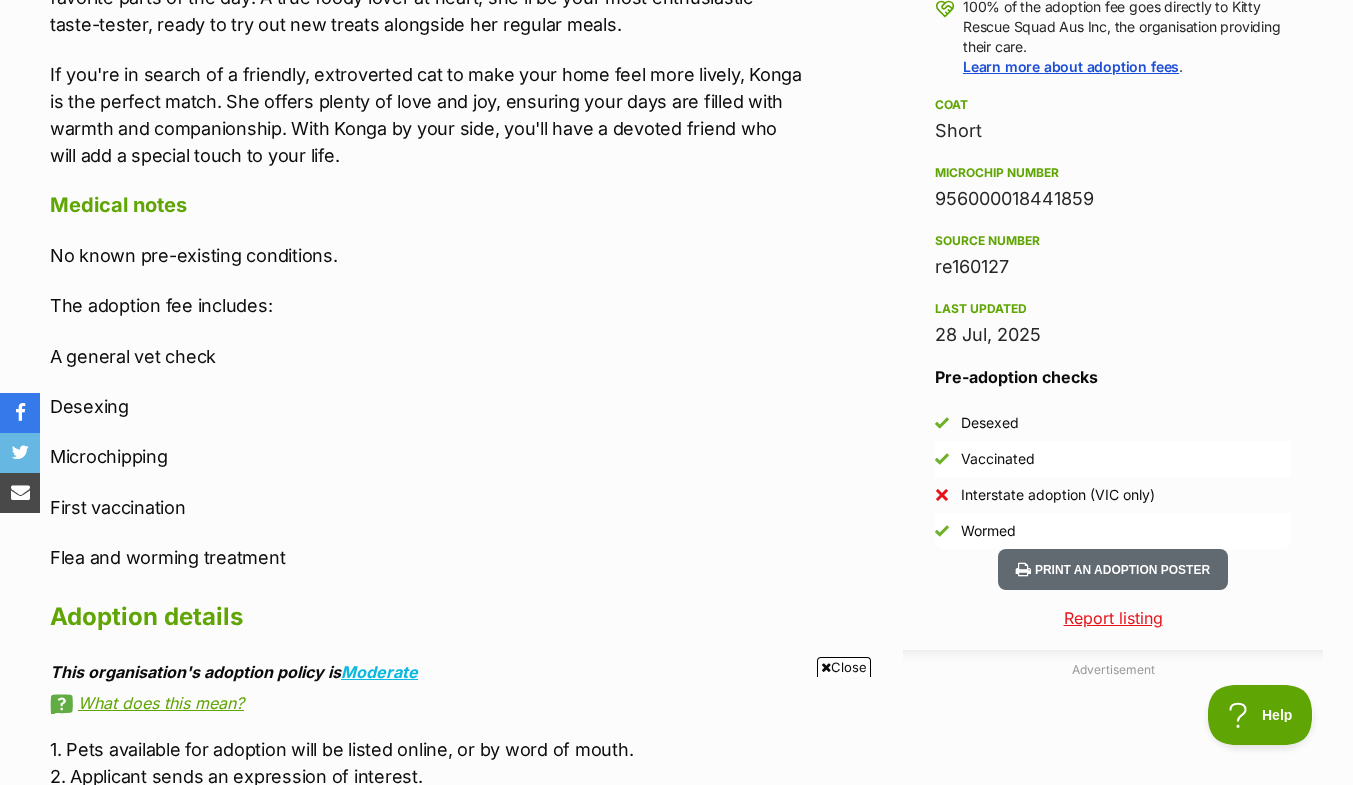 scroll, scrollTop: 1528, scrollLeft: 0, axis: vertical 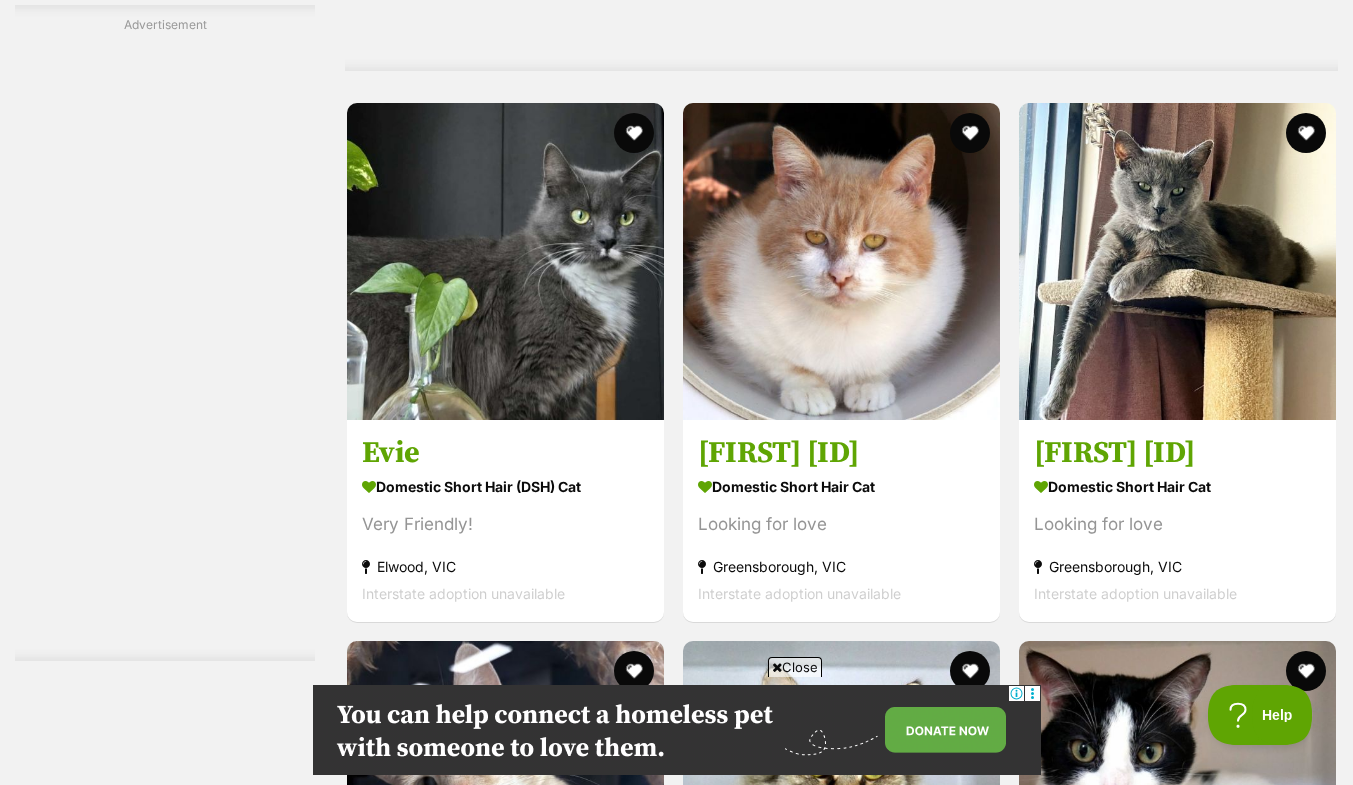 click on "[FIRST] [ID]" at bounding box center [1177, 453] 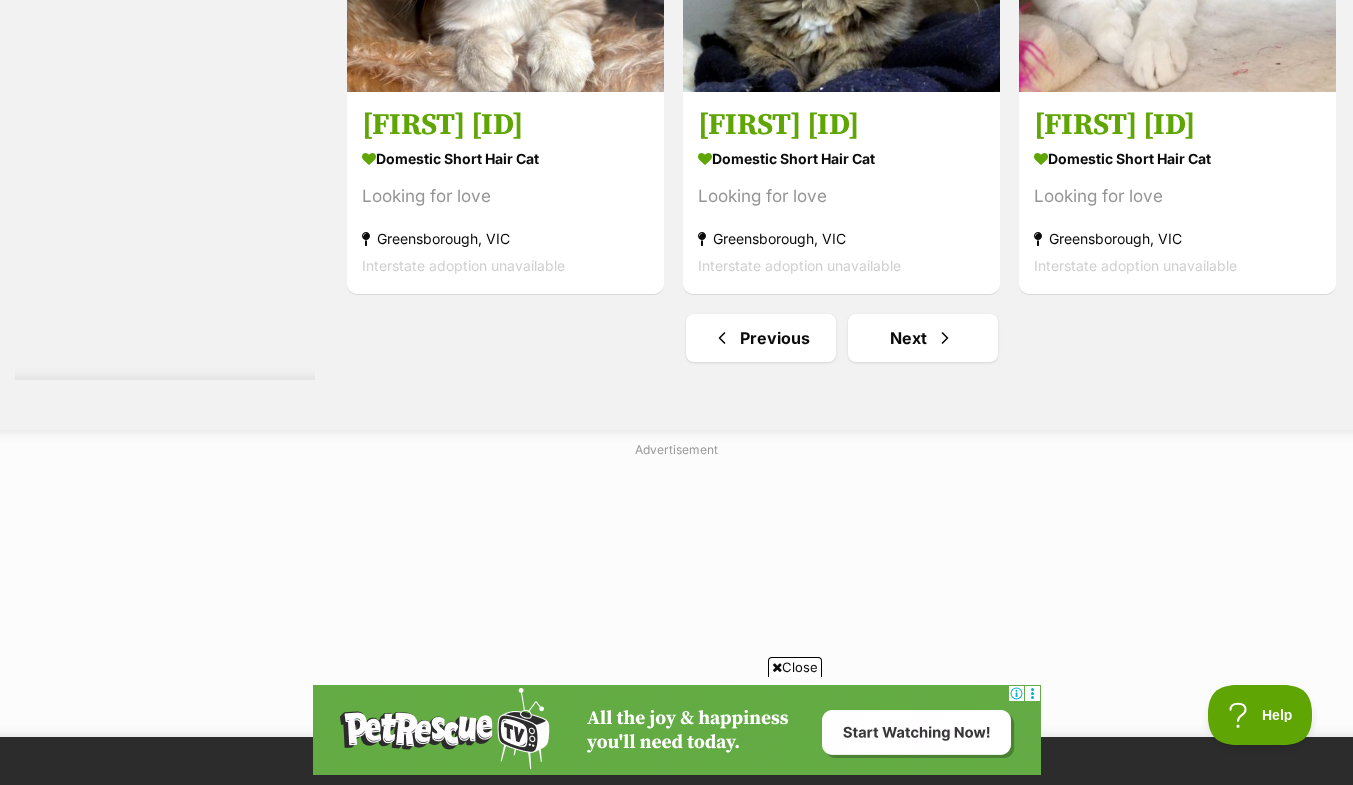 scroll, scrollTop: 14224, scrollLeft: 0, axis: vertical 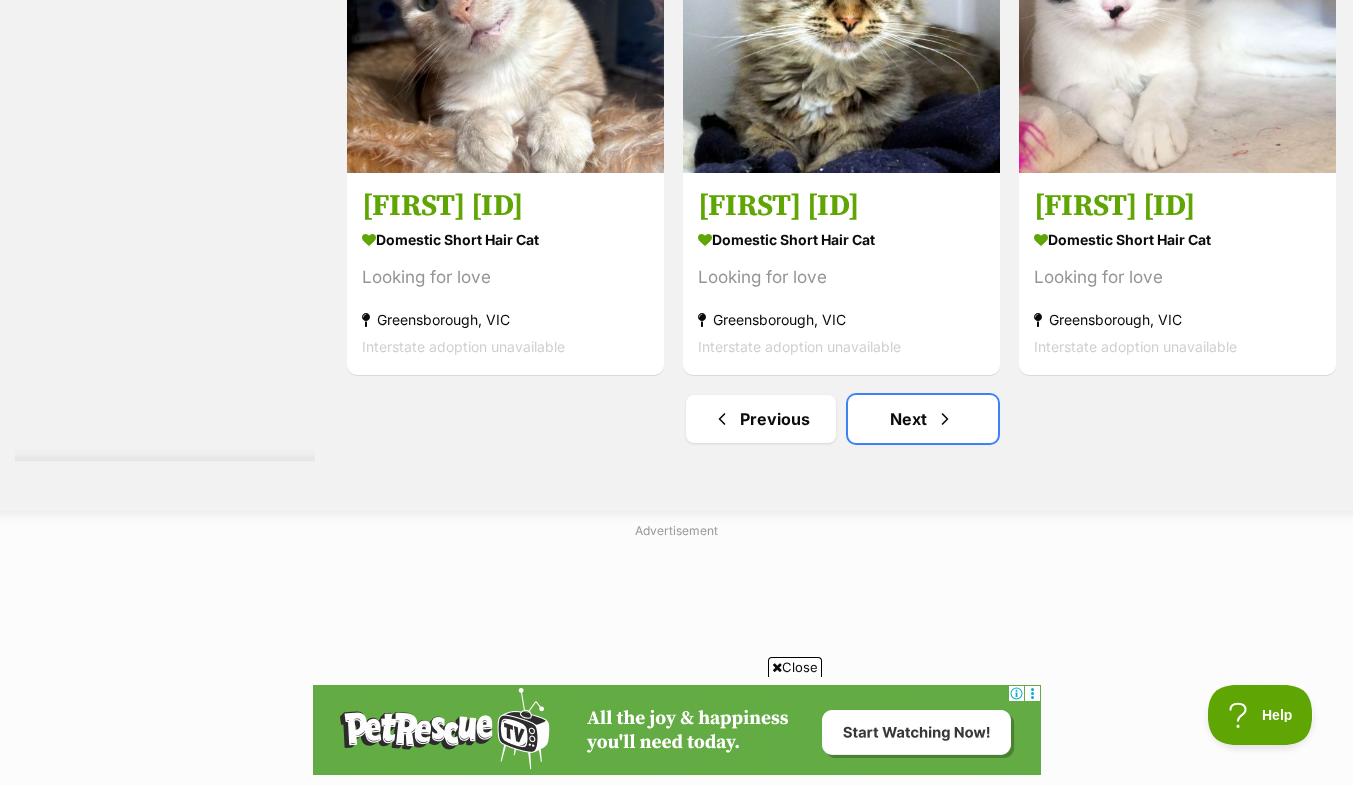 click on "Next" at bounding box center (923, 419) 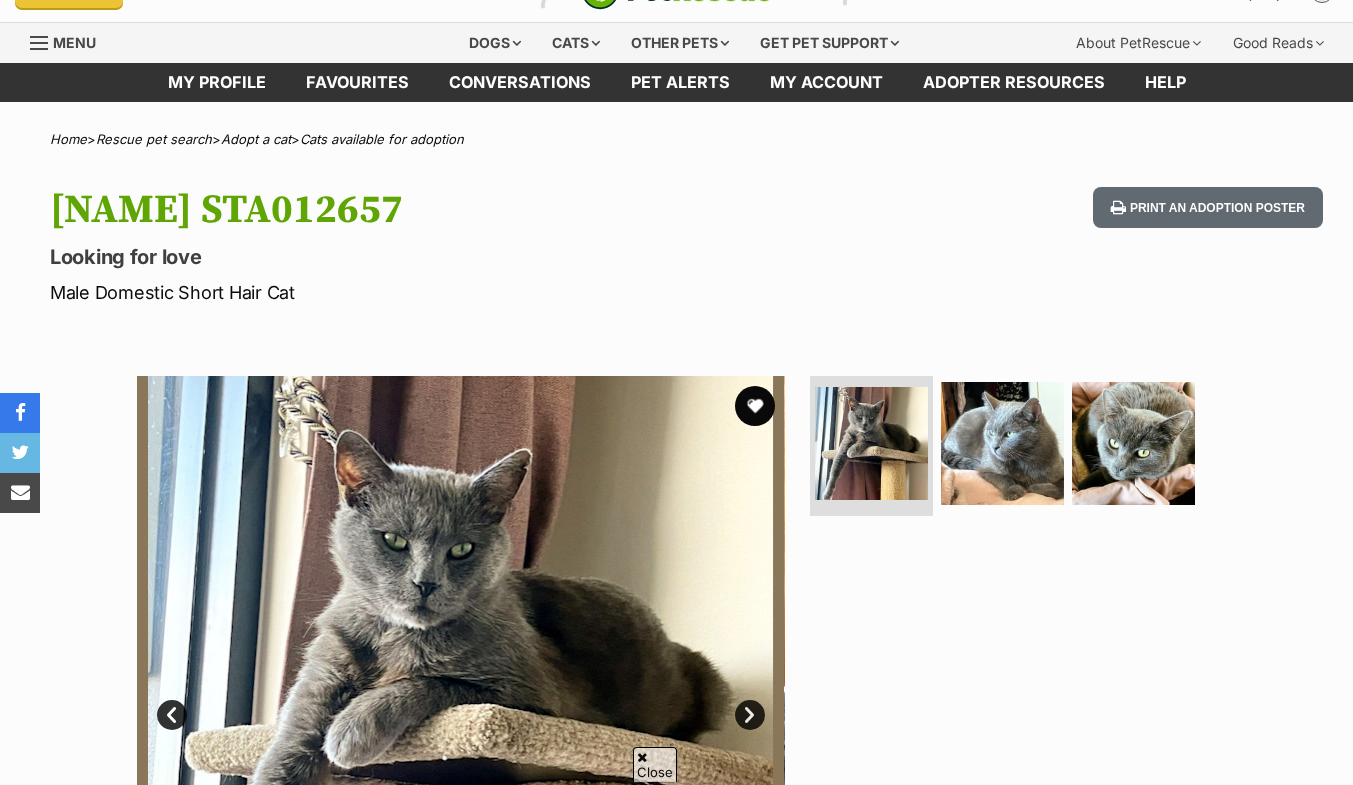 scroll, scrollTop: 337, scrollLeft: 0, axis: vertical 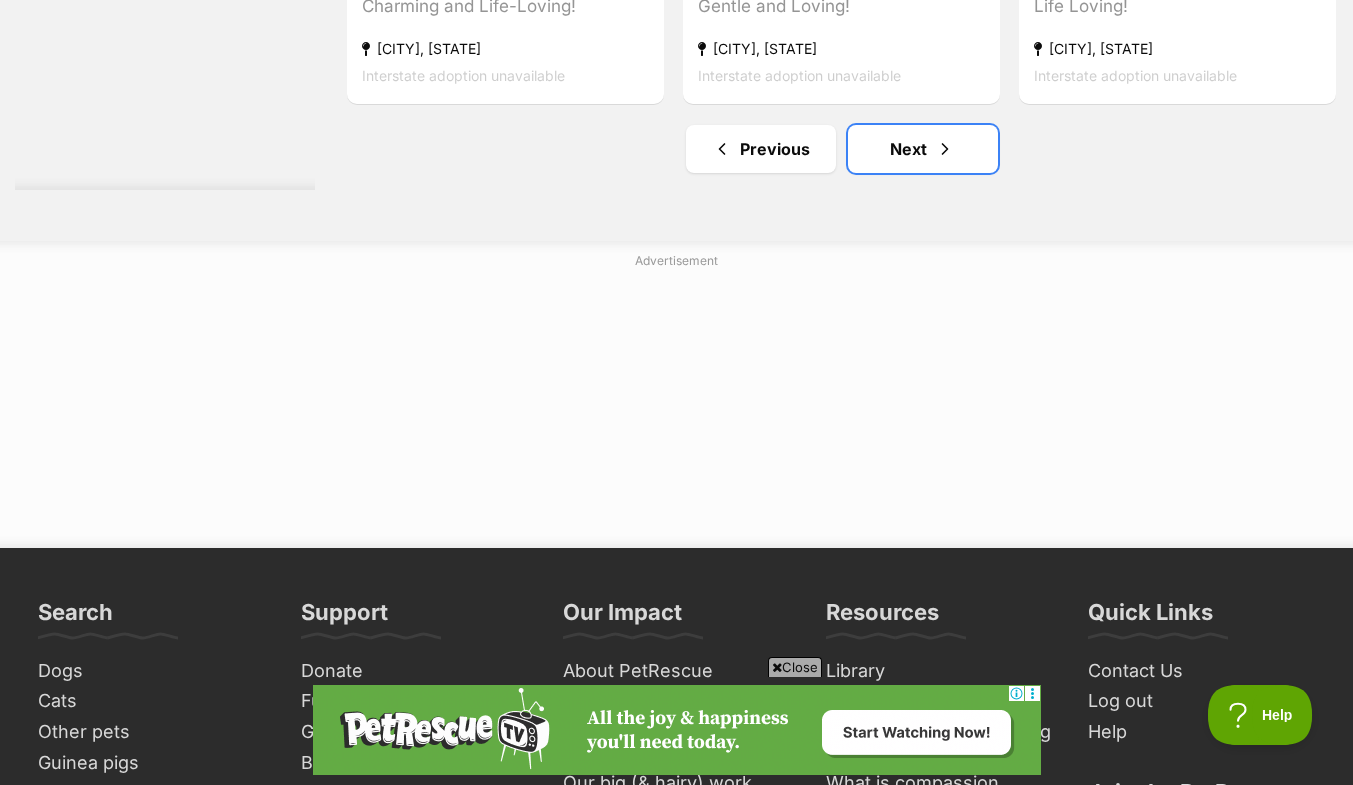 click on "Next" at bounding box center (923, 149) 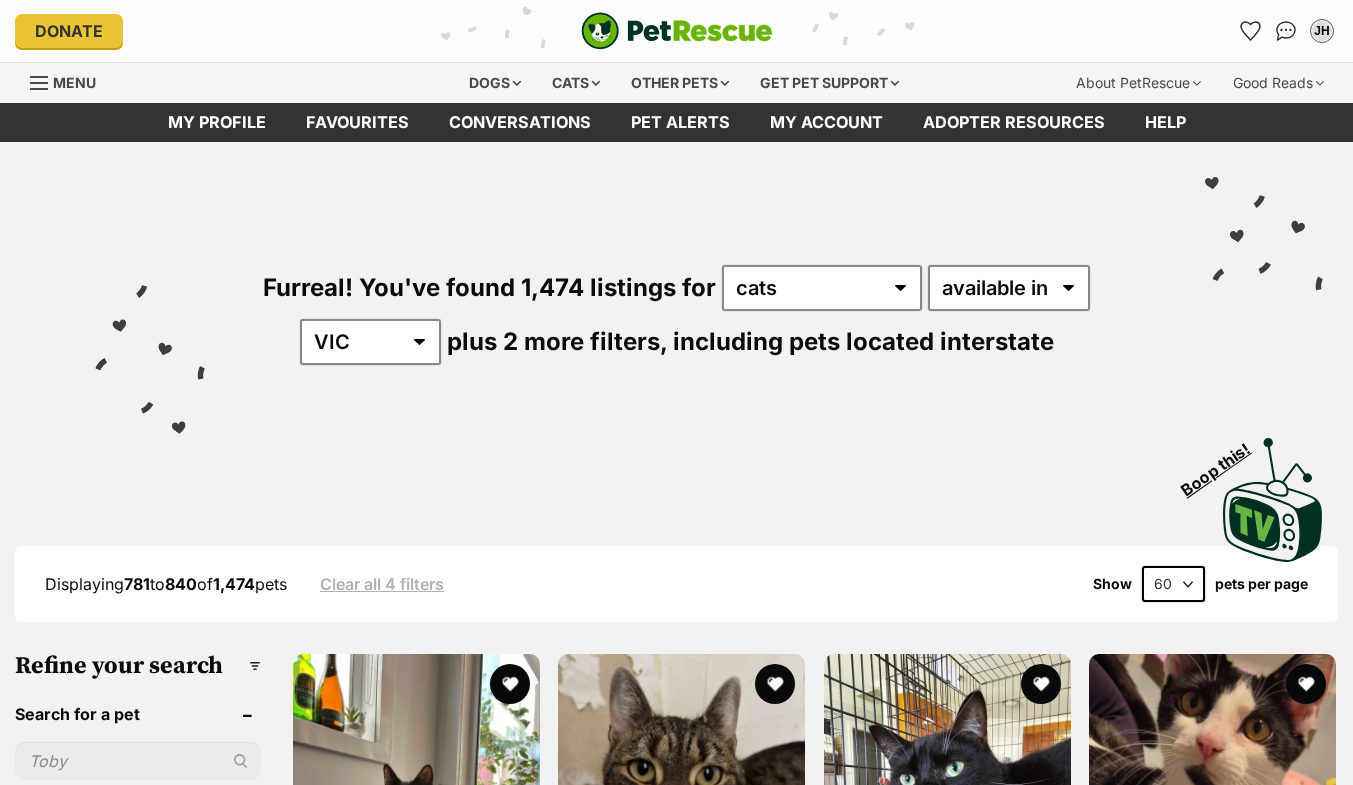 scroll, scrollTop: 0, scrollLeft: 0, axis: both 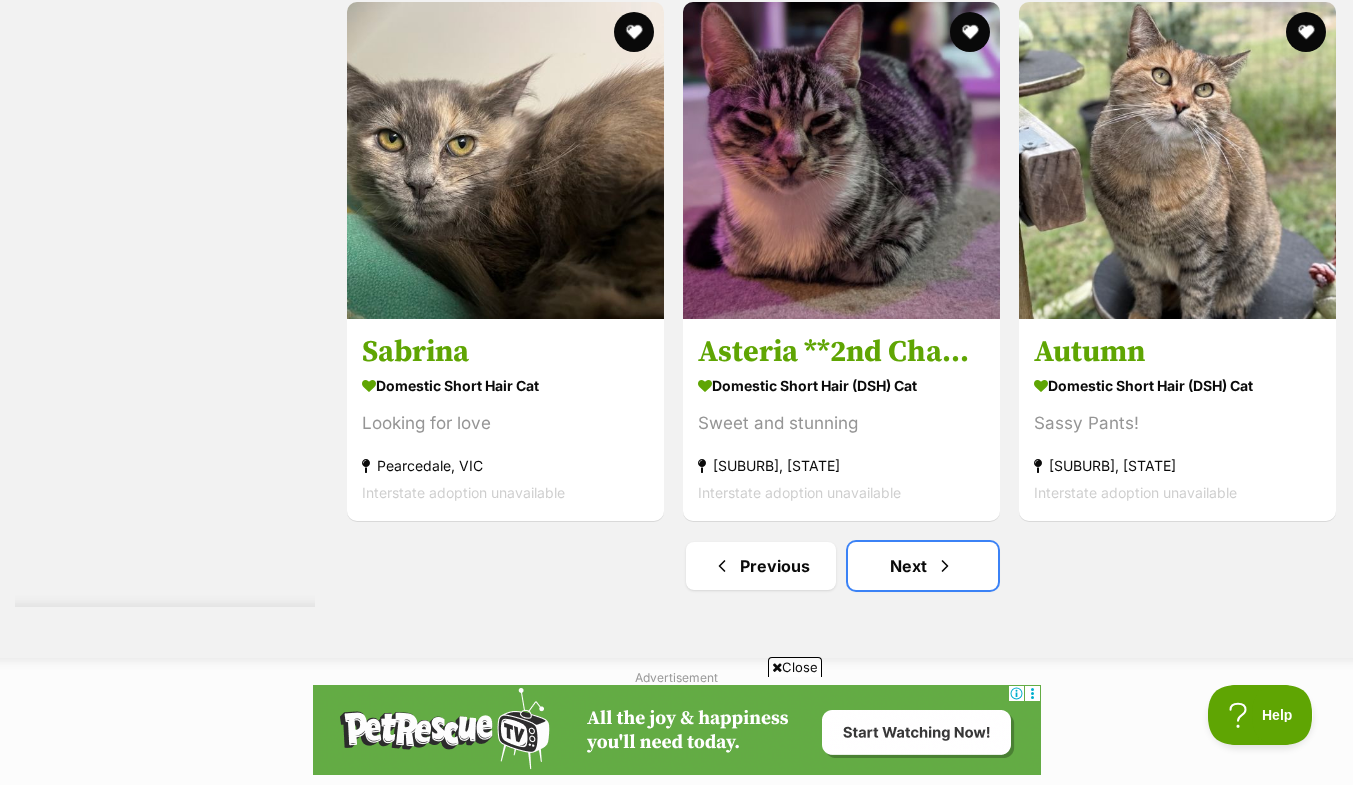 click at bounding box center (945, 566) 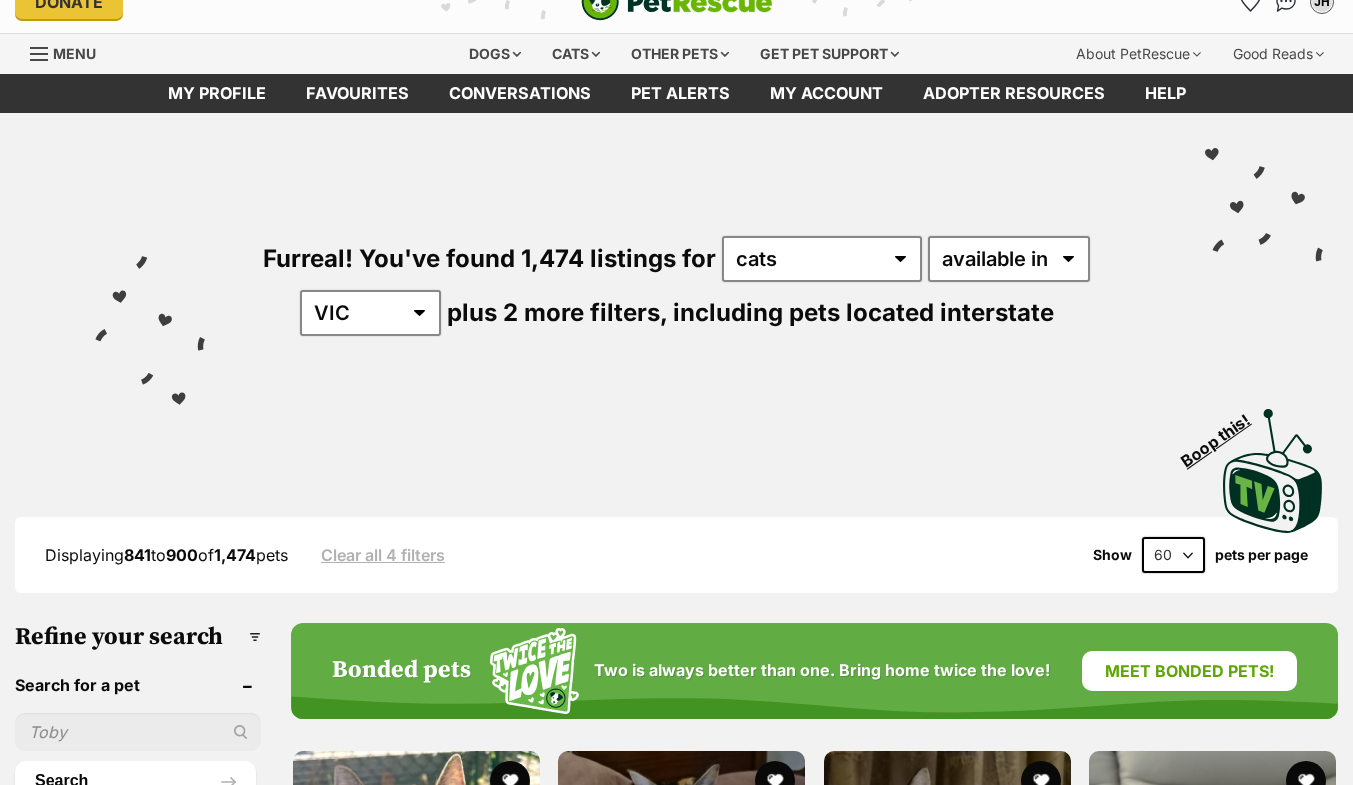 scroll, scrollTop: 0, scrollLeft: 0, axis: both 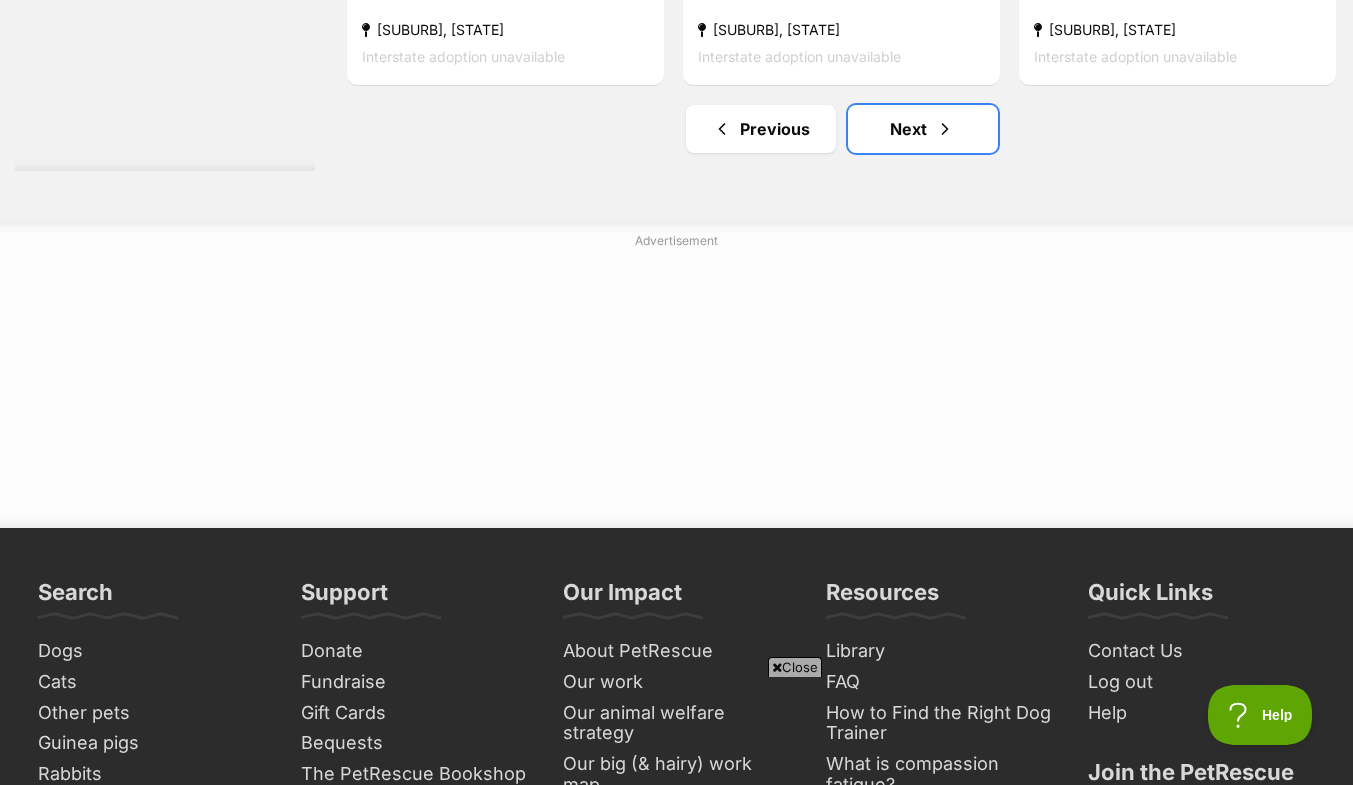 click on "Next" at bounding box center (923, 129) 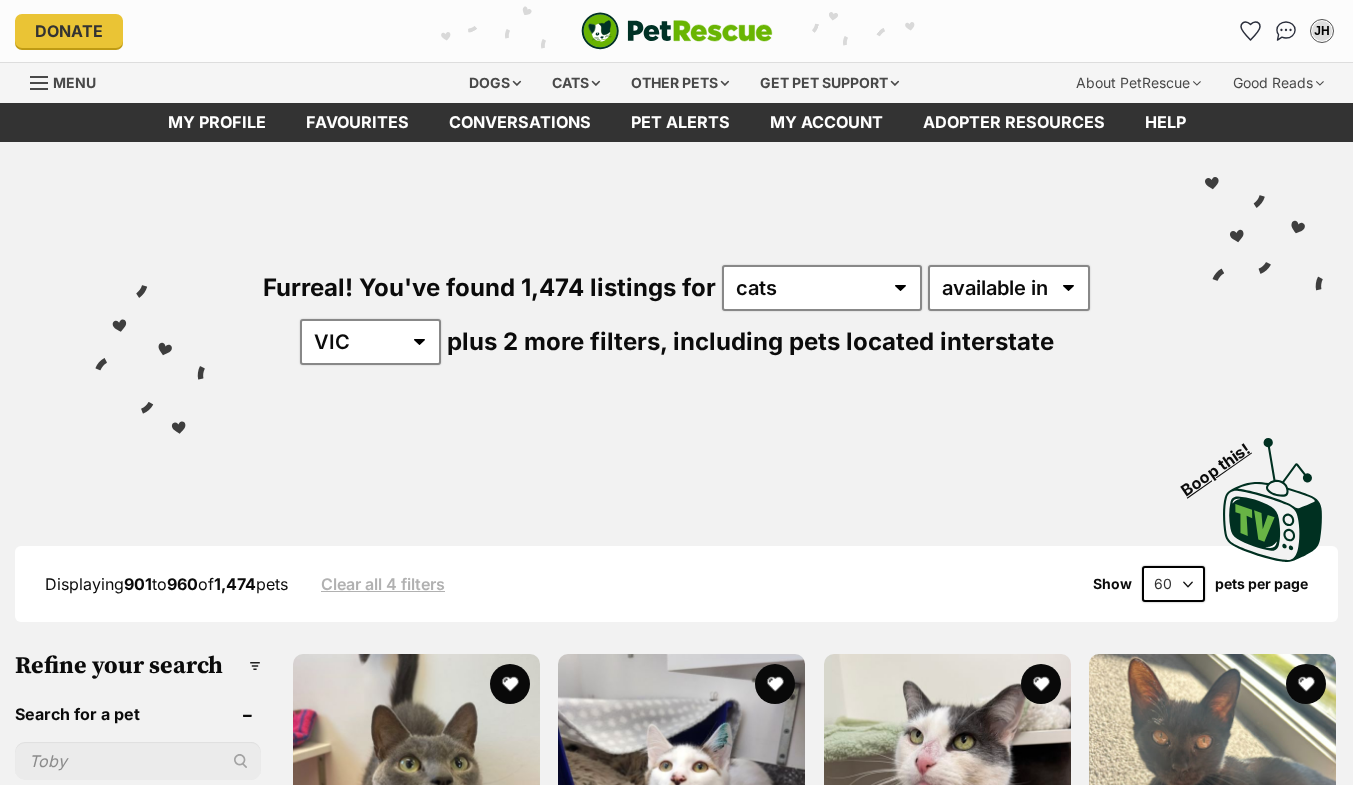 scroll, scrollTop: 0, scrollLeft: 0, axis: both 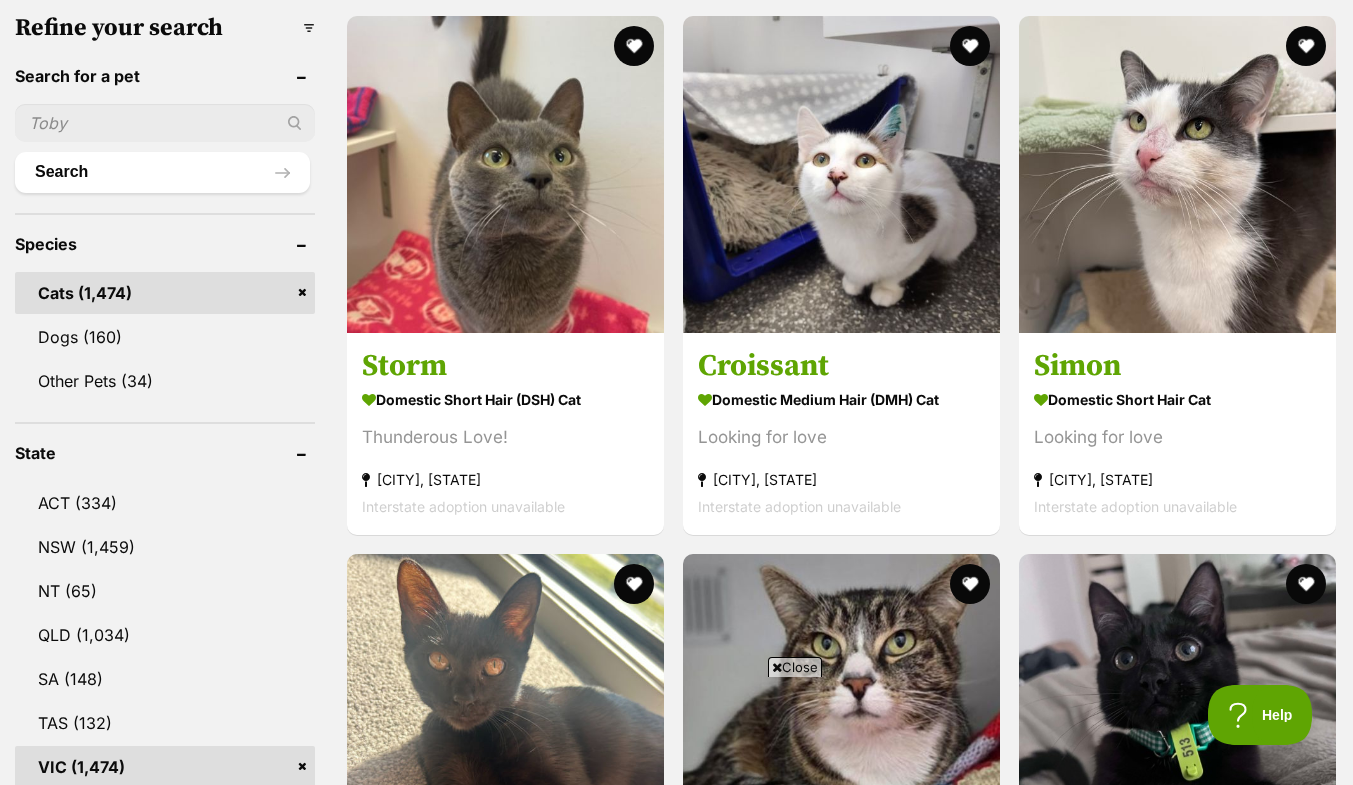 click on "Storm" at bounding box center (505, 366) 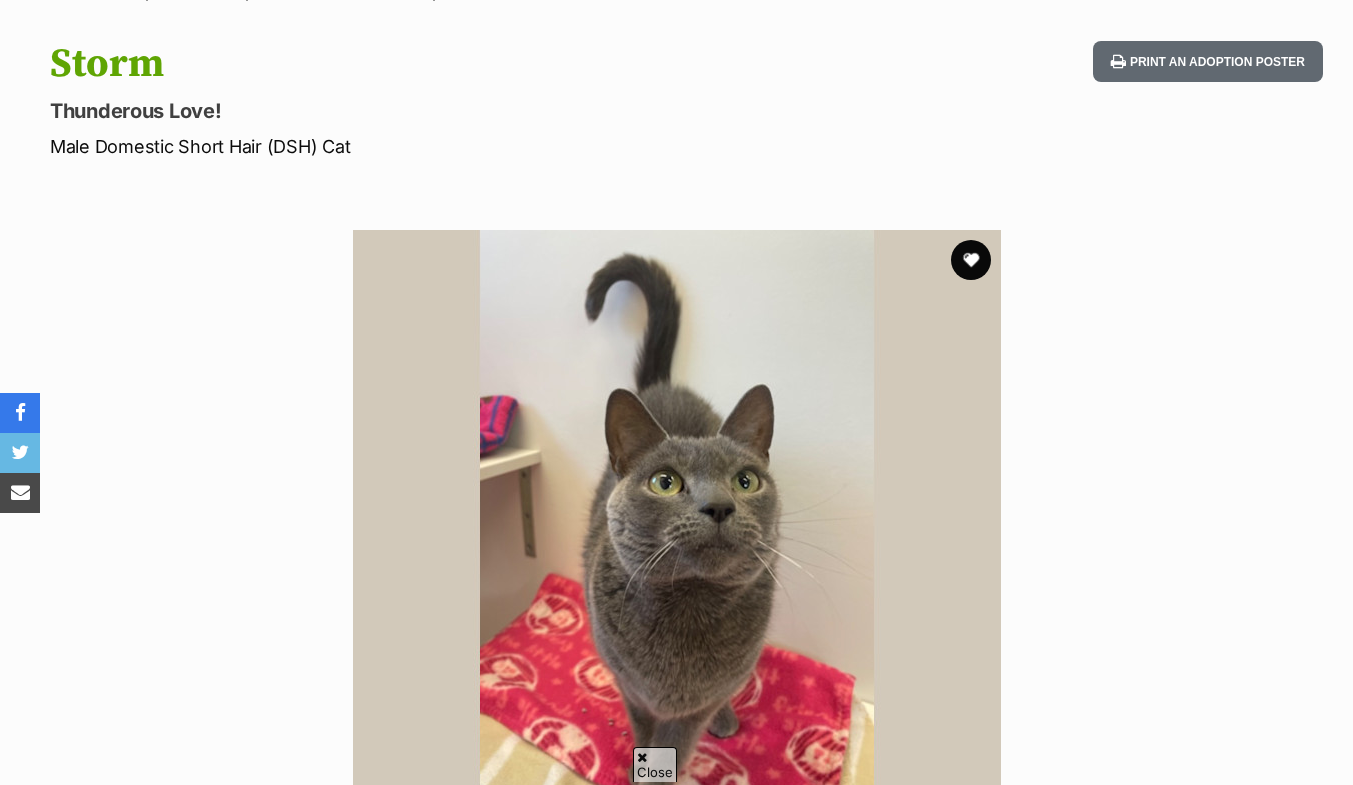 scroll, scrollTop: 283, scrollLeft: 0, axis: vertical 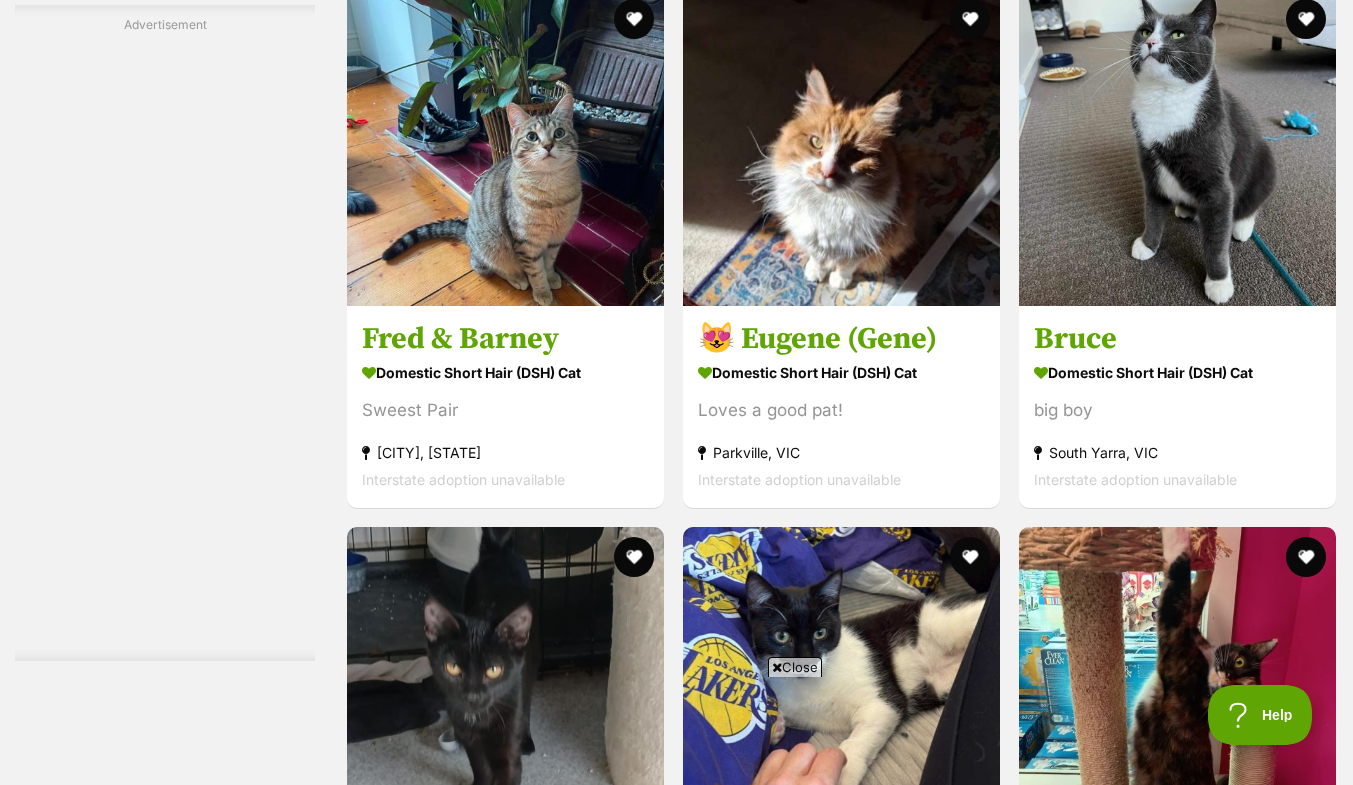 click on "Bruce" at bounding box center [1177, 339] 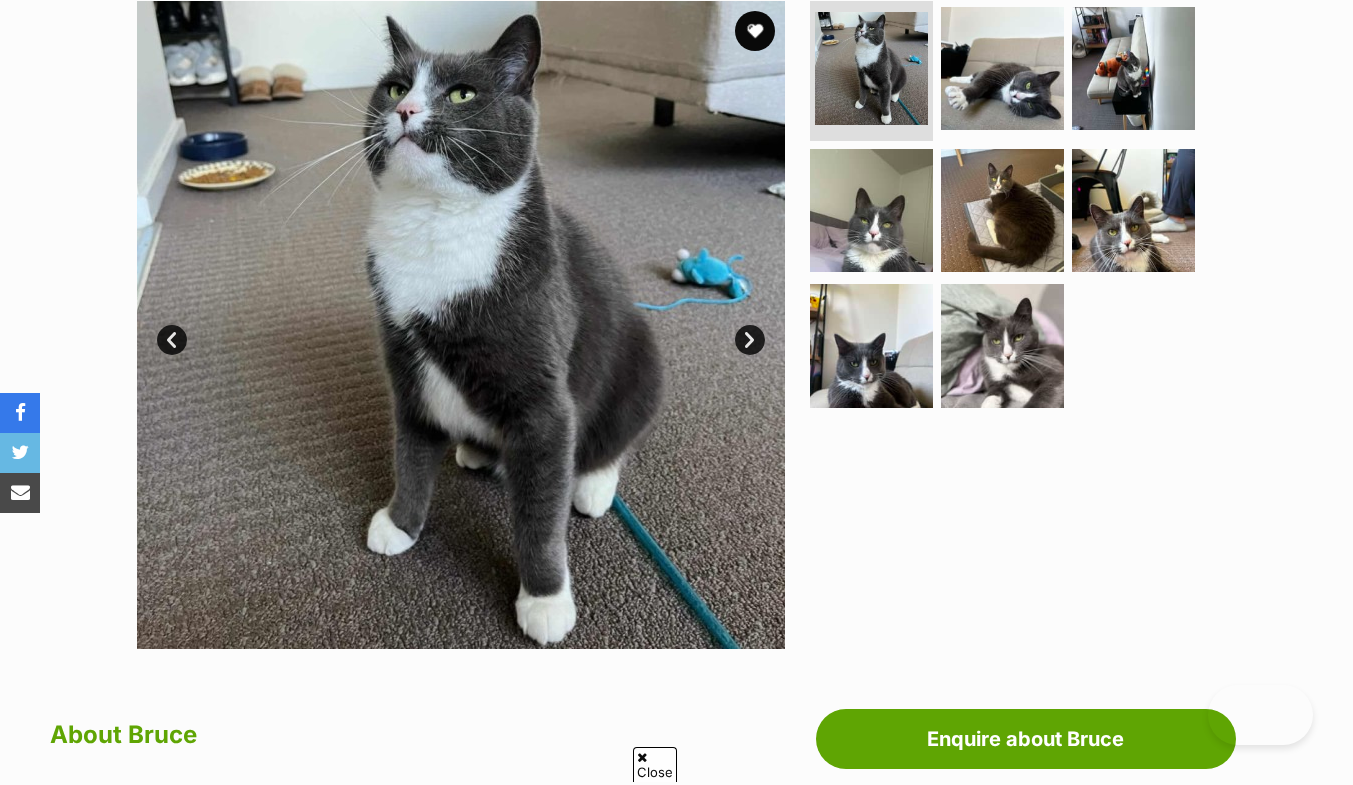 scroll, scrollTop: 732, scrollLeft: 0, axis: vertical 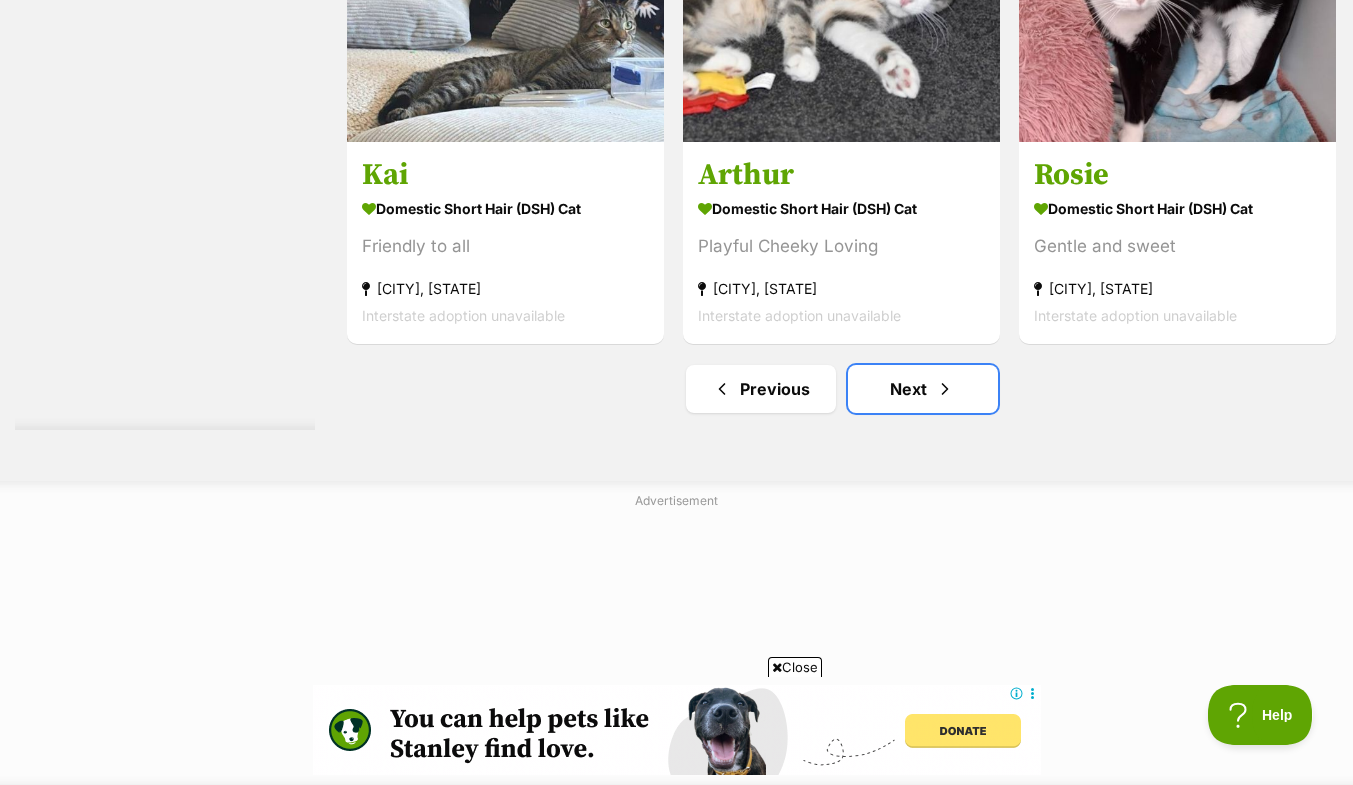click on "Next" at bounding box center (923, 389) 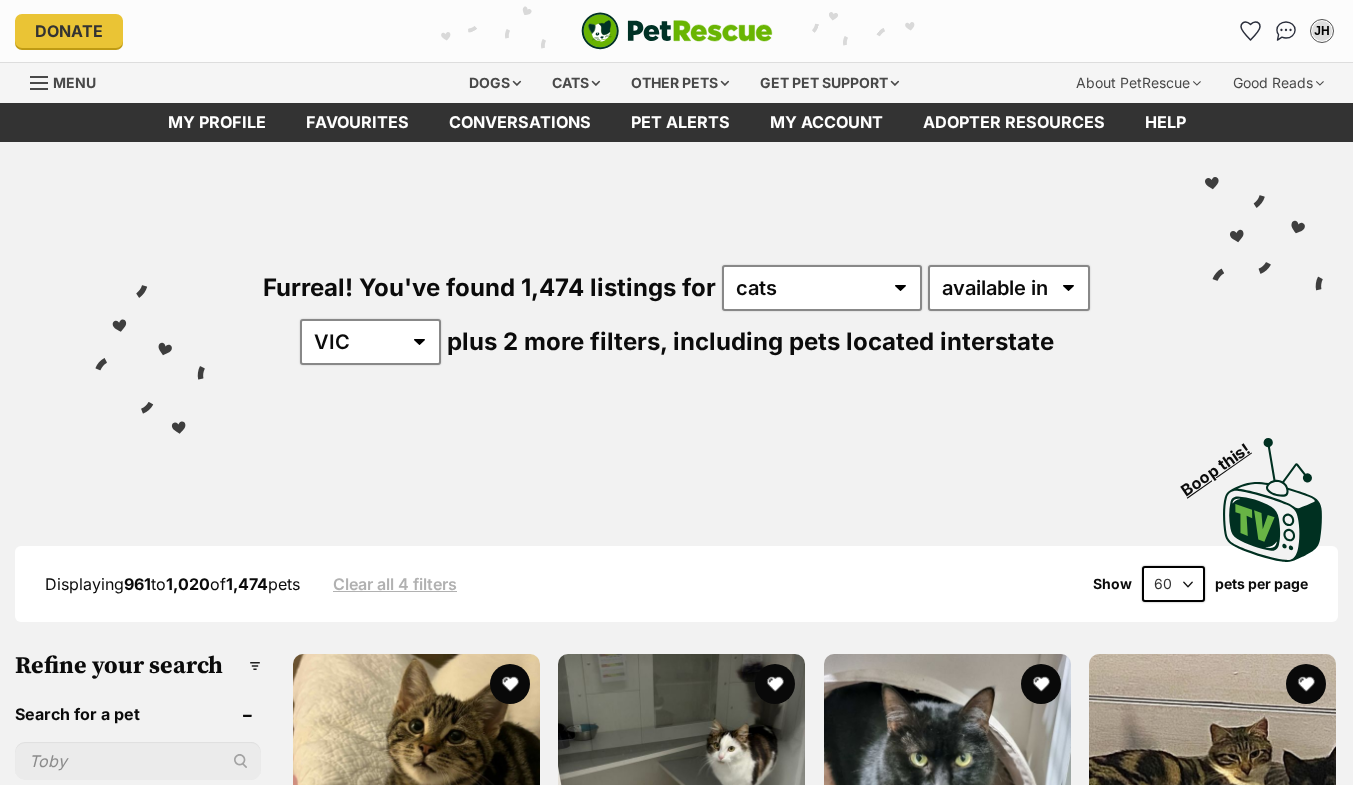 scroll, scrollTop: 0, scrollLeft: 0, axis: both 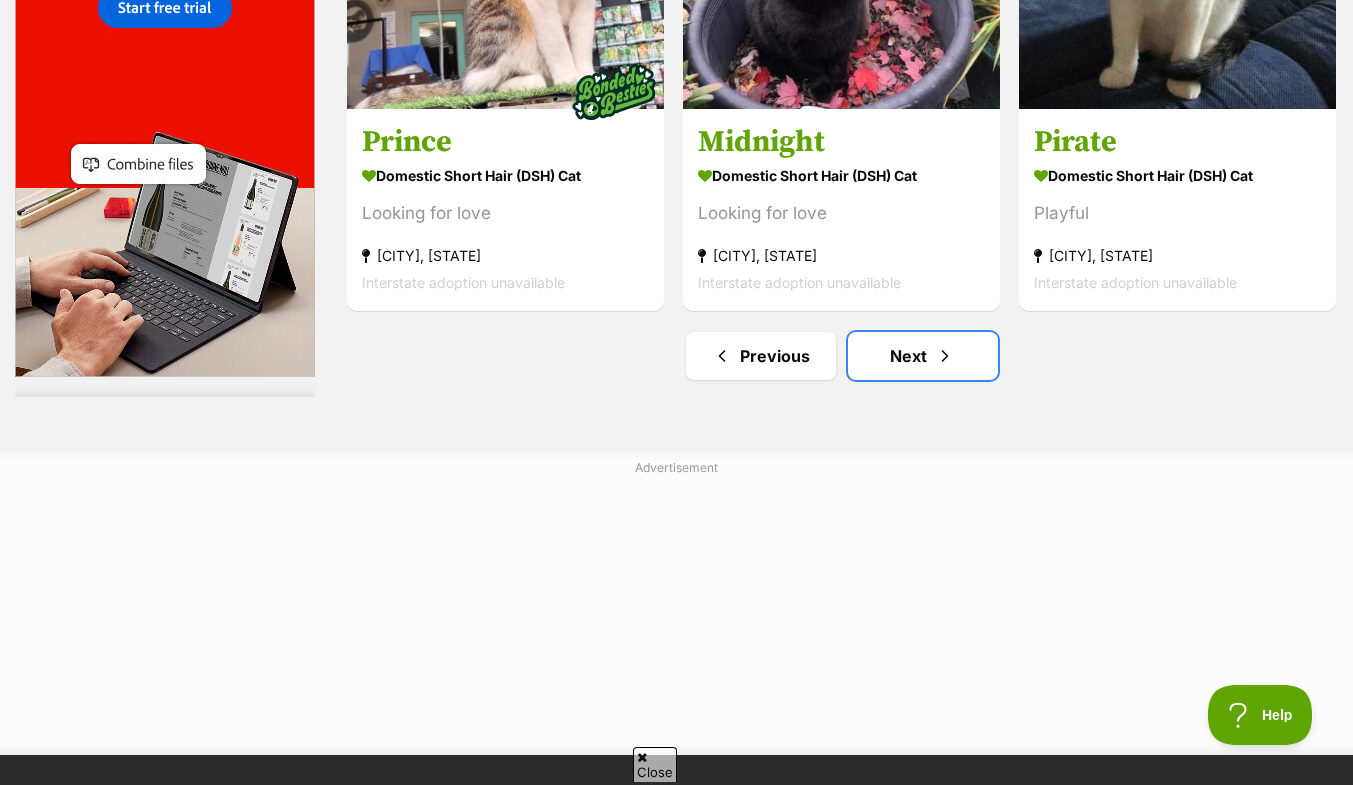 click on "Next" at bounding box center (923, 356) 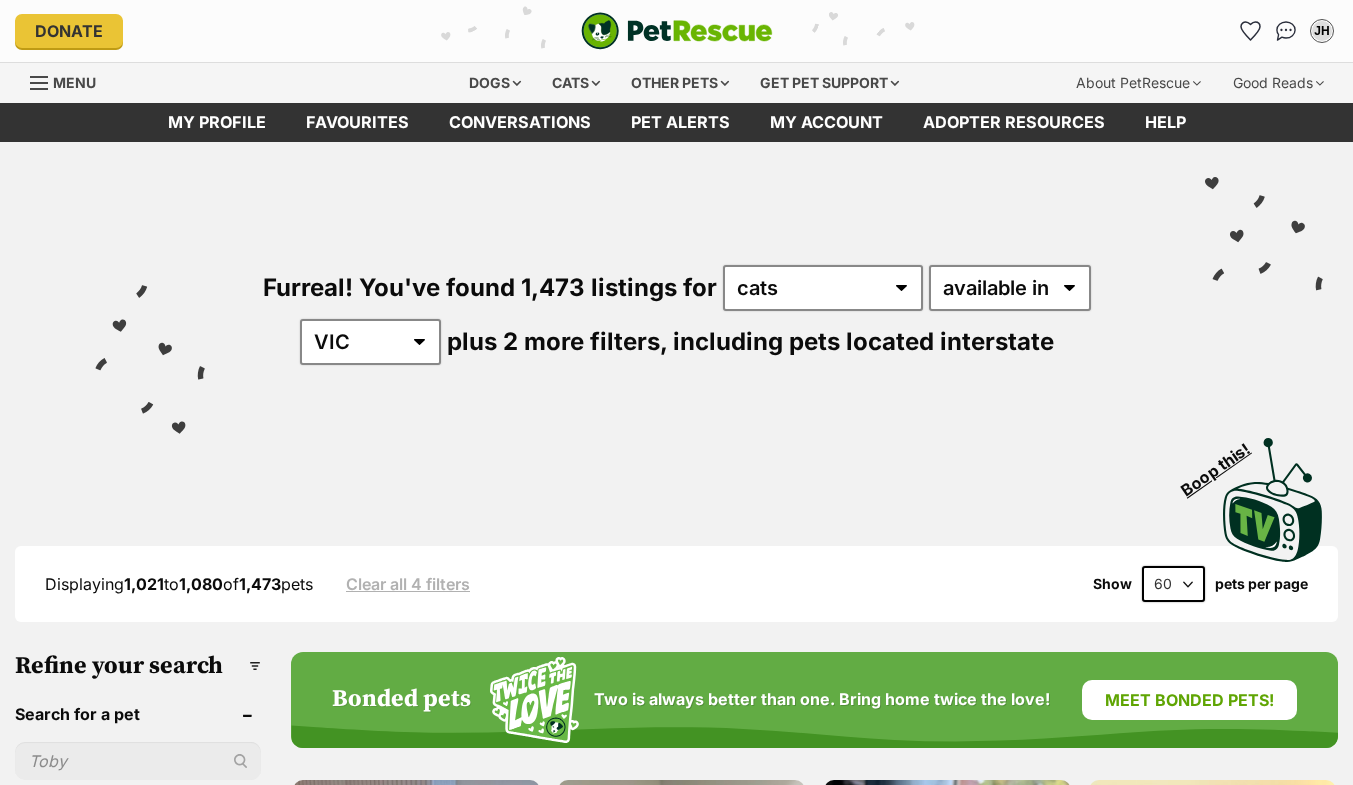 scroll, scrollTop: 0, scrollLeft: 0, axis: both 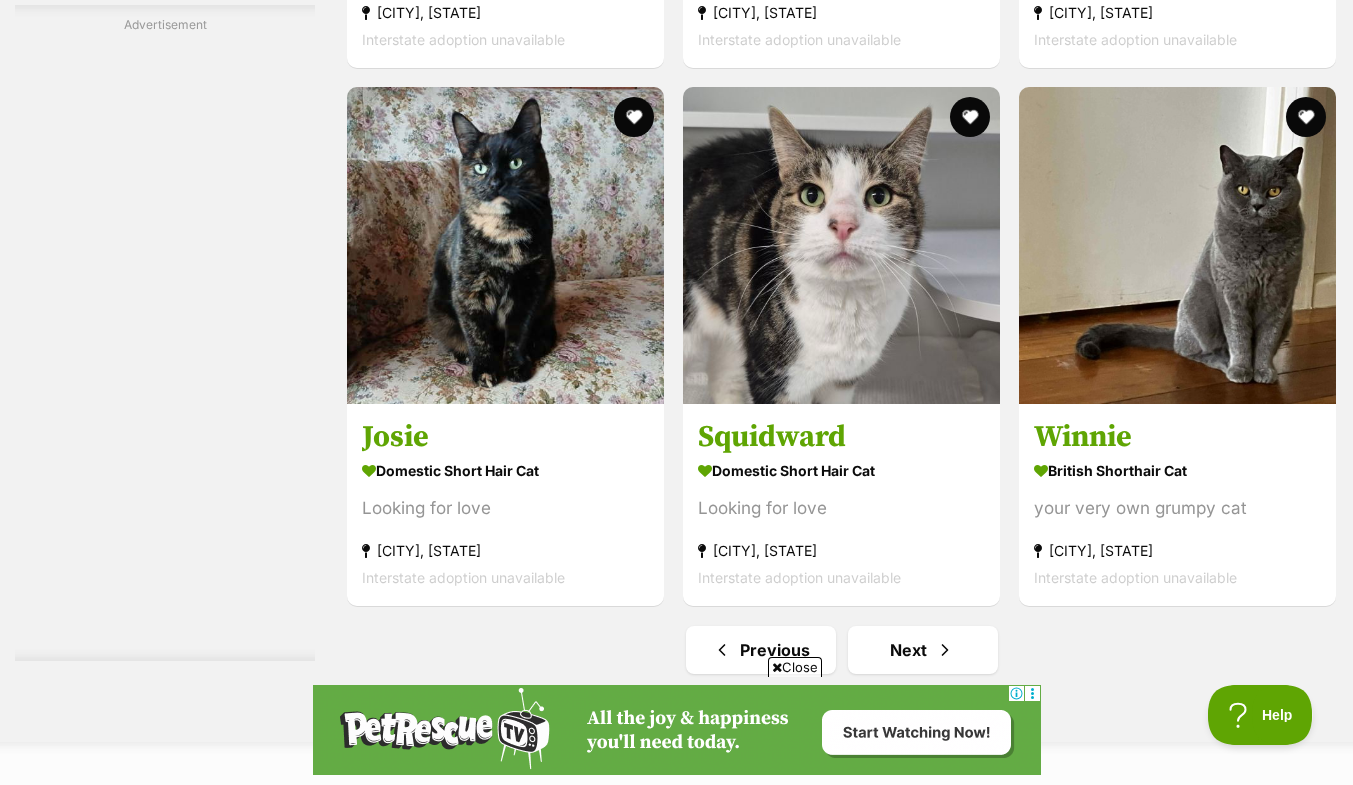 click at bounding box center [1177, 245] 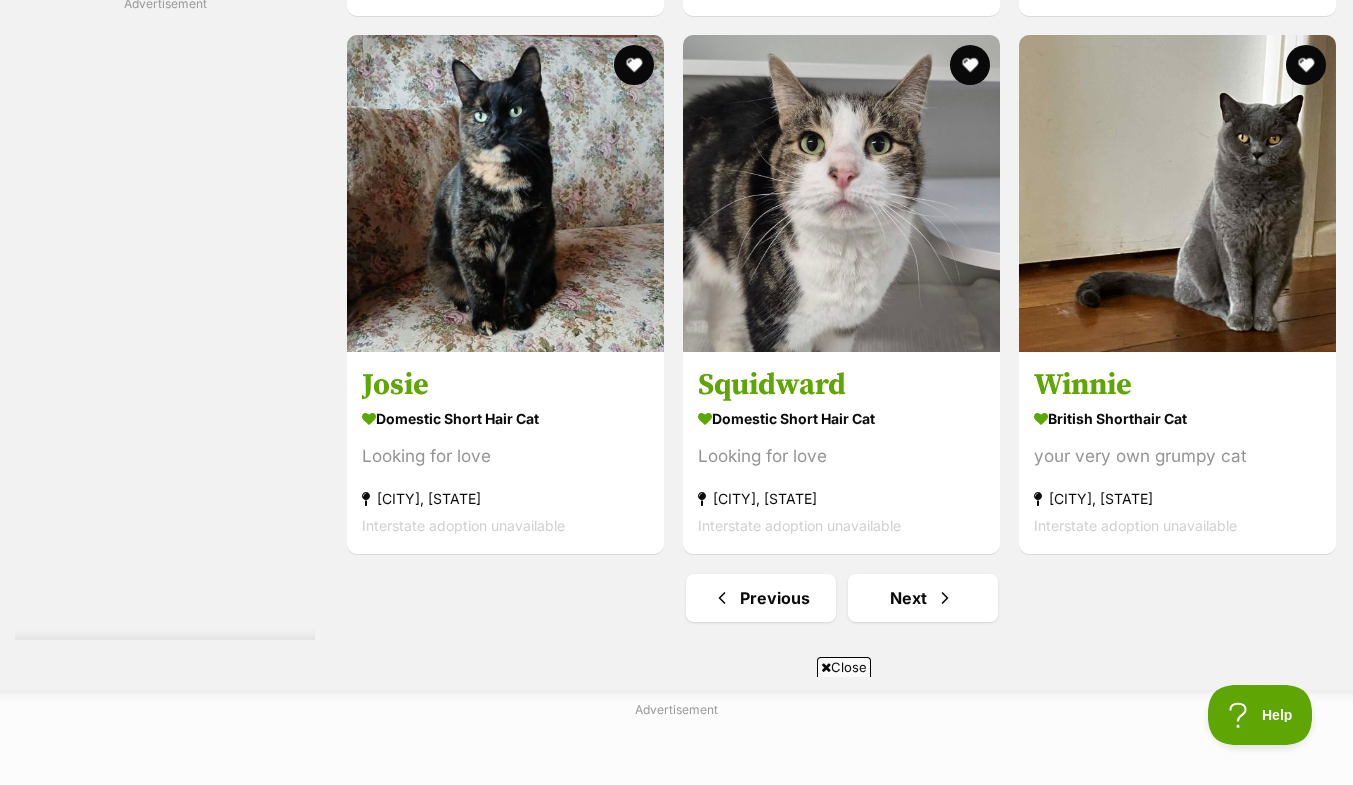 scroll, scrollTop: 14047, scrollLeft: 0, axis: vertical 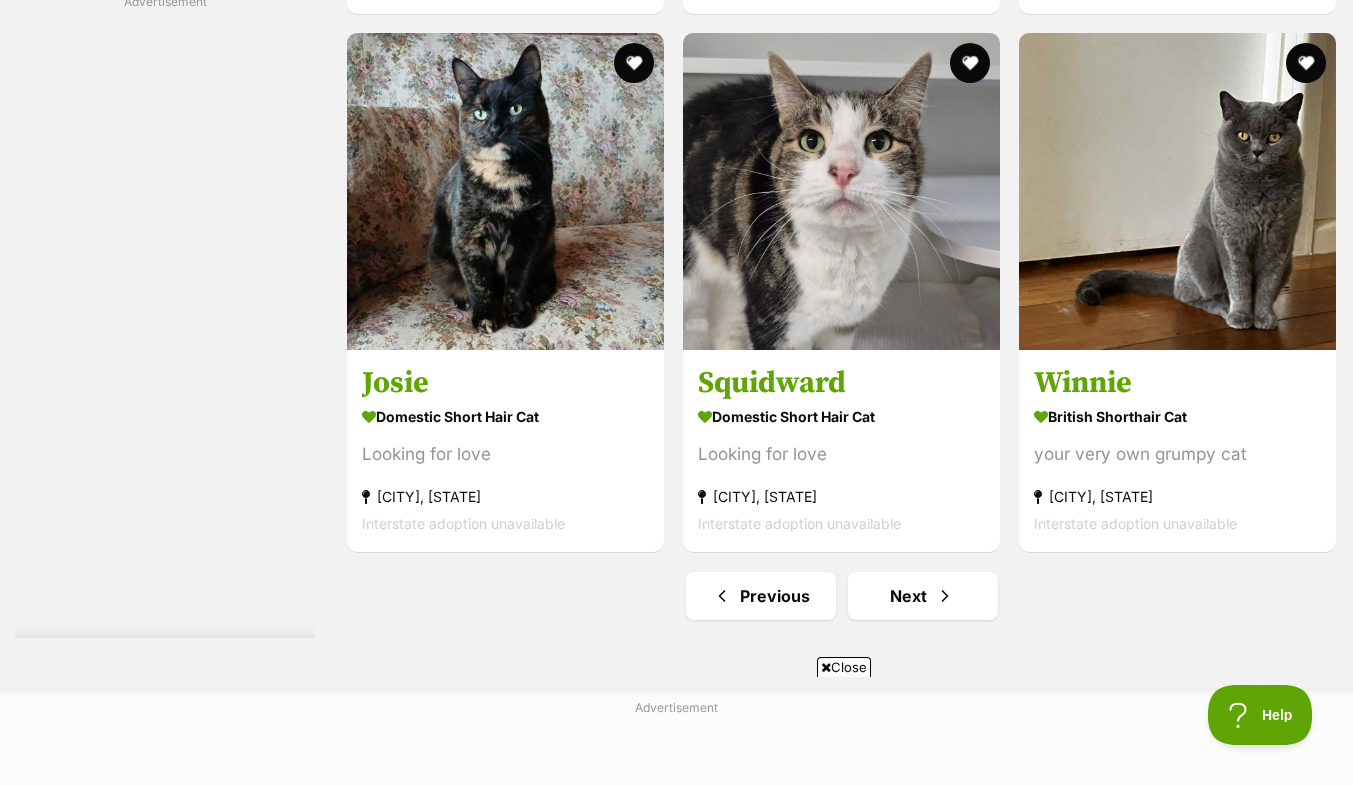 click on "Winnie" at bounding box center (1177, 383) 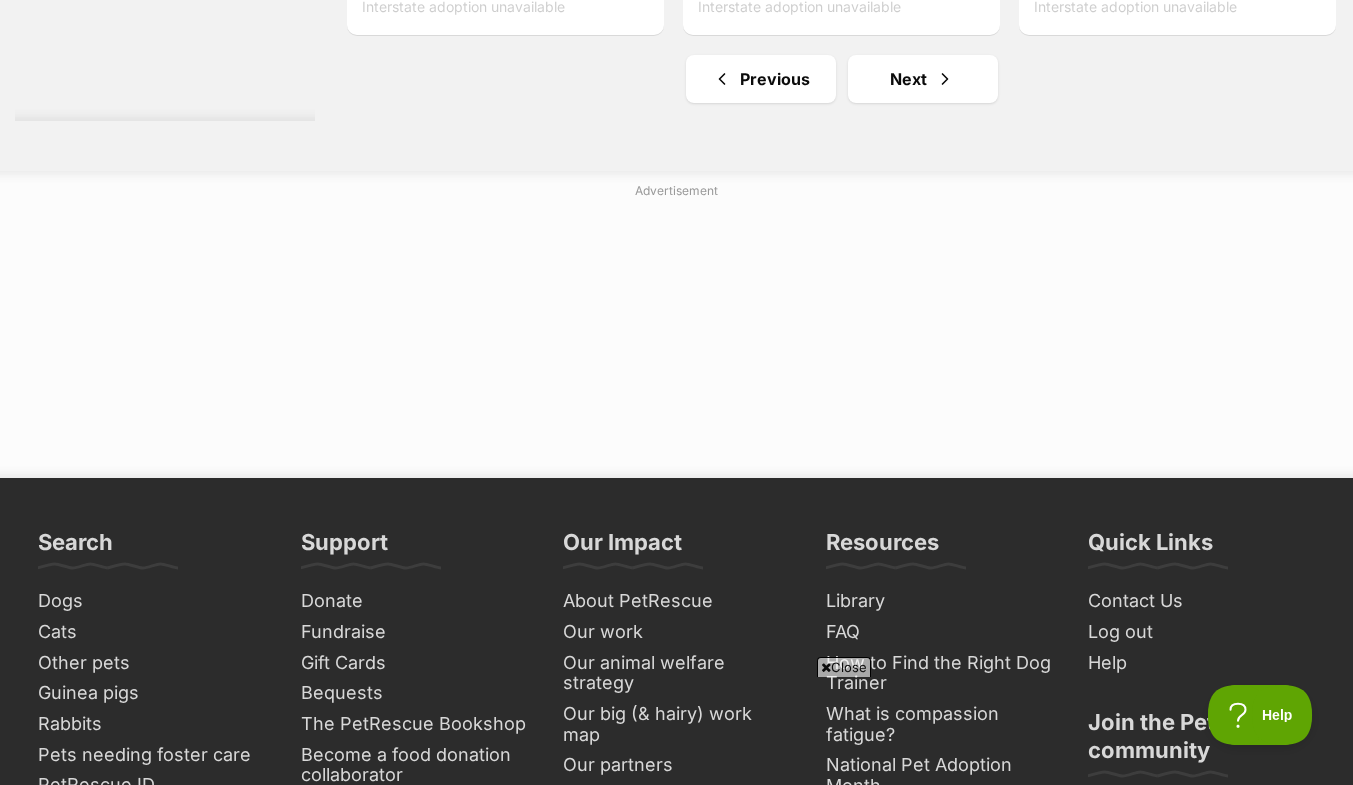 scroll, scrollTop: 14565, scrollLeft: 0, axis: vertical 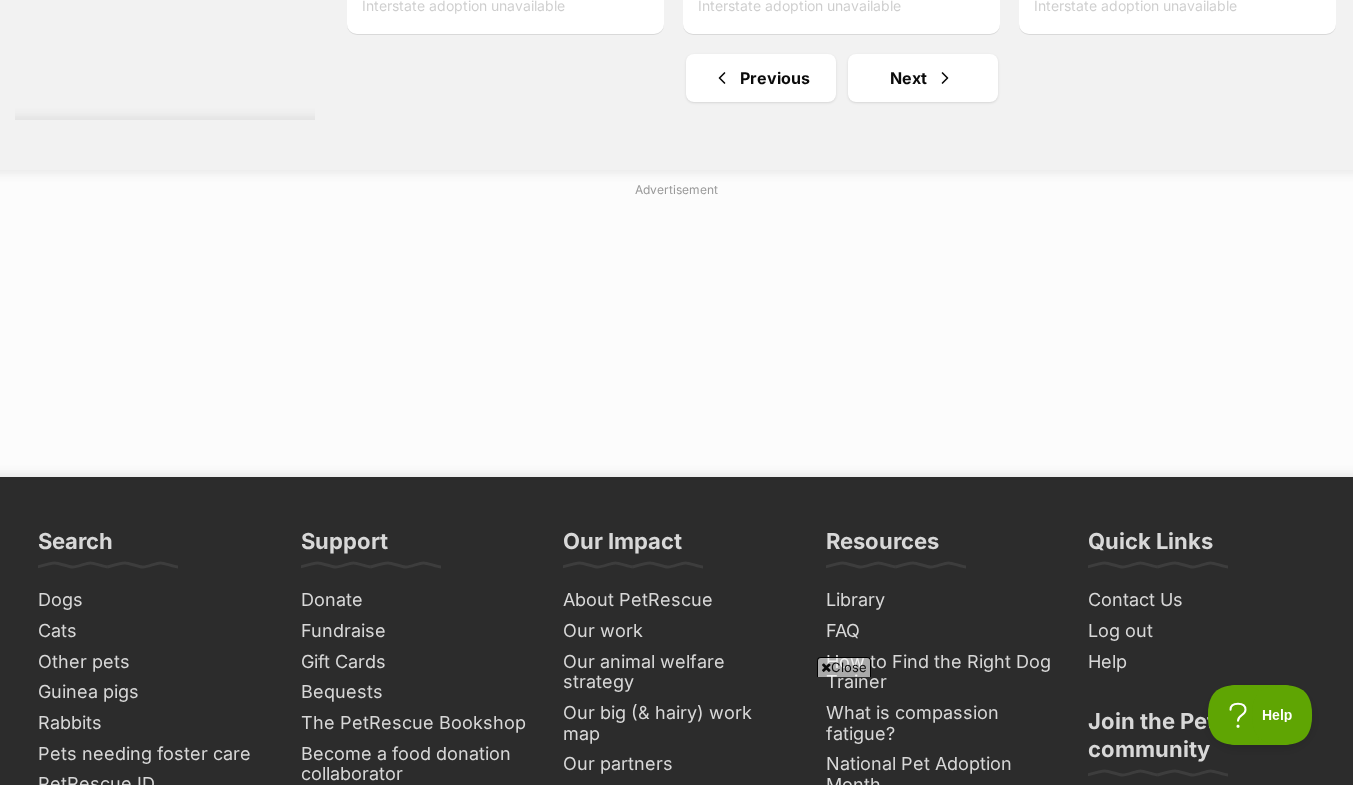 click on "Next" at bounding box center (923, 78) 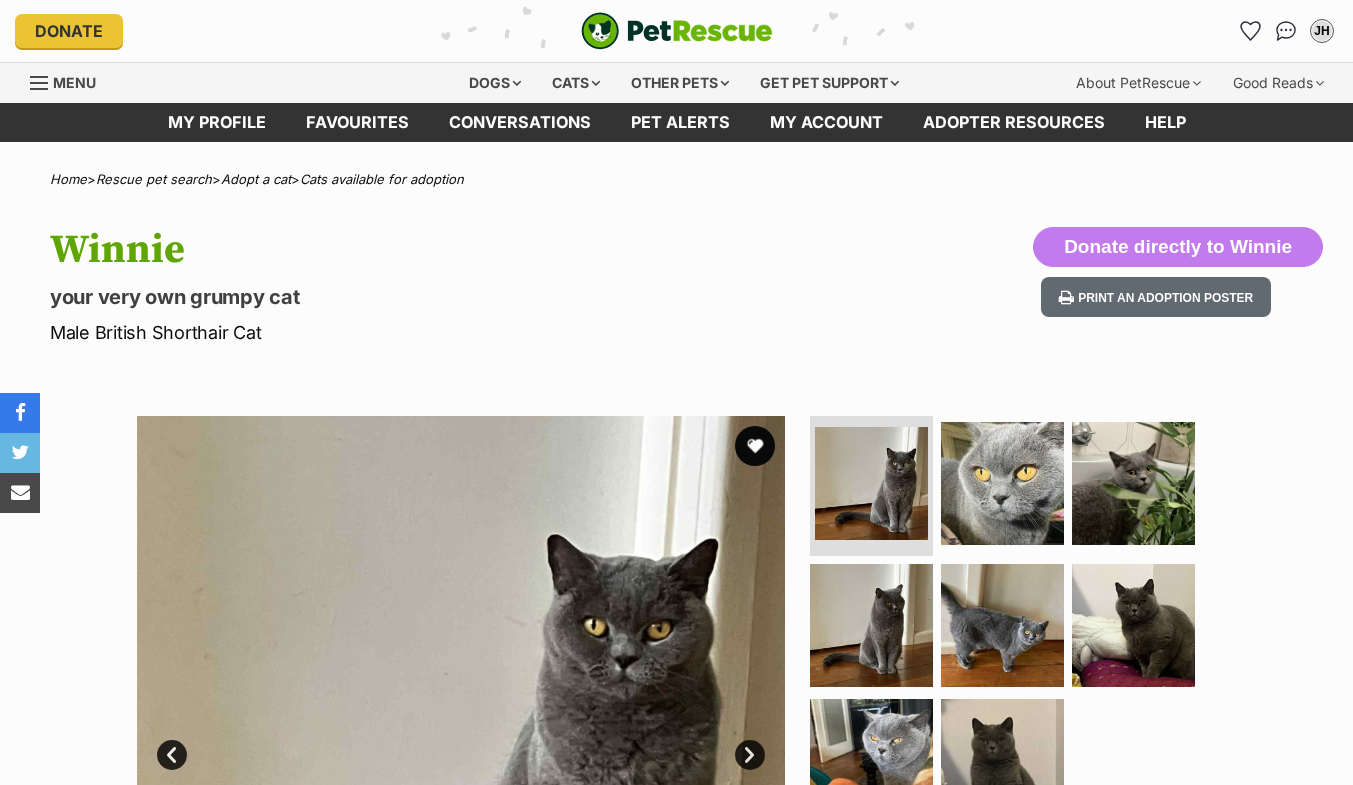 scroll, scrollTop: 0, scrollLeft: 0, axis: both 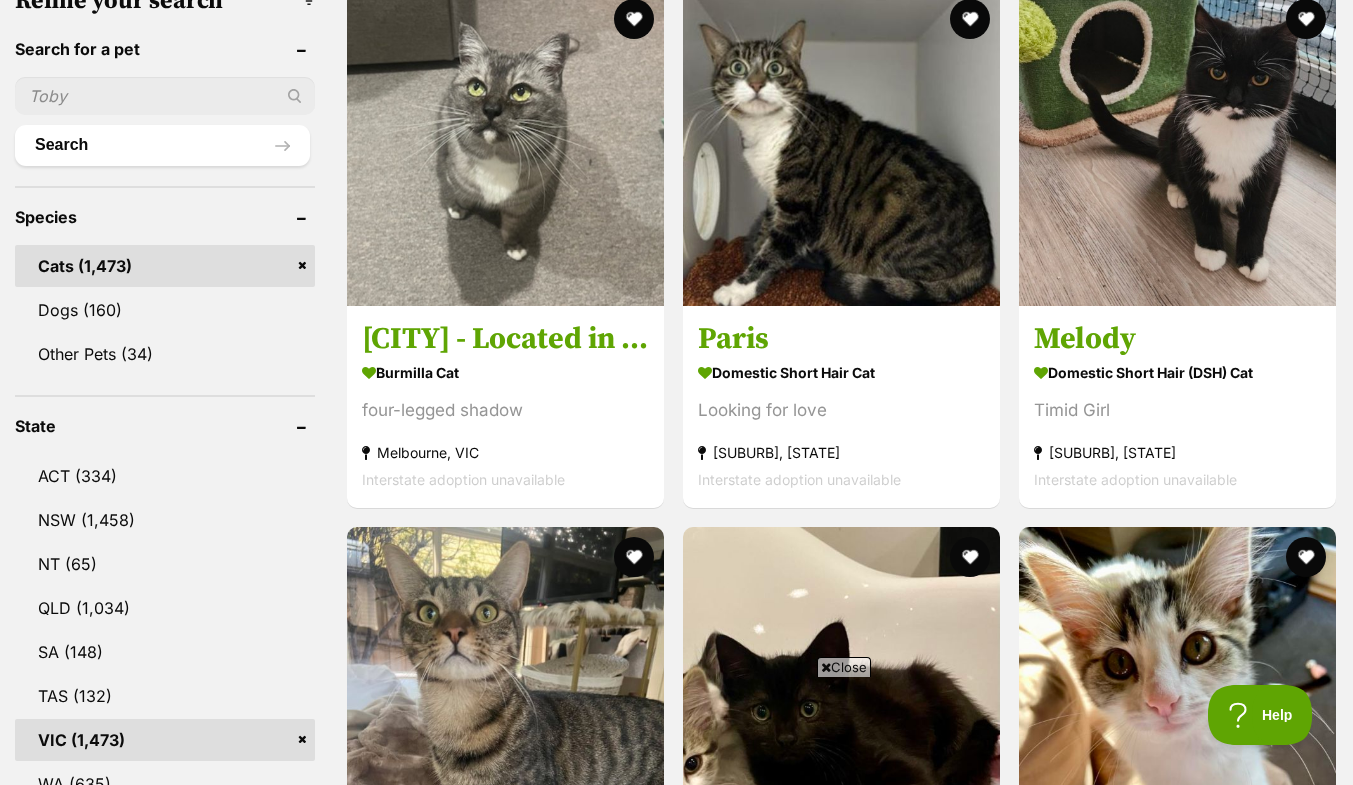click on "[NAME] - Located in [CITY]" at bounding box center [505, 339] 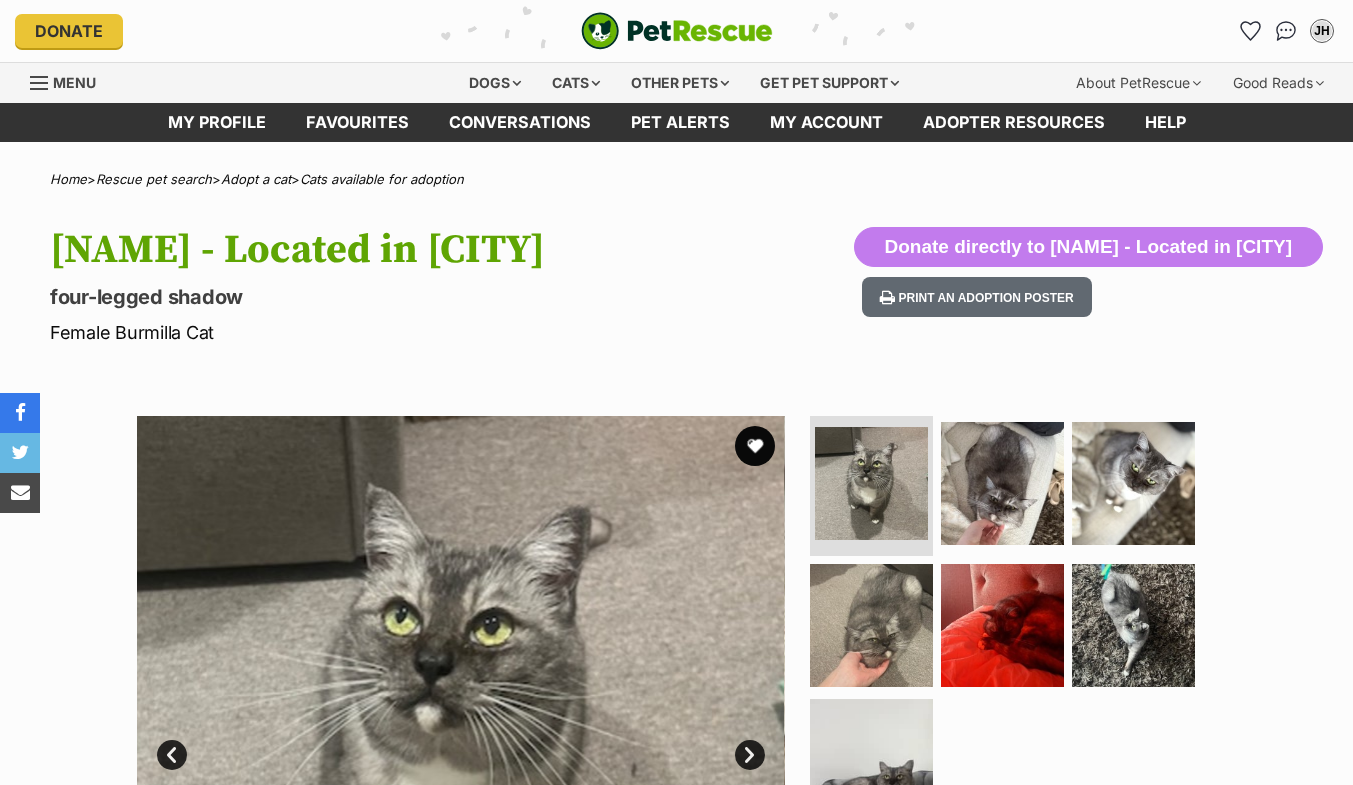 scroll, scrollTop: 0, scrollLeft: 0, axis: both 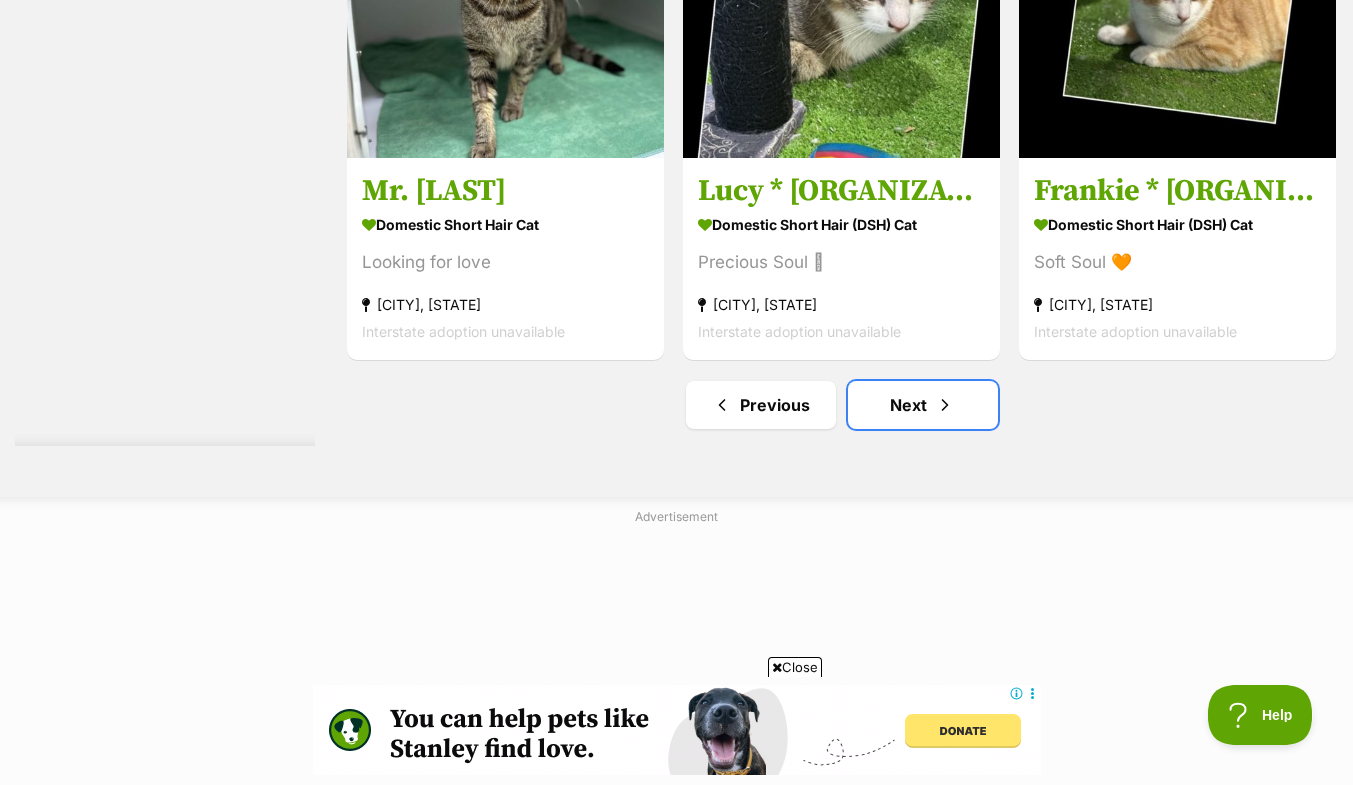 click on "Next" at bounding box center (923, 405) 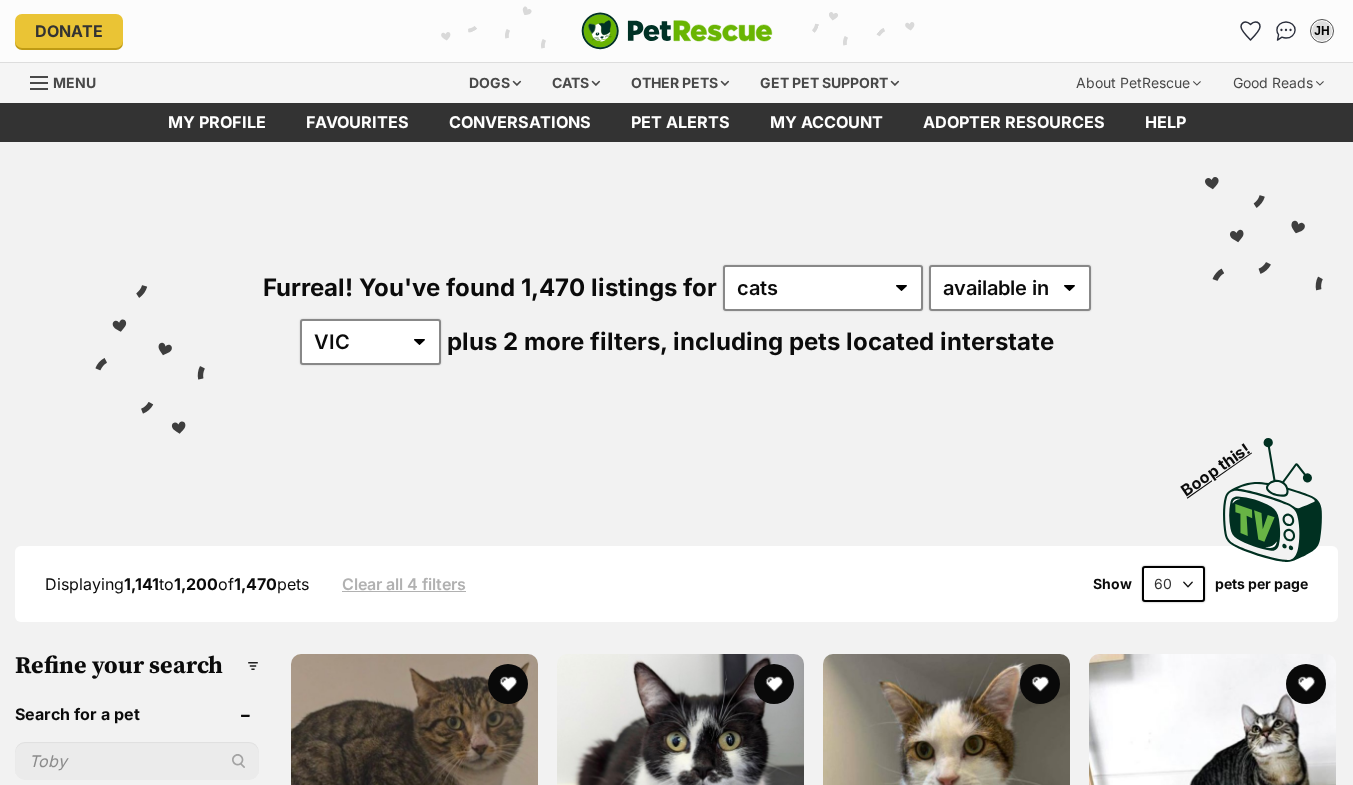 scroll, scrollTop: 0, scrollLeft: 0, axis: both 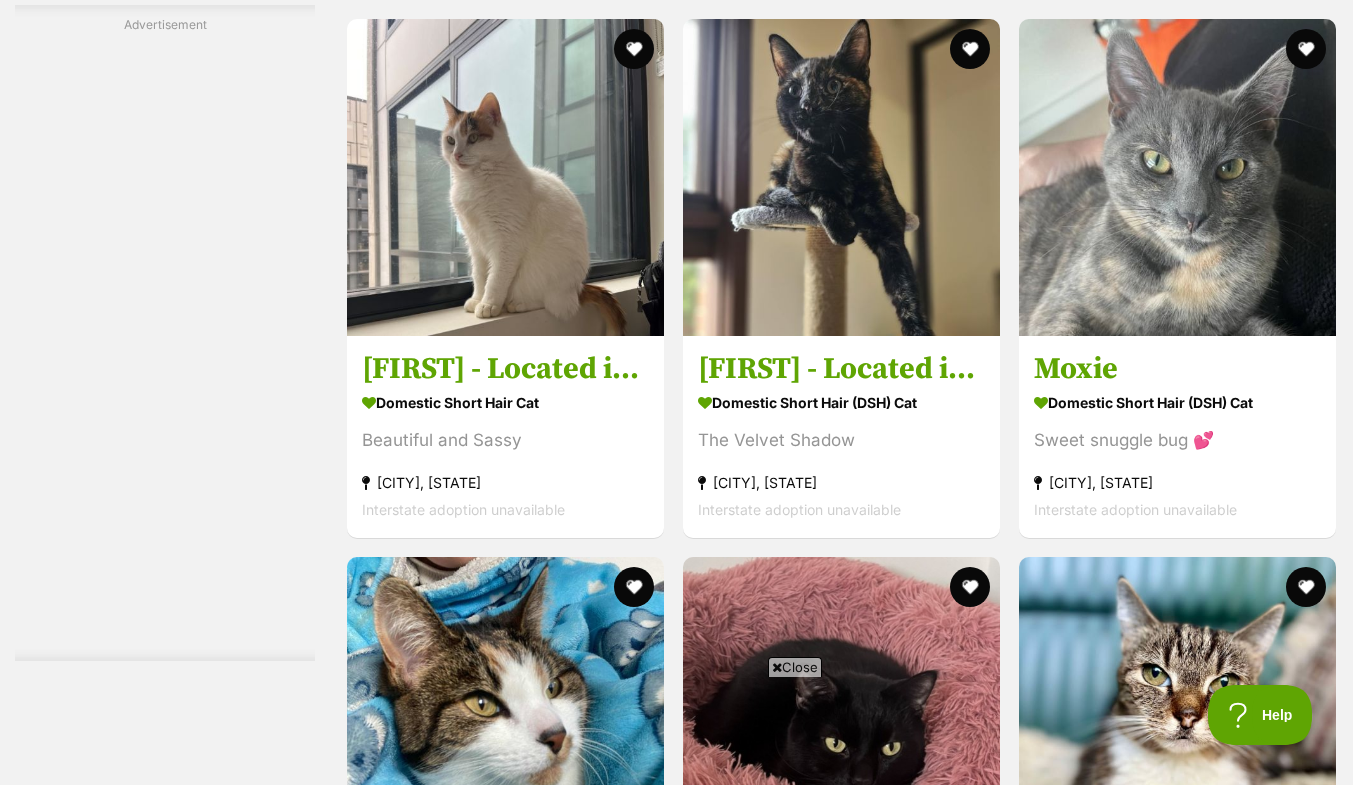 click on "Interstate adoption unavailable" at bounding box center (463, 509) 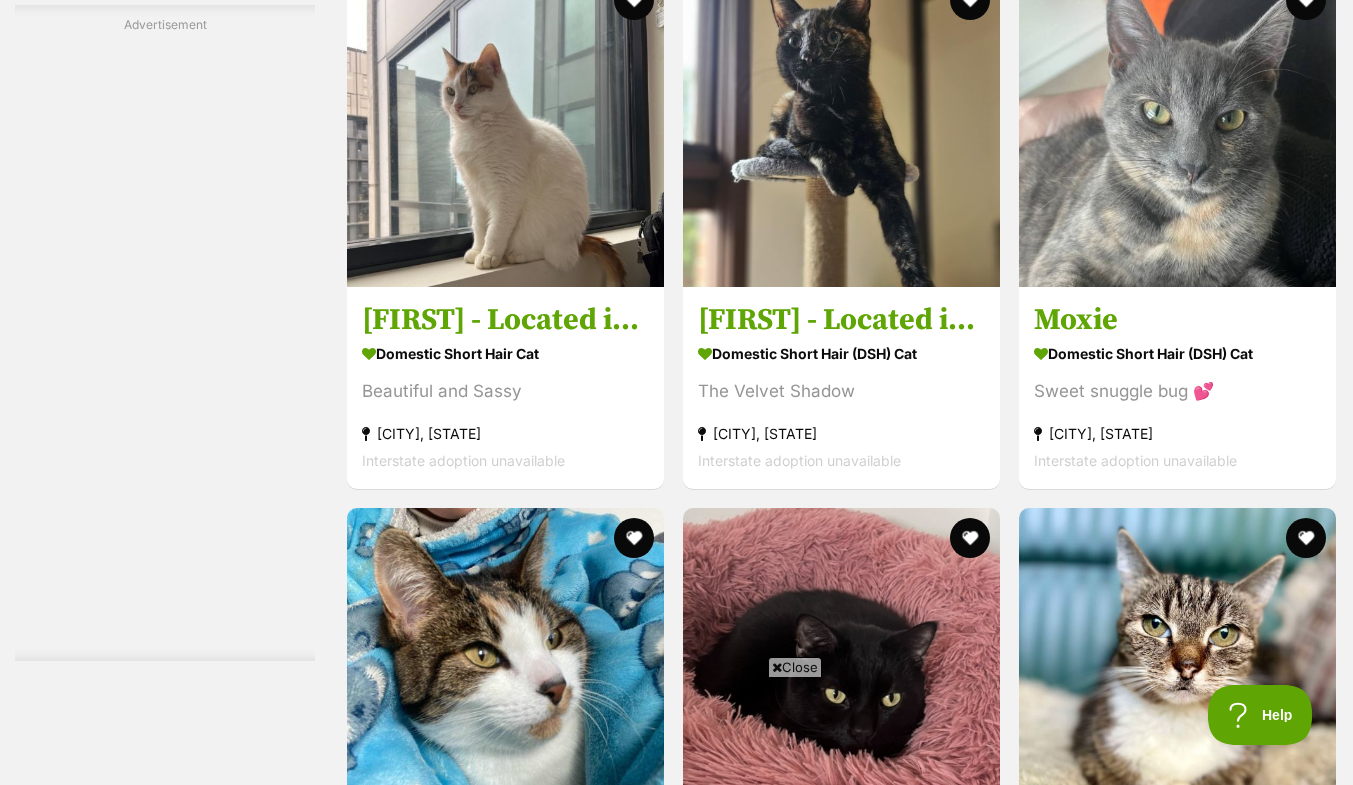 scroll, scrollTop: 4980, scrollLeft: 0, axis: vertical 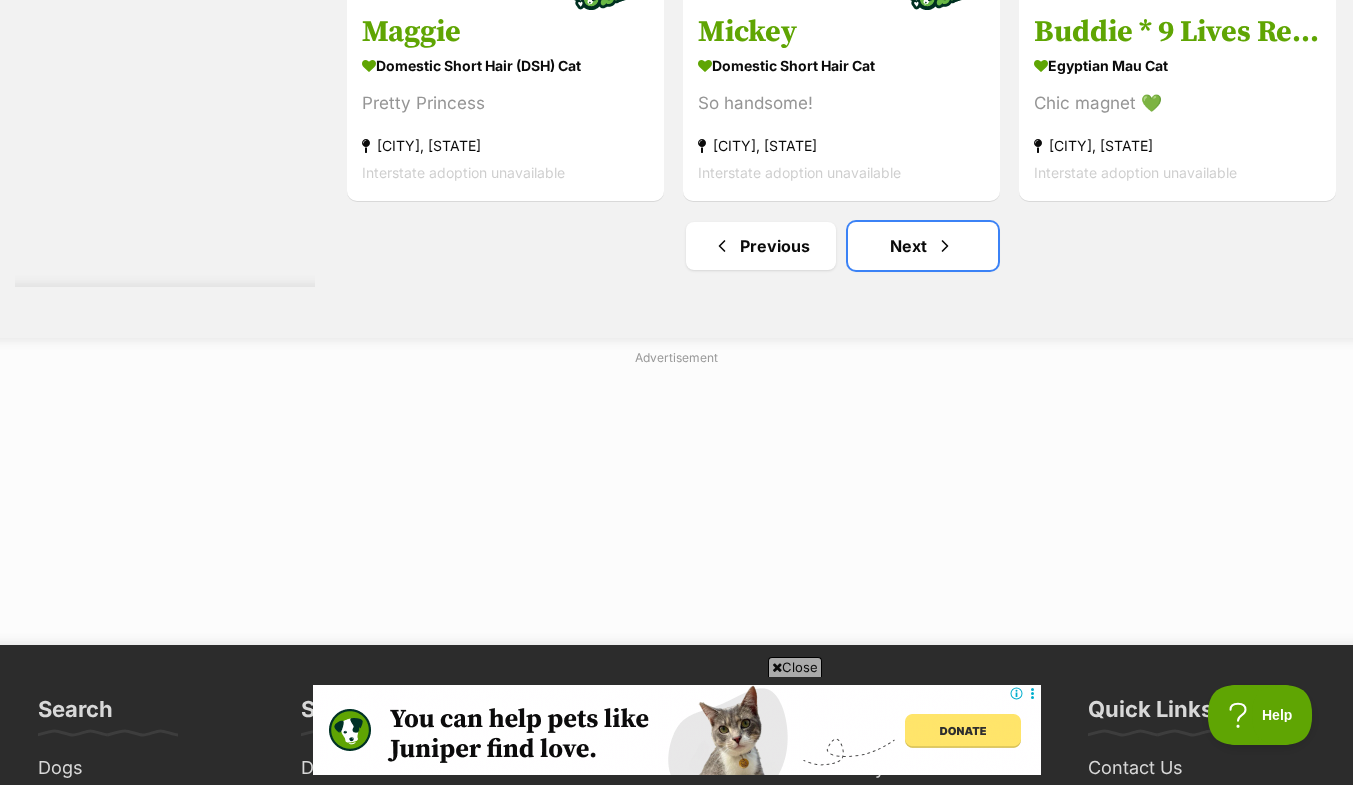 click on "Next" at bounding box center (923, 246) 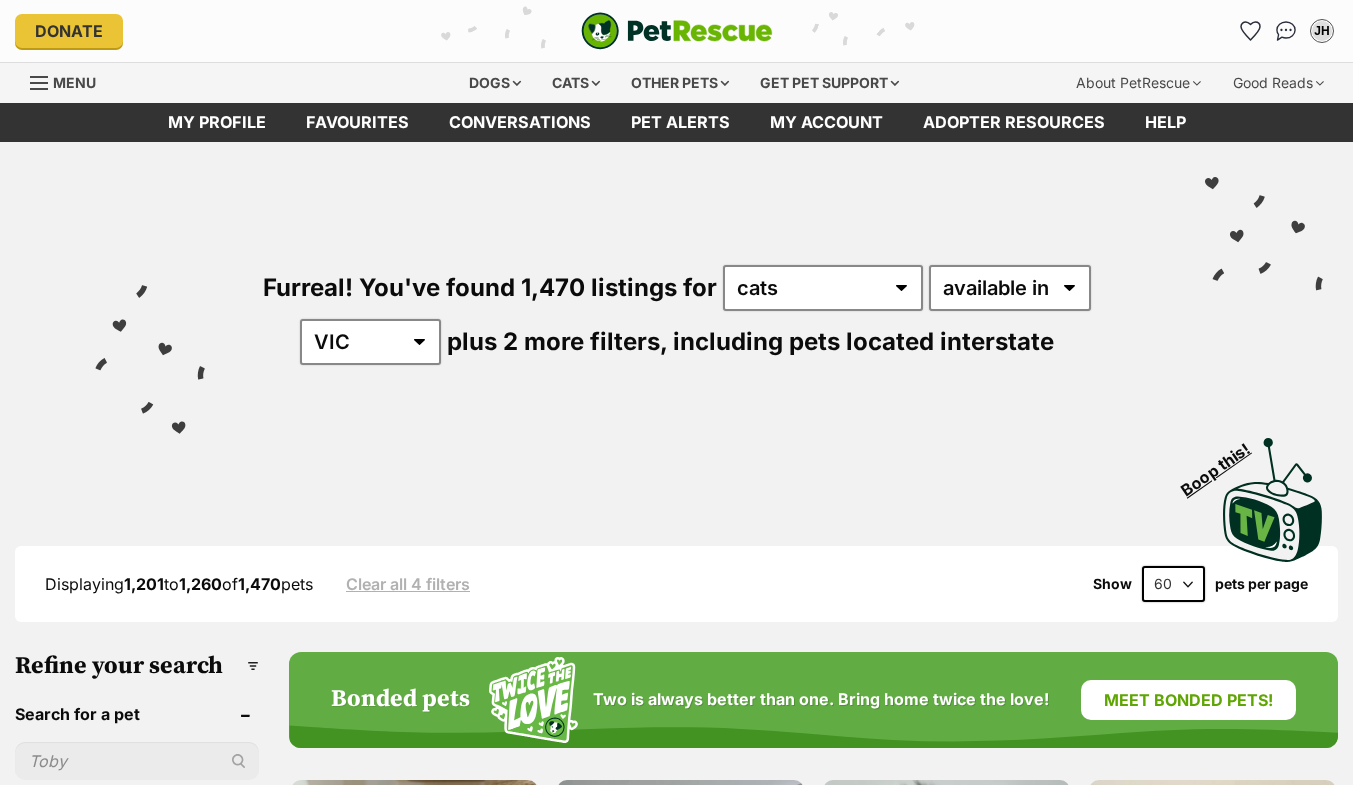 scroll, scrollTop: 0, scrollLeft: 0, axis: both 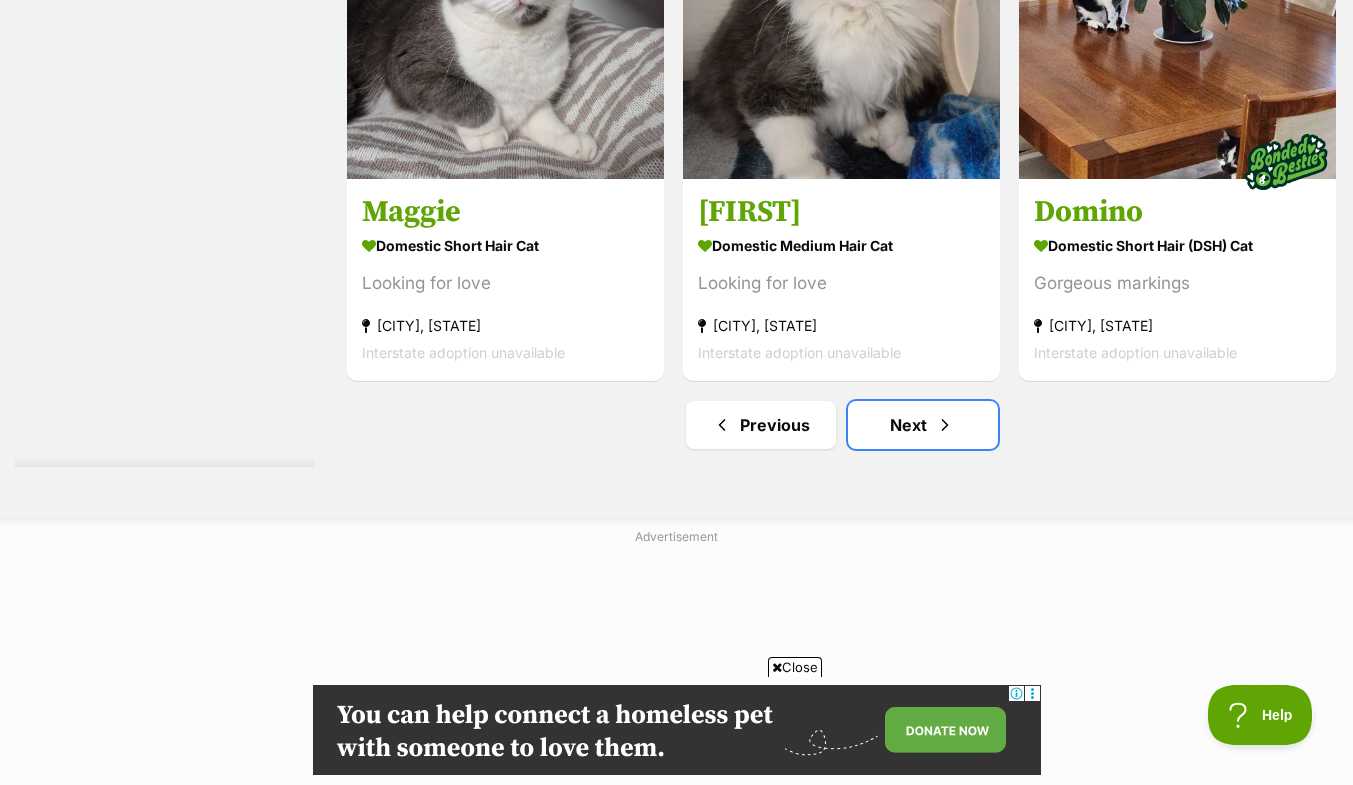 click on "Next" at bounding box center (923, 425) 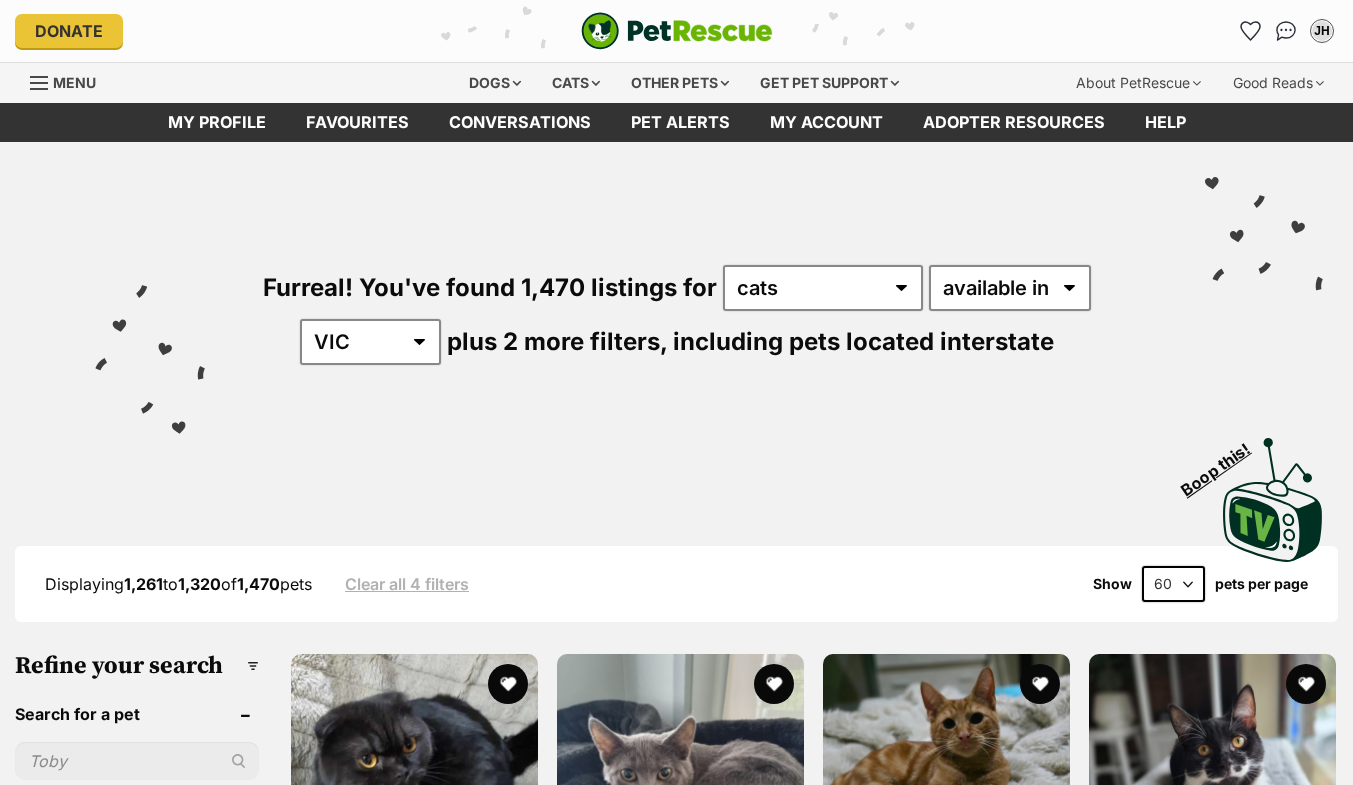scroll, scrollTop: 0, scrollLeft: 0, axis: both 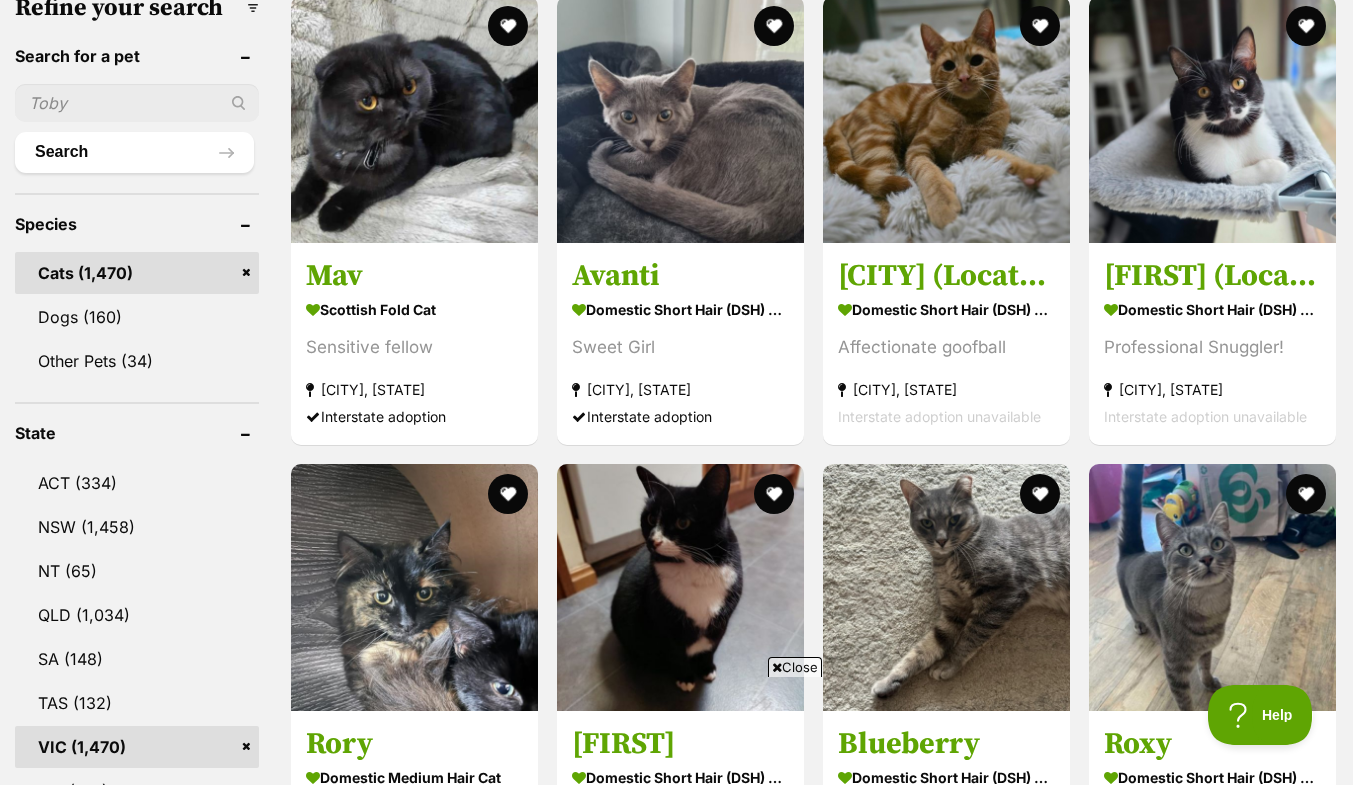click on "Mav" at bounding box center [414, 276] 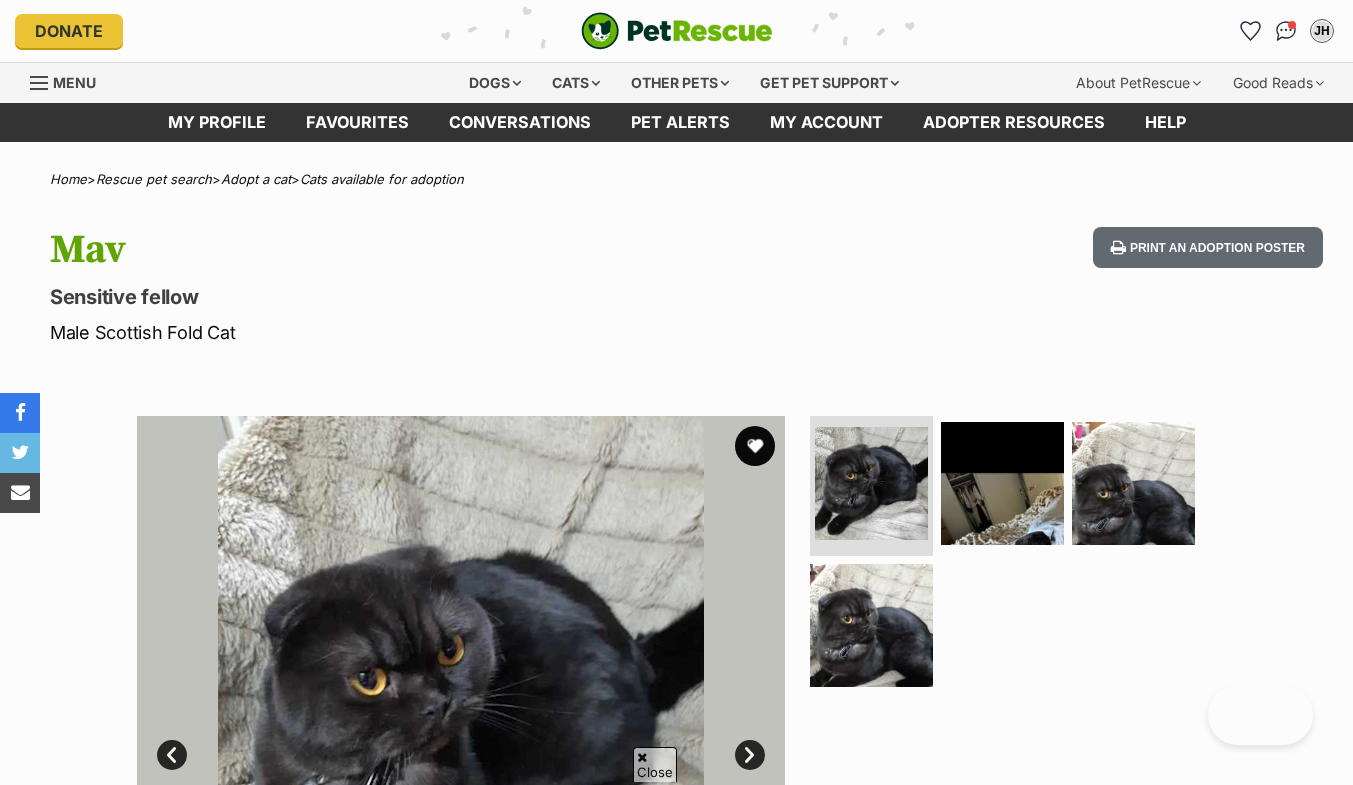 scroll, scrollTop: 514, scrollLeft: 0, axis: vertical 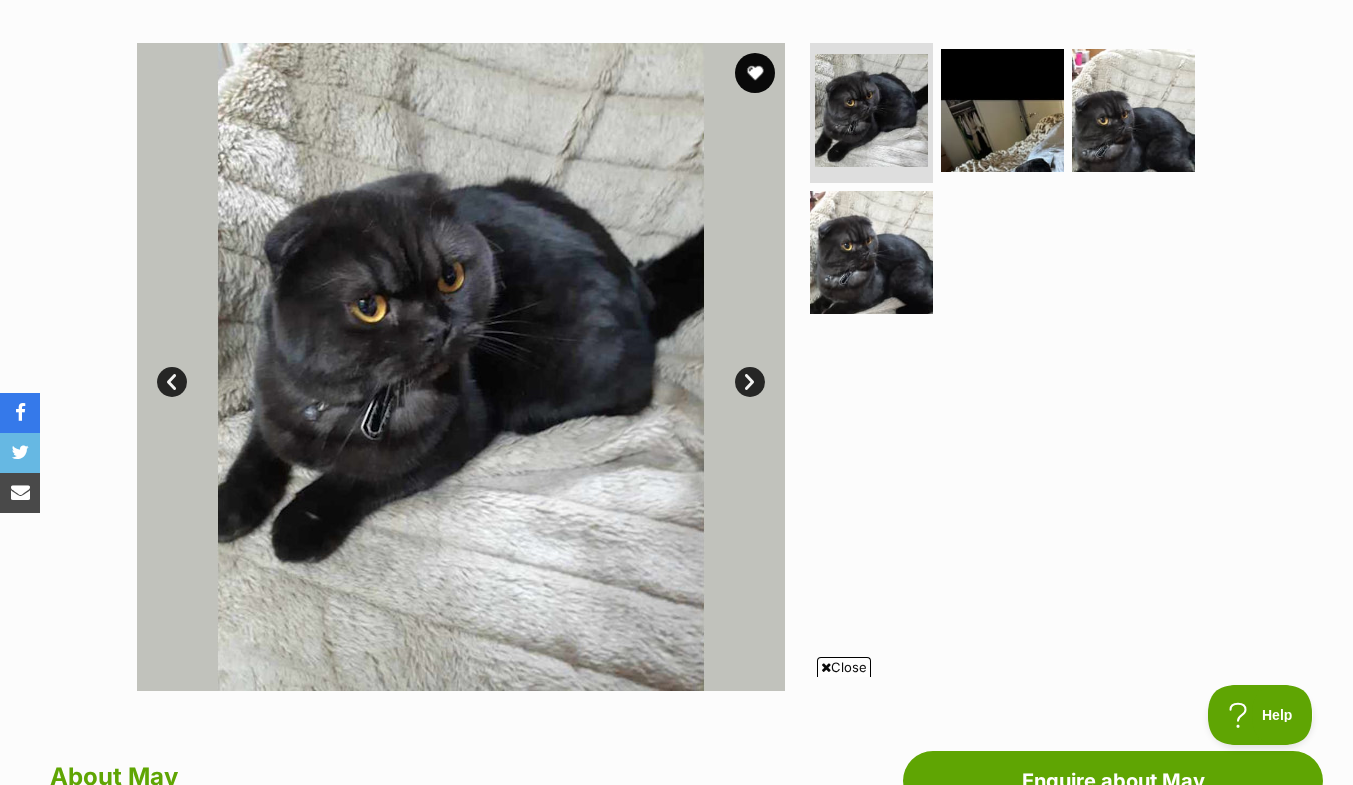 click on "Next" at bounding box center [750, 382] 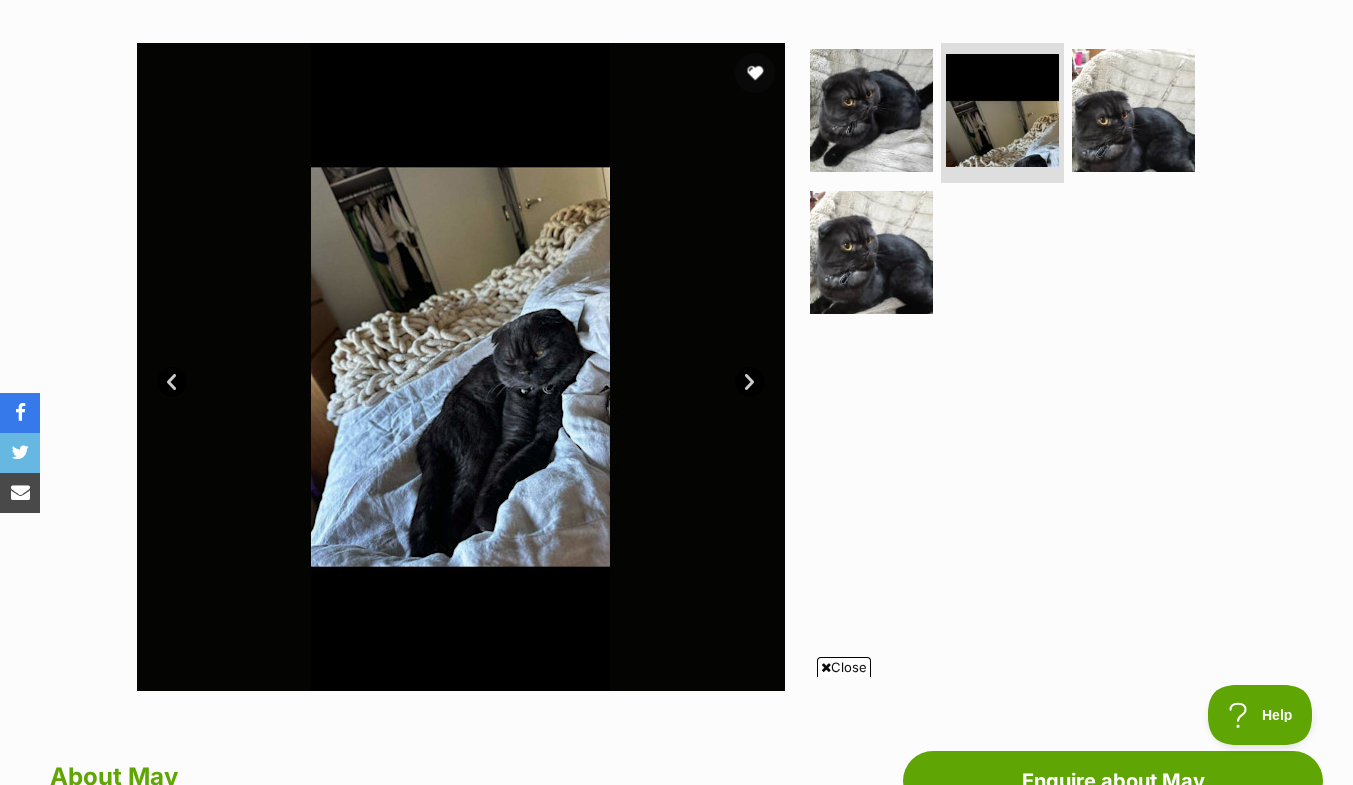 click on "Next" at bounding box center (750, 382) 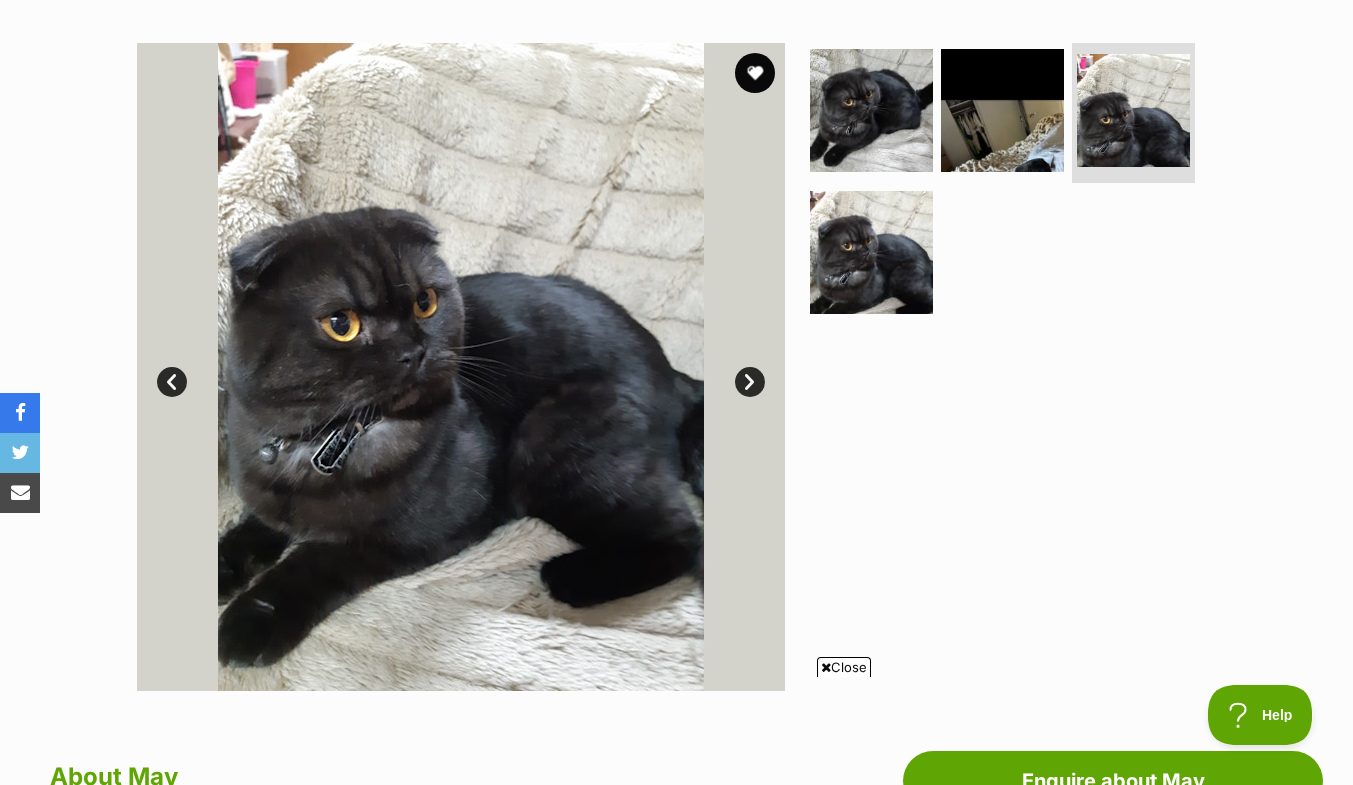 click on "Next" at bounding box center [750, 382] 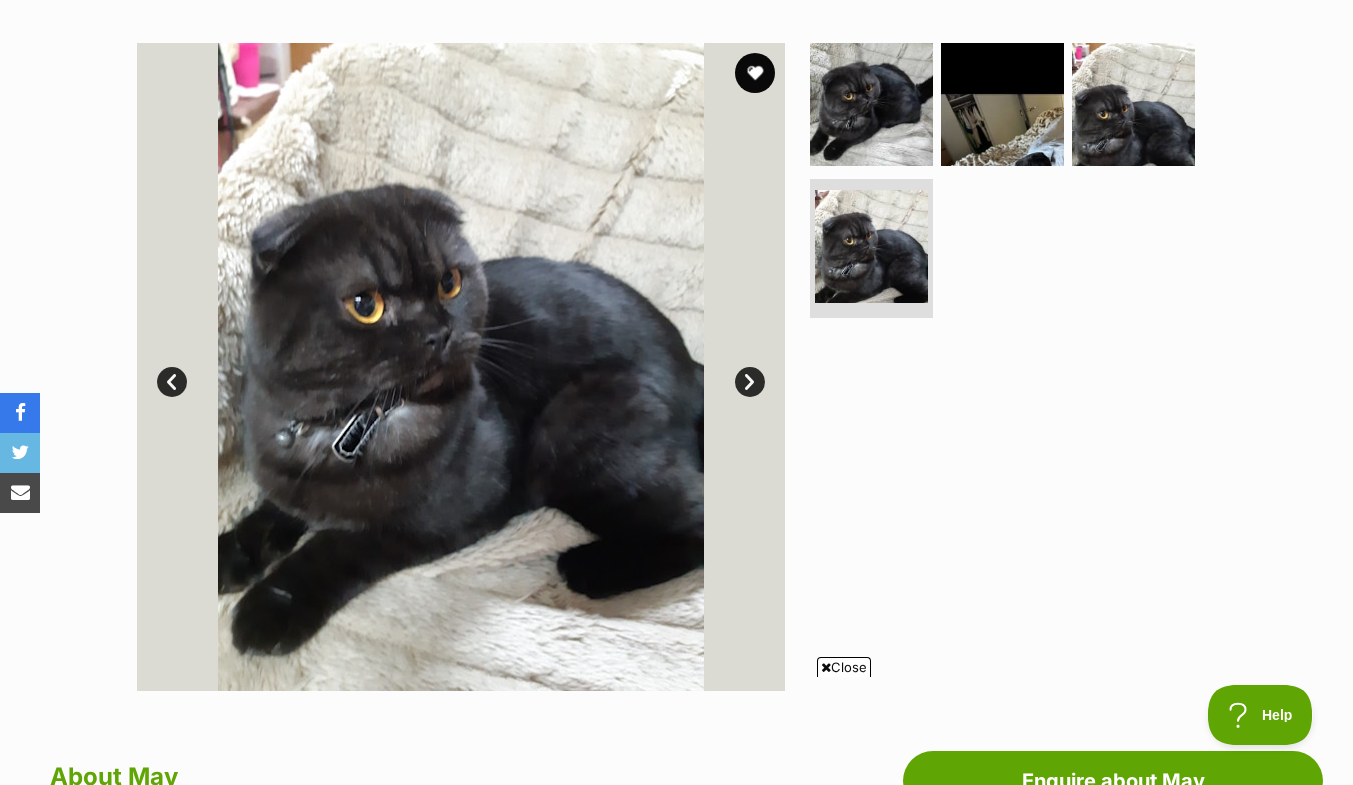 click on "Next" at bounding box center (750, 382) 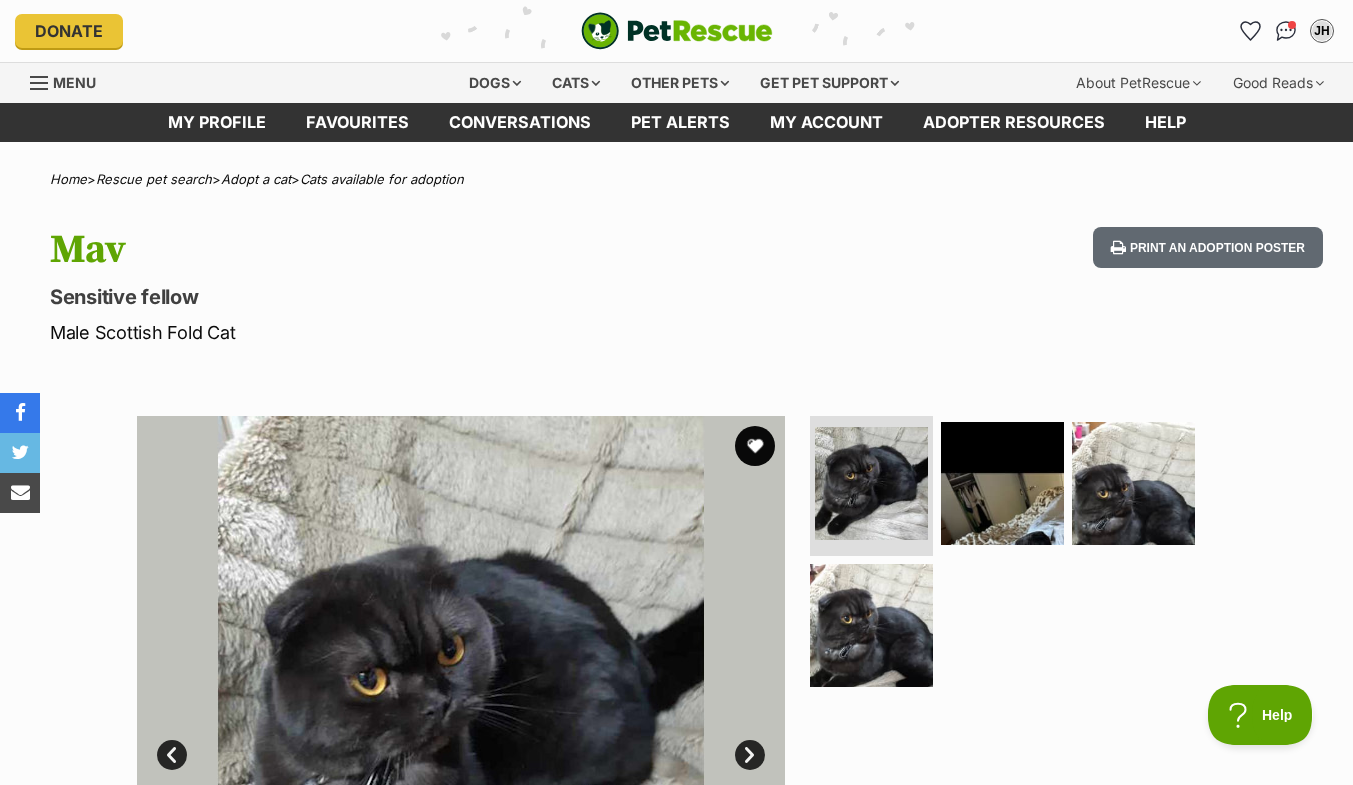 scroll, scrollTop: 4, scrollLeft: 0, axis: vertical 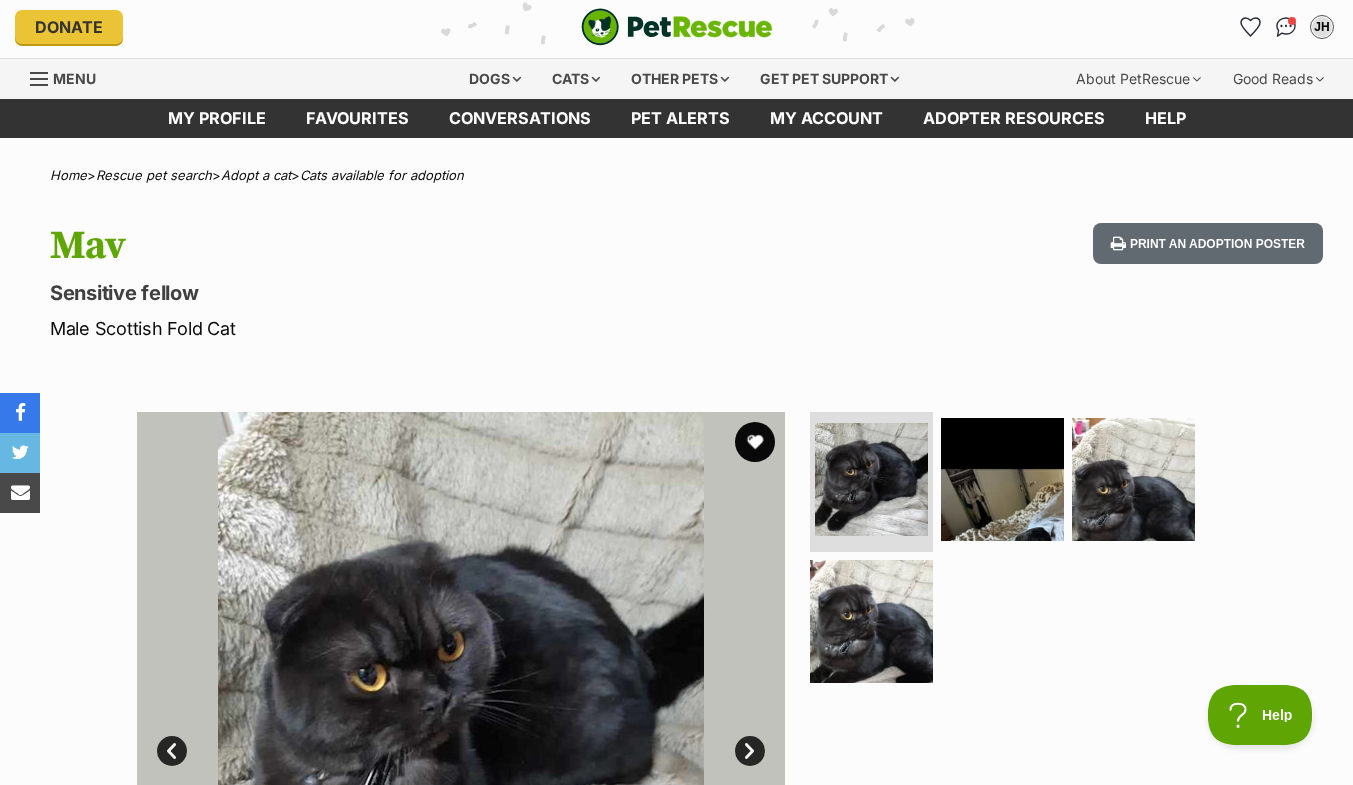 click at bounding box center (1286, 27) 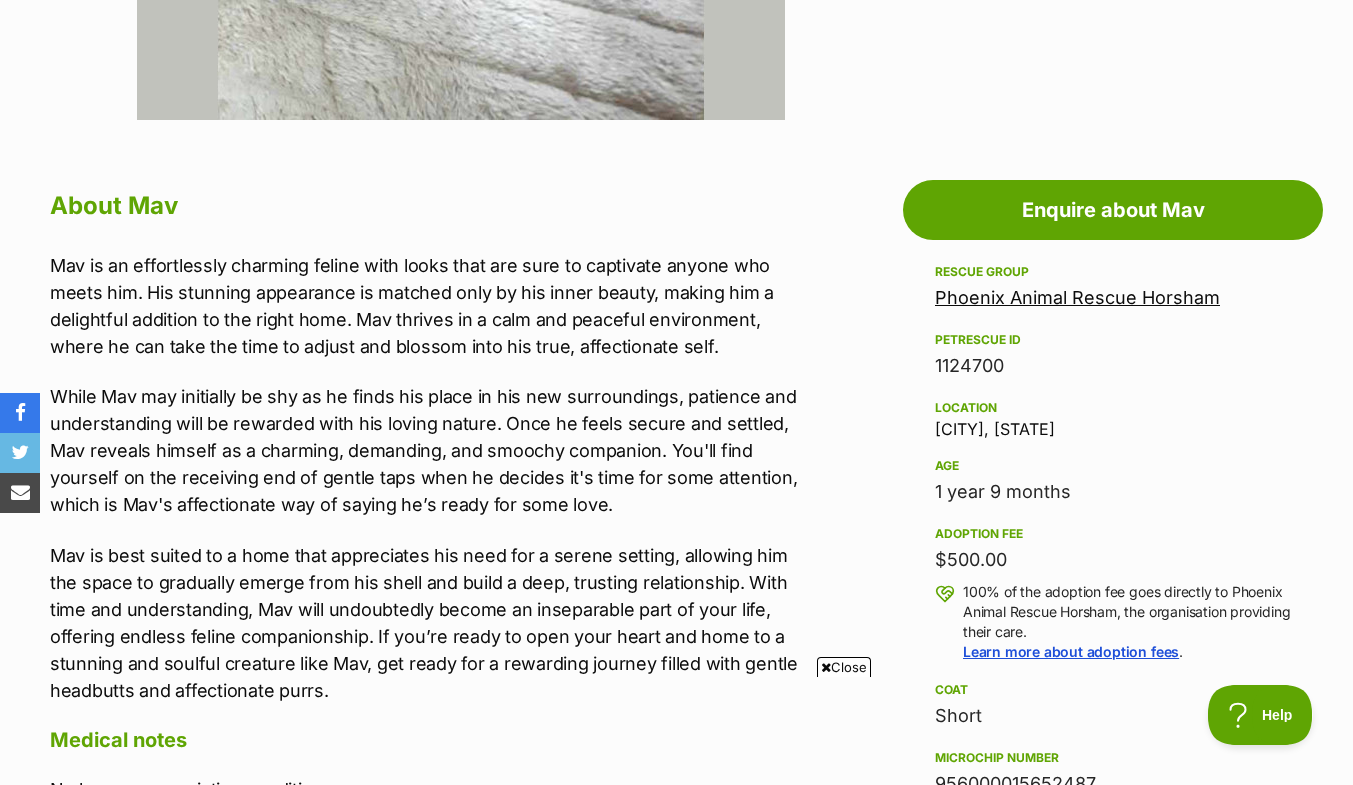 scroll, scrollTop: 962, scrollLeft: 0, axis: vertical 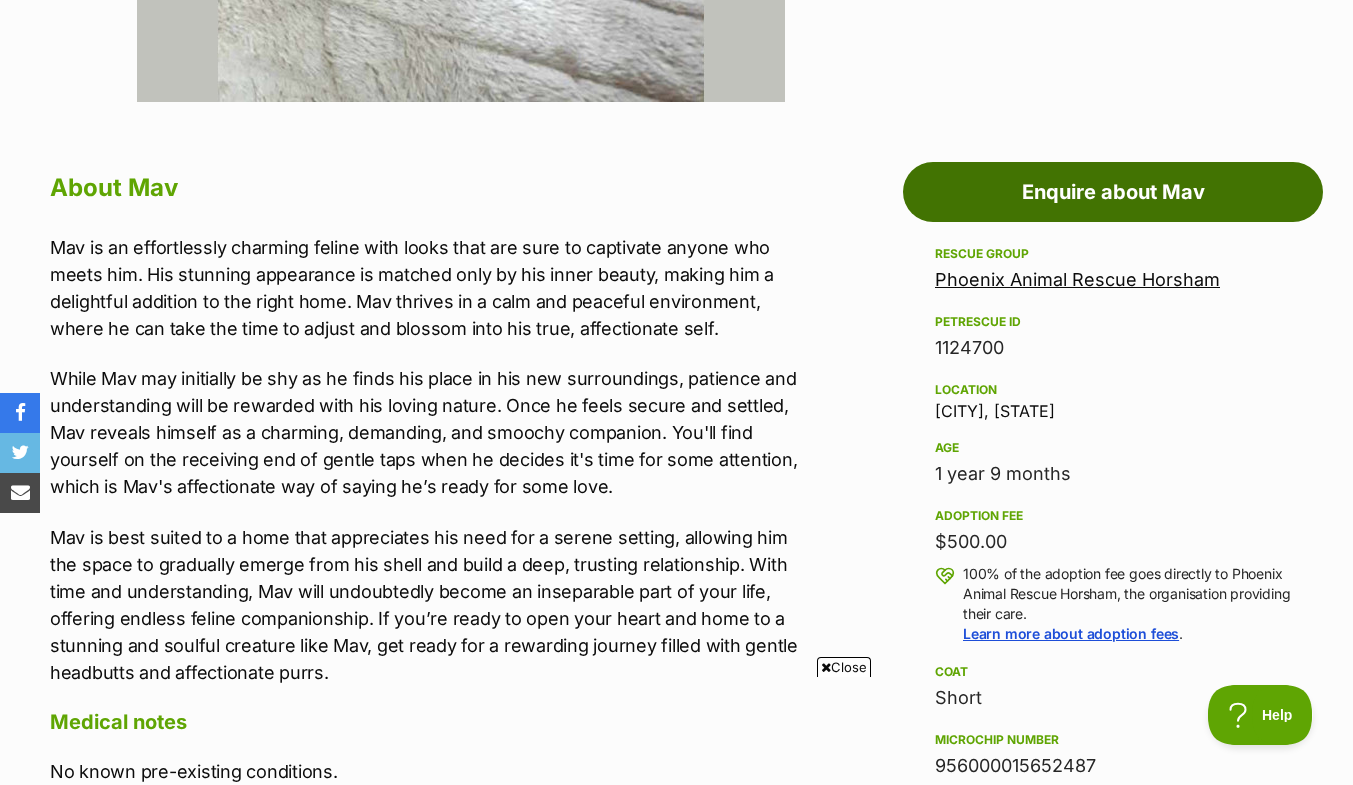 click on "Enquire about Mav" at bounding box center [1113, 192] 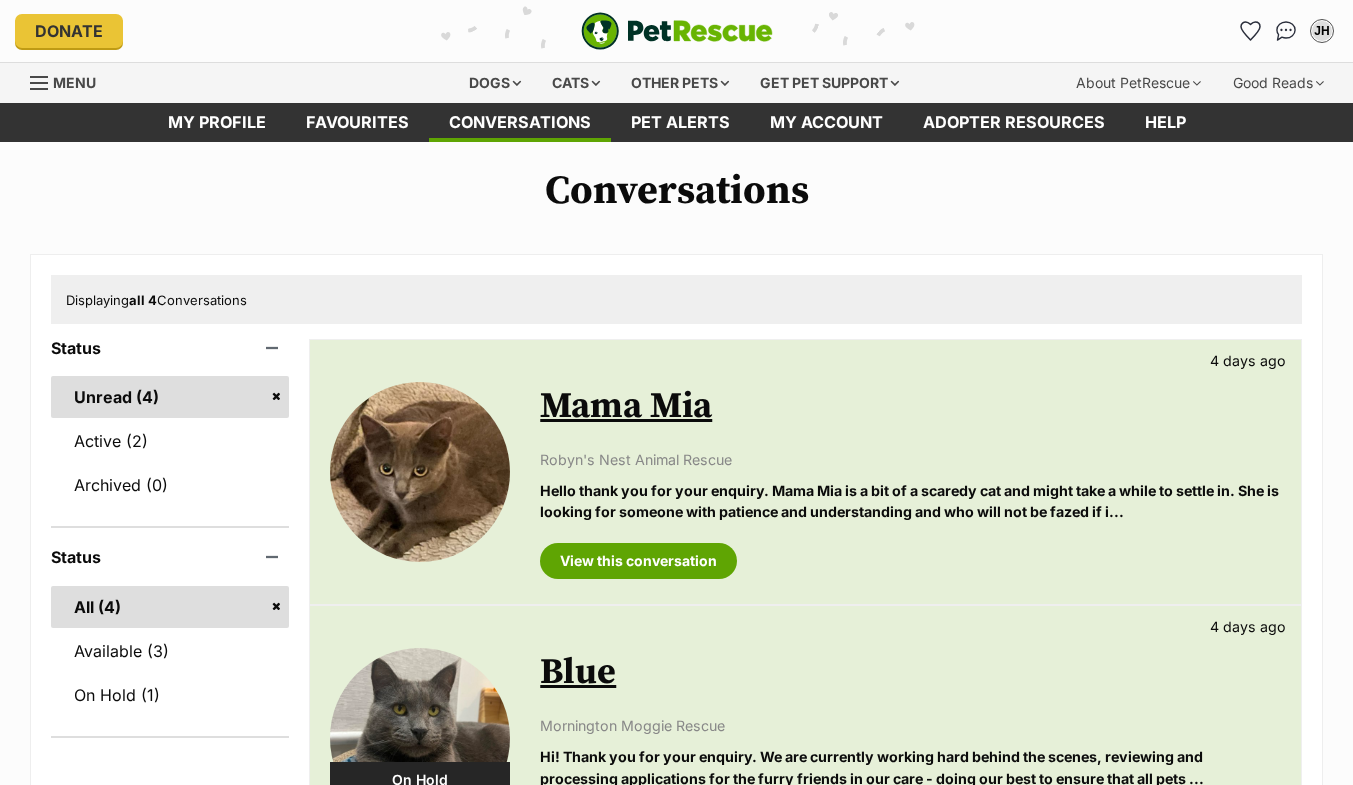scroll, scrollTop: 0, scrollLeft: 0, axis: both 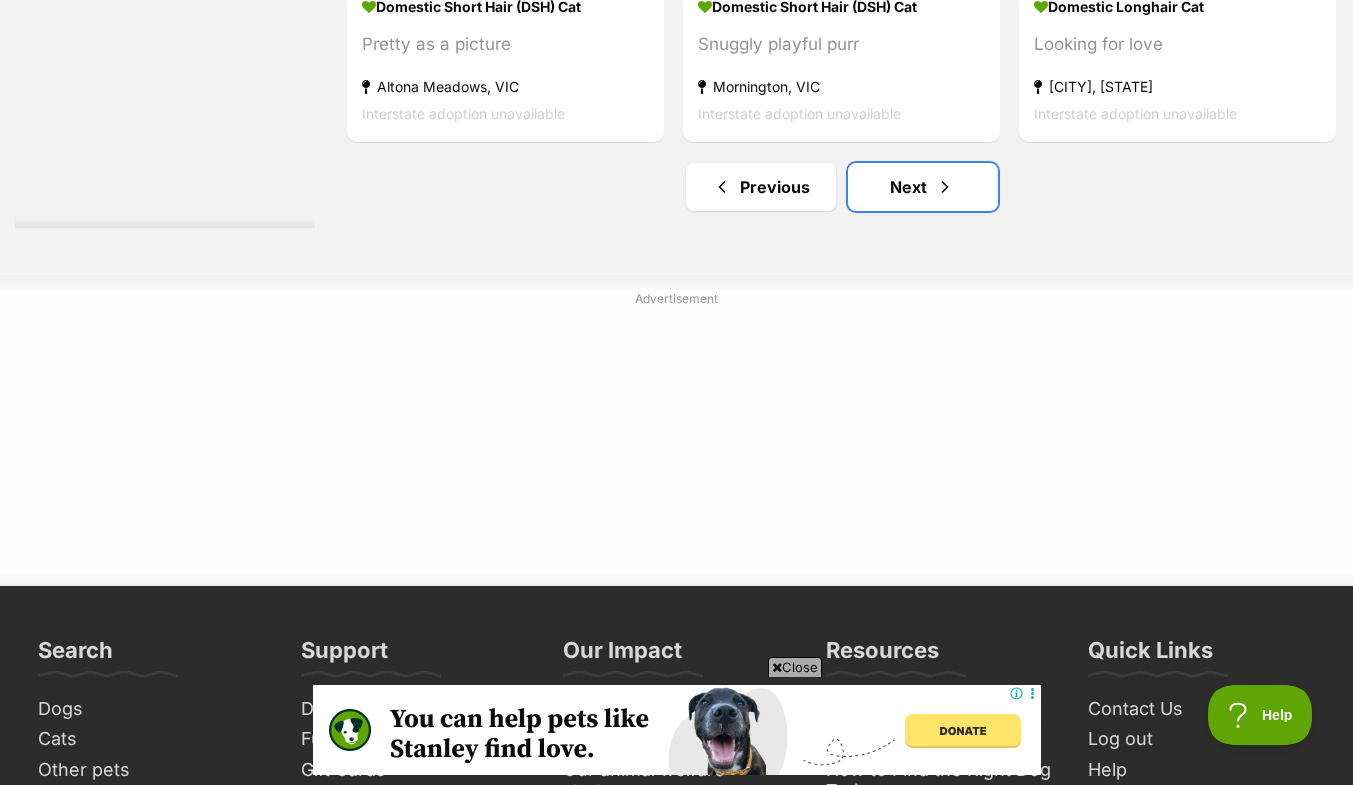 click on "Next" at bounding box center (923, 187) 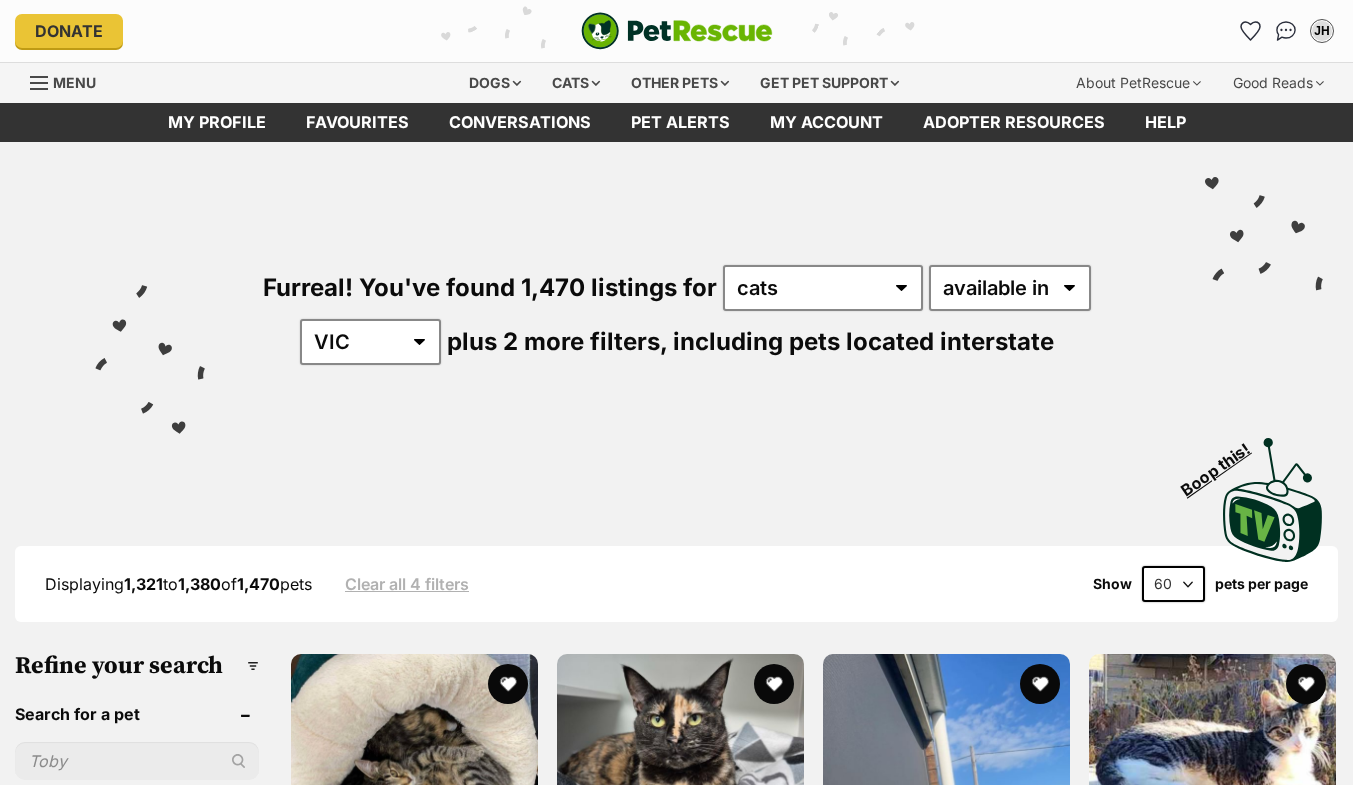 scroll, scrollTop: 0, scrollLeft: 0, axis: both 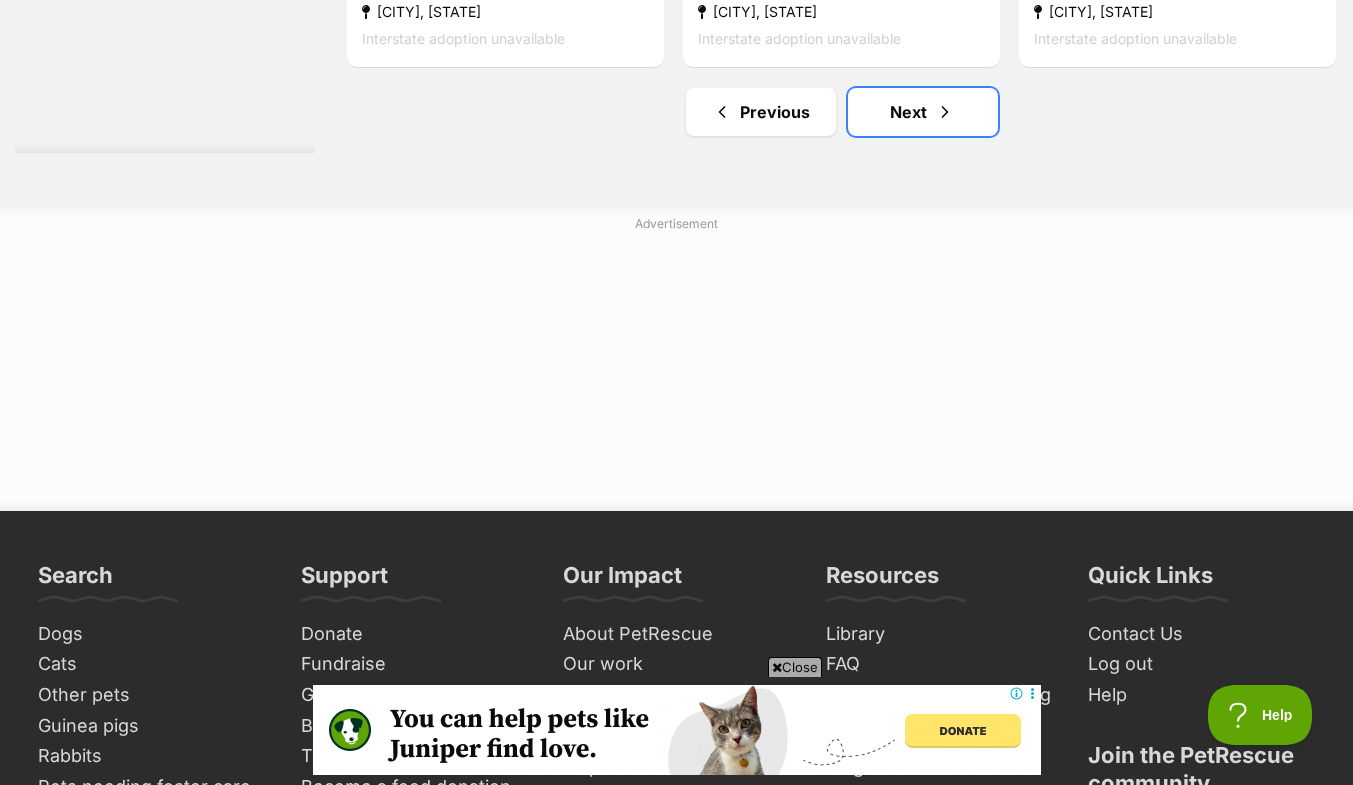 click on "Next" at bounding box center (923, 112) 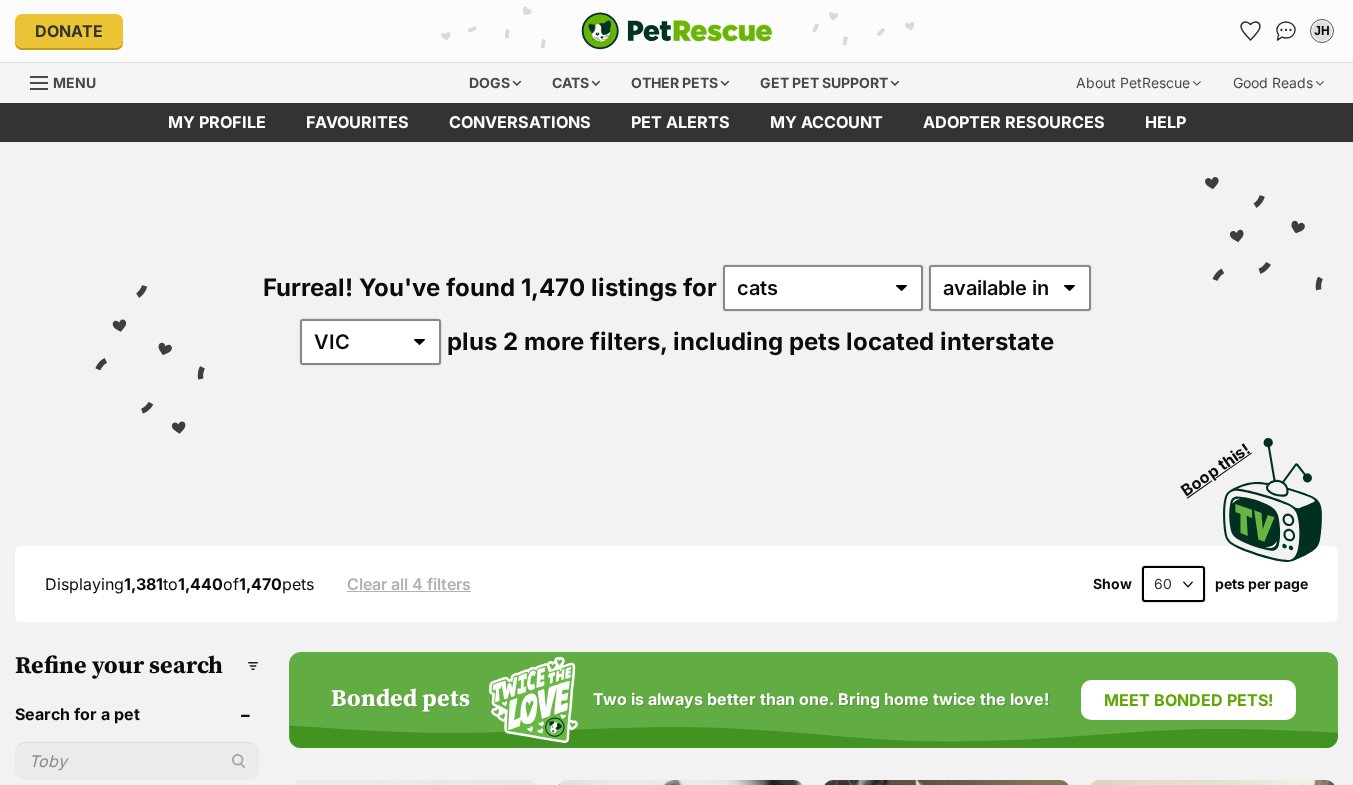 scroll, scrollTop: 0, scrollLeft: 0, axis: both 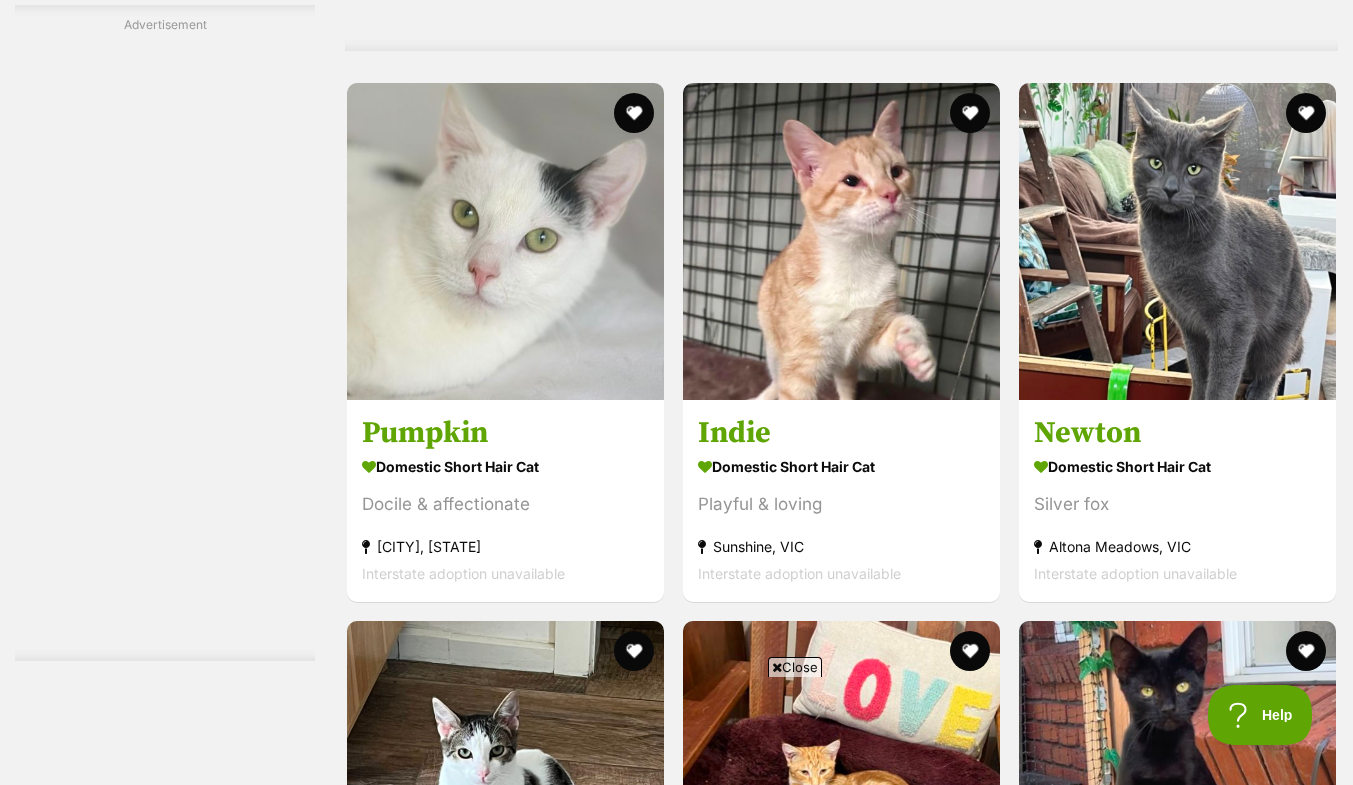 click on "Newton" at bounding box center (1177, 433) 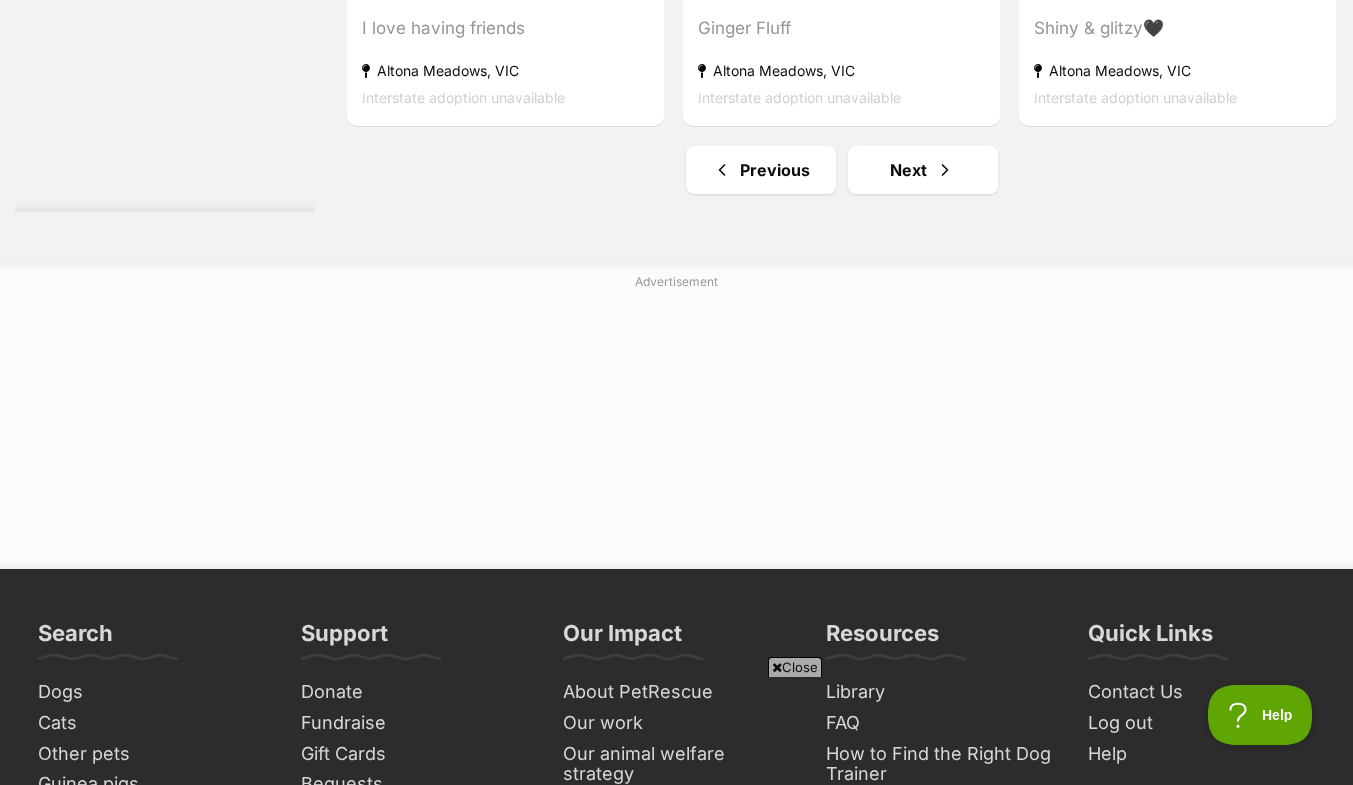 scroll, scrollTop: 14336, scrollLeft: 0, axis: vertical 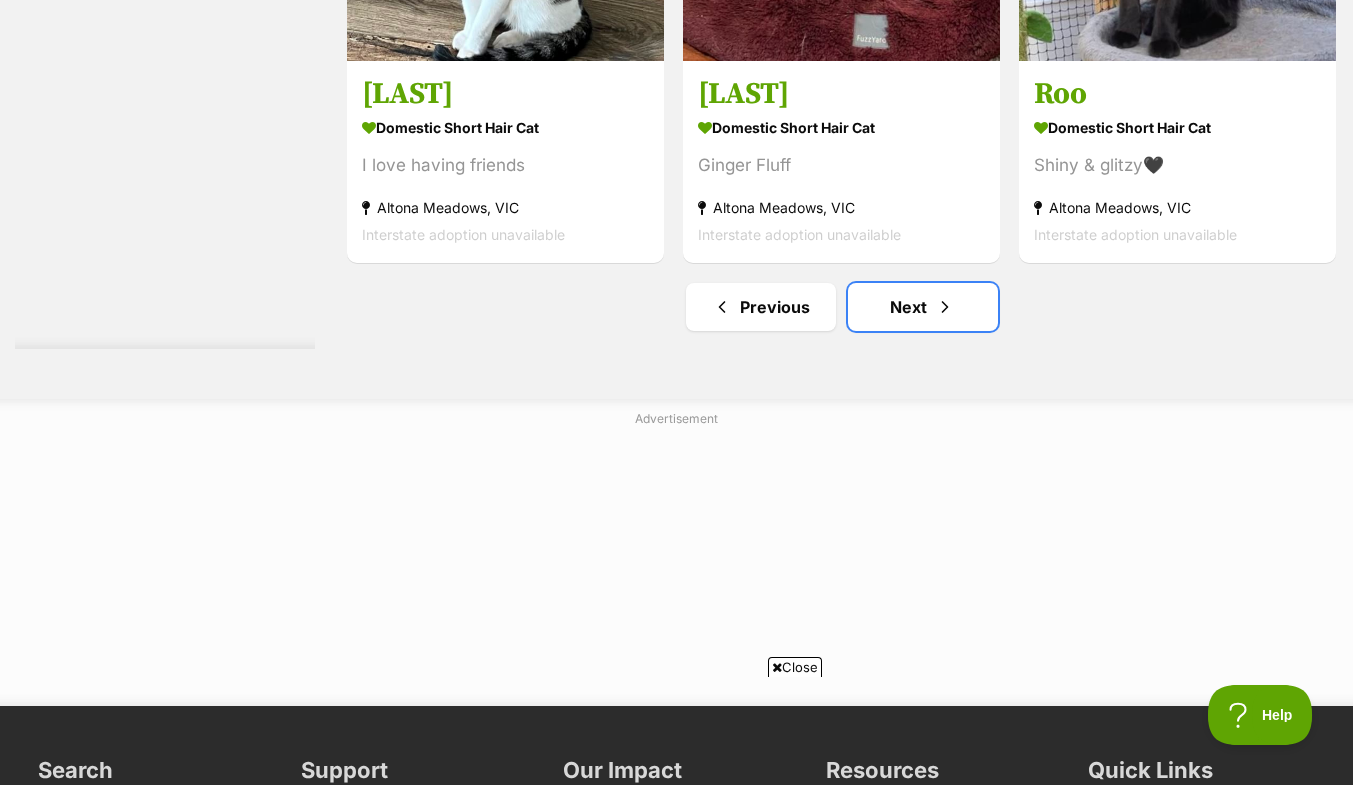 click on "Next" at bounding box center [923, 307] 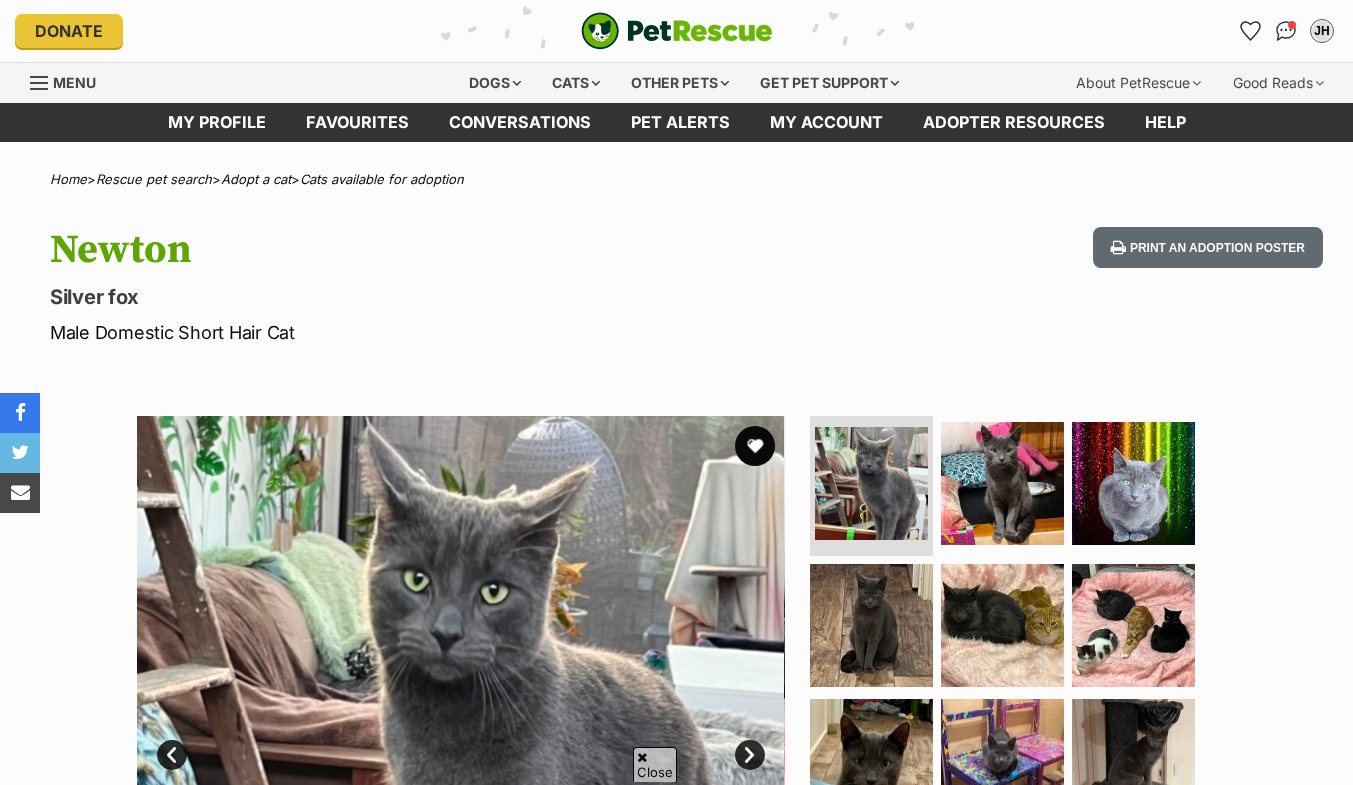 scroll, scrollTop: 160, scrollLeft: 0, axis: vertical 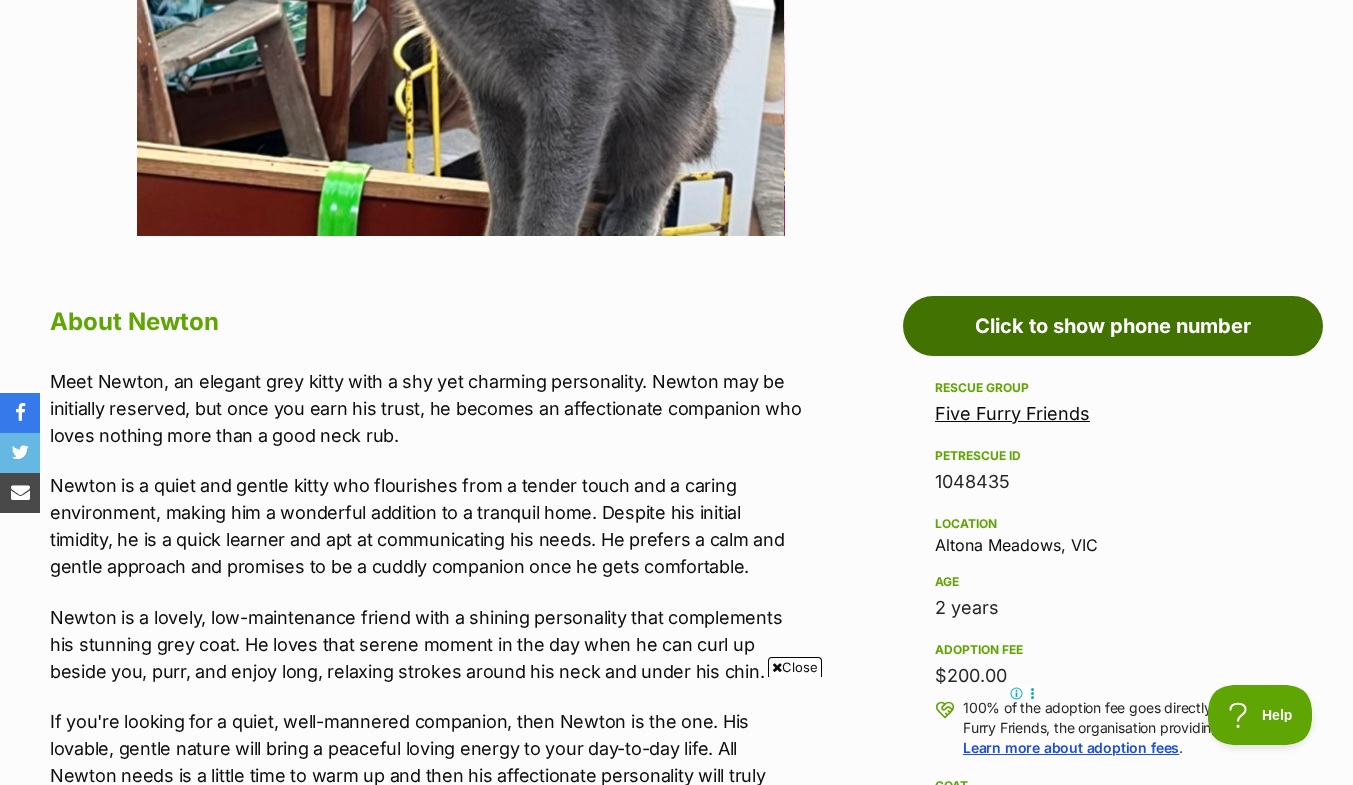 click on "Click to show phone number" at bounding box center (1113, 326) 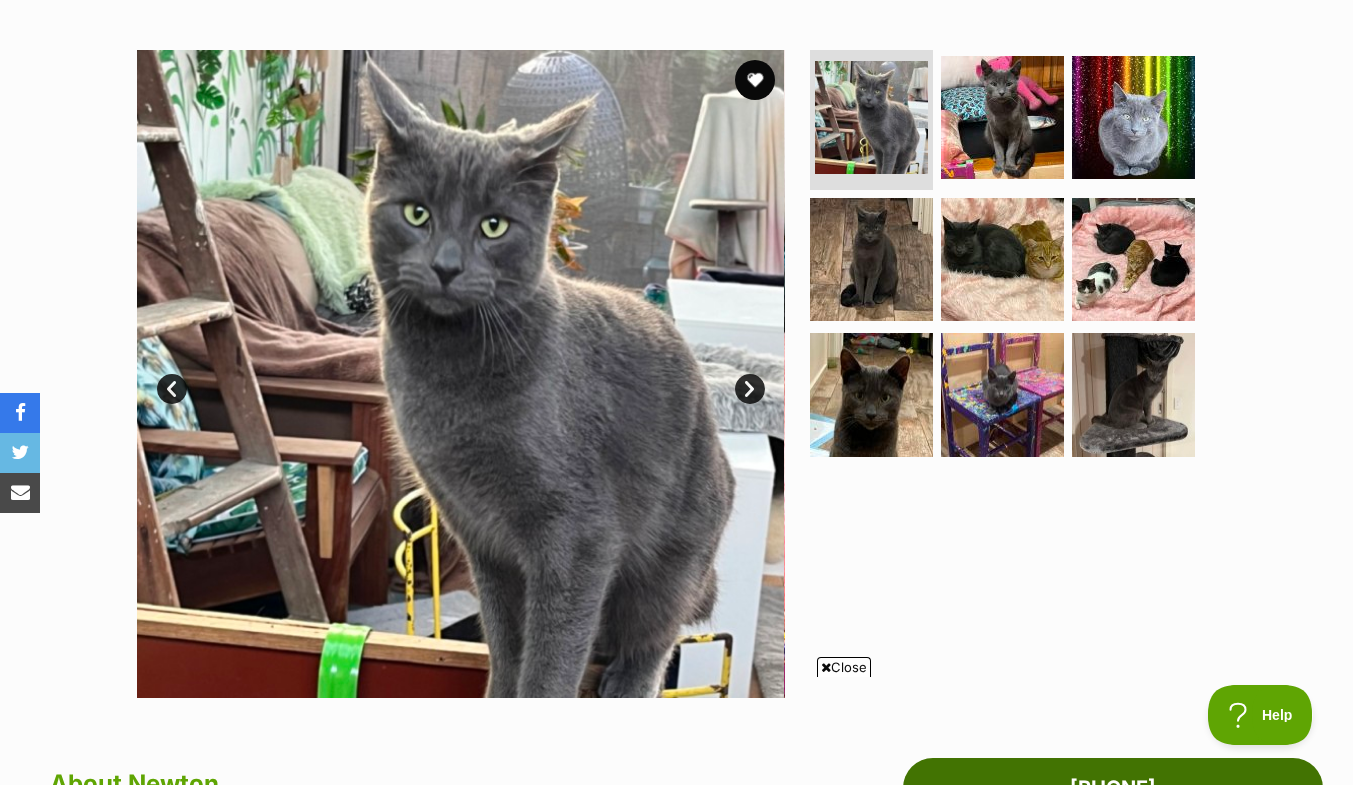 scroll, scrollTop: 357, scrollLeft: 0, axis: vertical 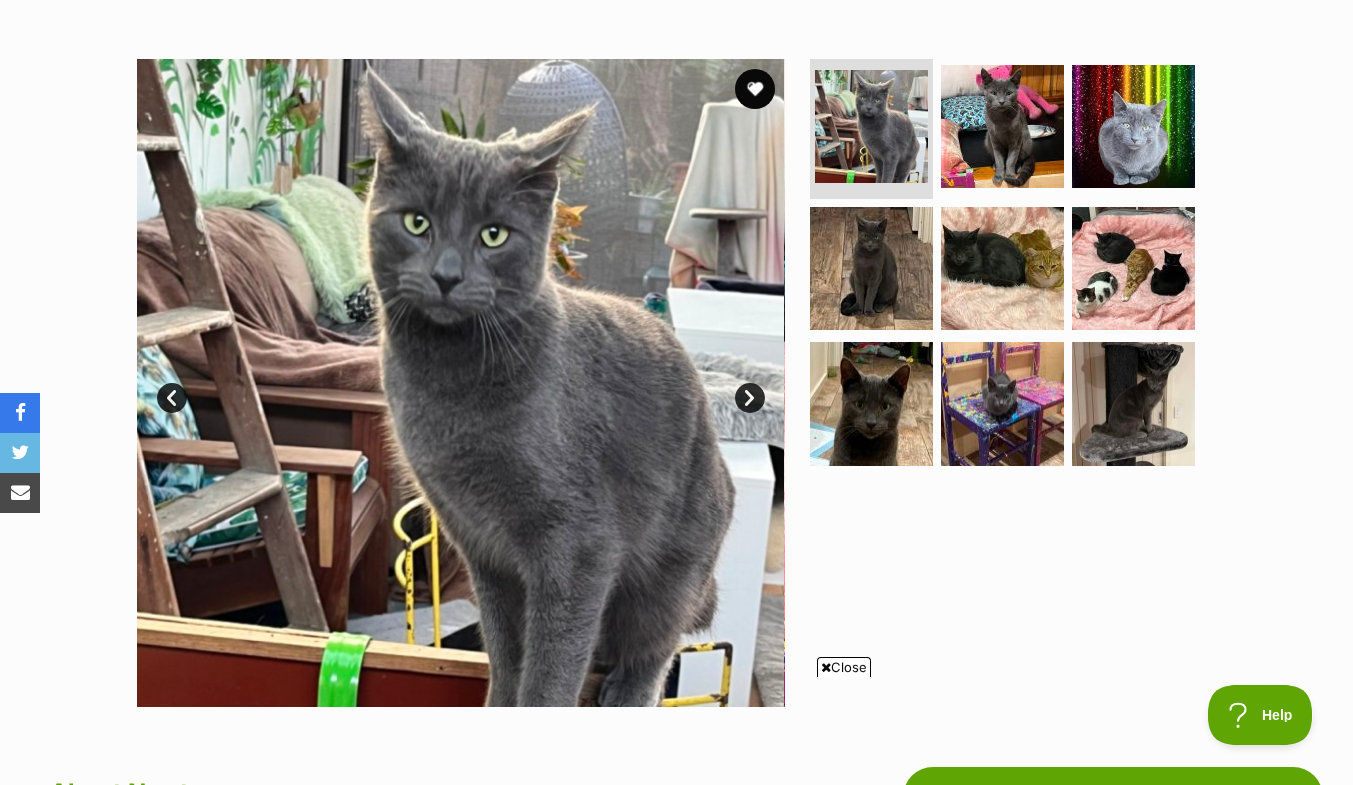 click at bounding box center (461, 383) 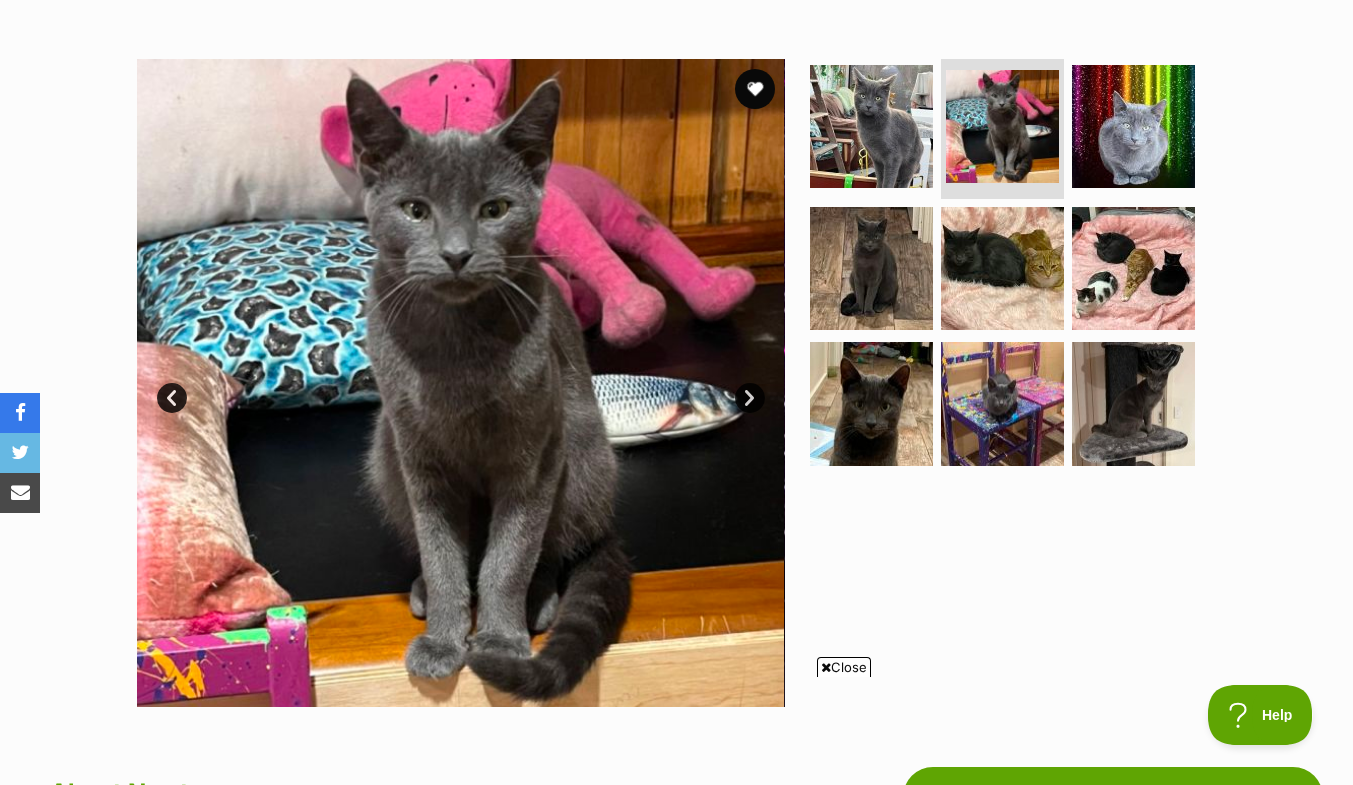 click on "Next" at bounding box center (750, 398) 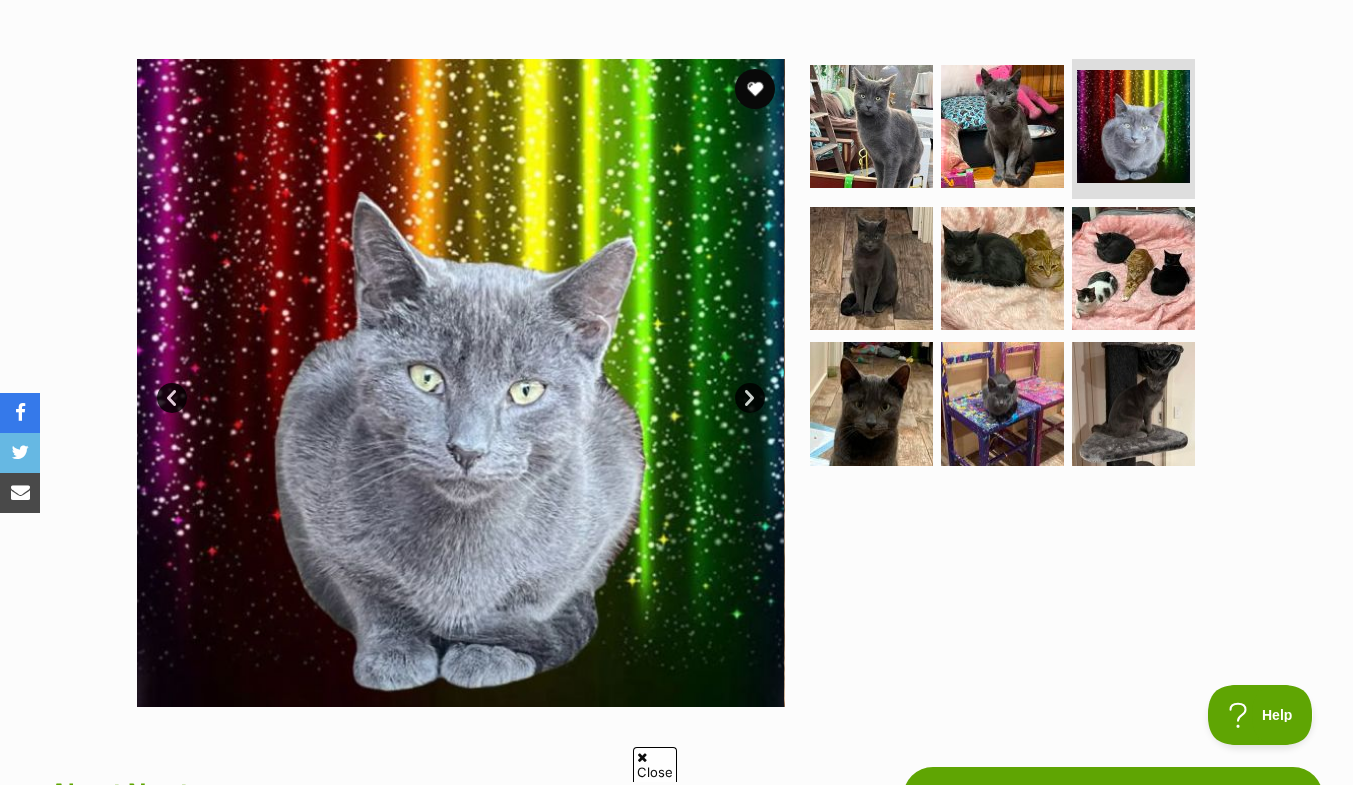 click on "Next" at bounding box center (750, 398) 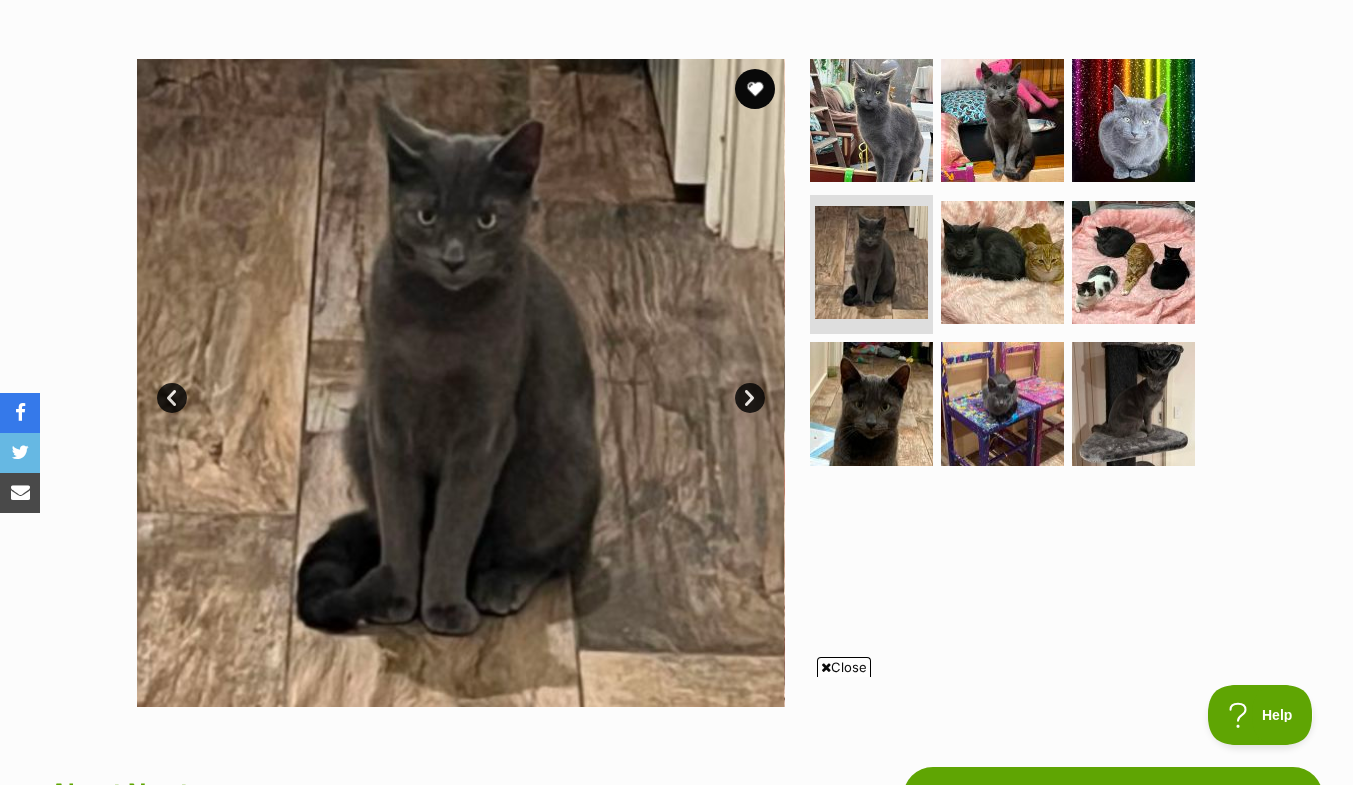 scroll, scrollTop: 357, scrollLeft: 0, axis: vertical 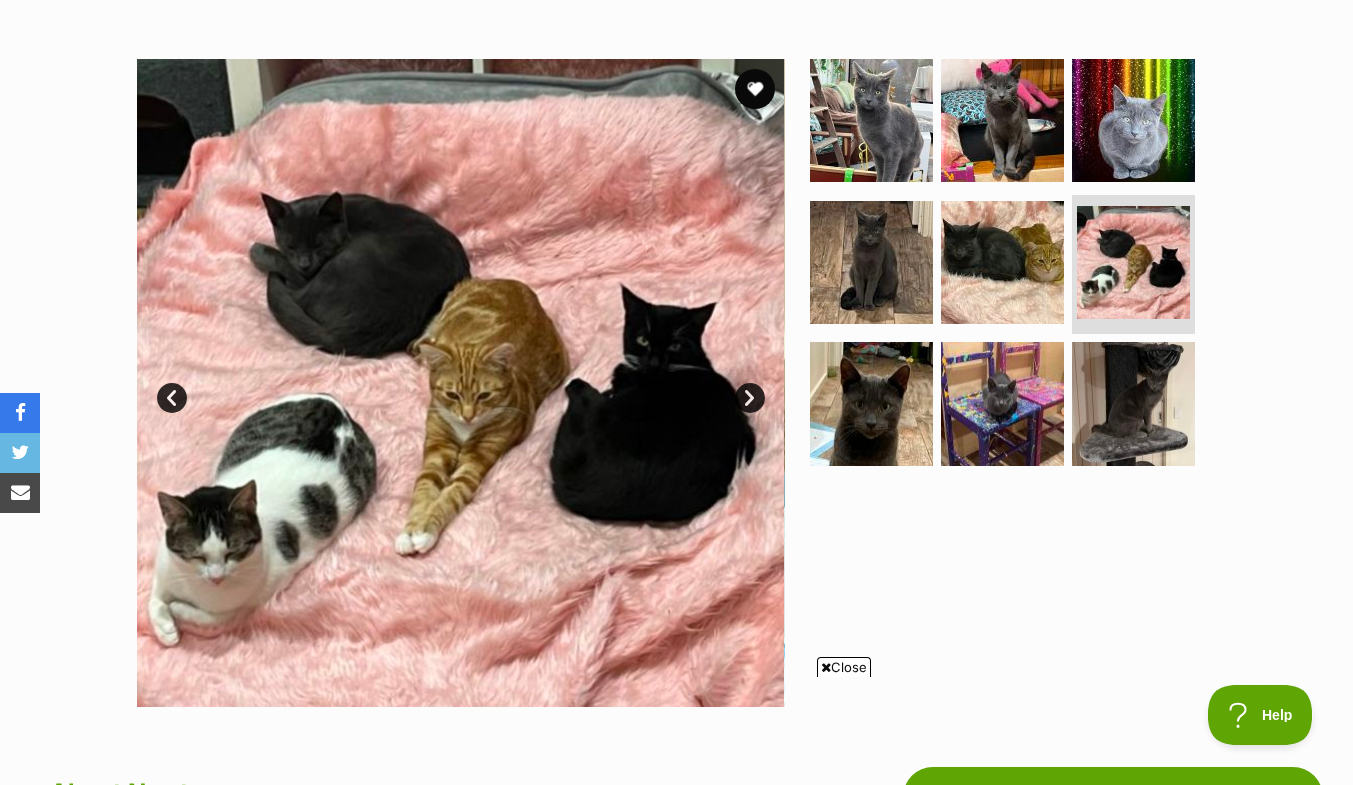 click on "Next" at bounding box center [750, 398] 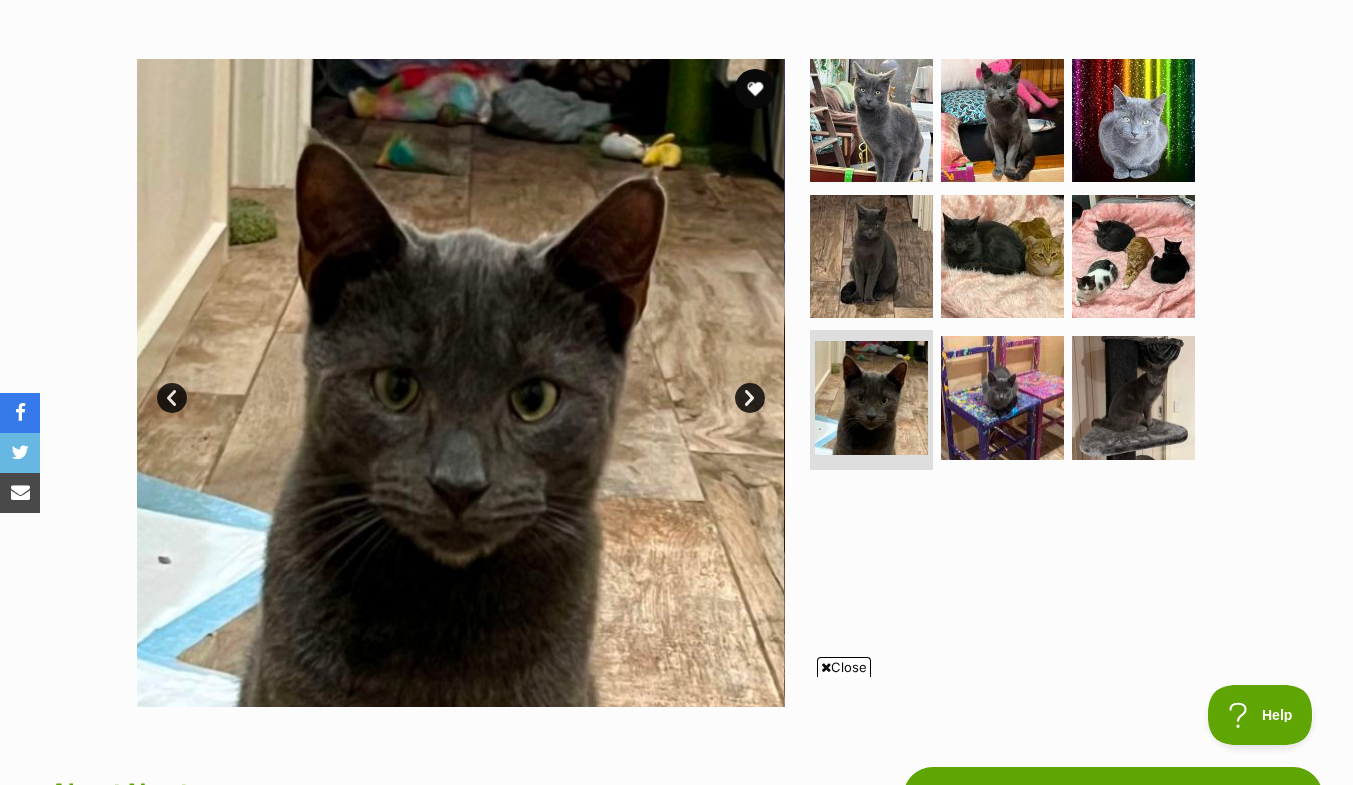 click on "Next" at bounding box center [750, 398] 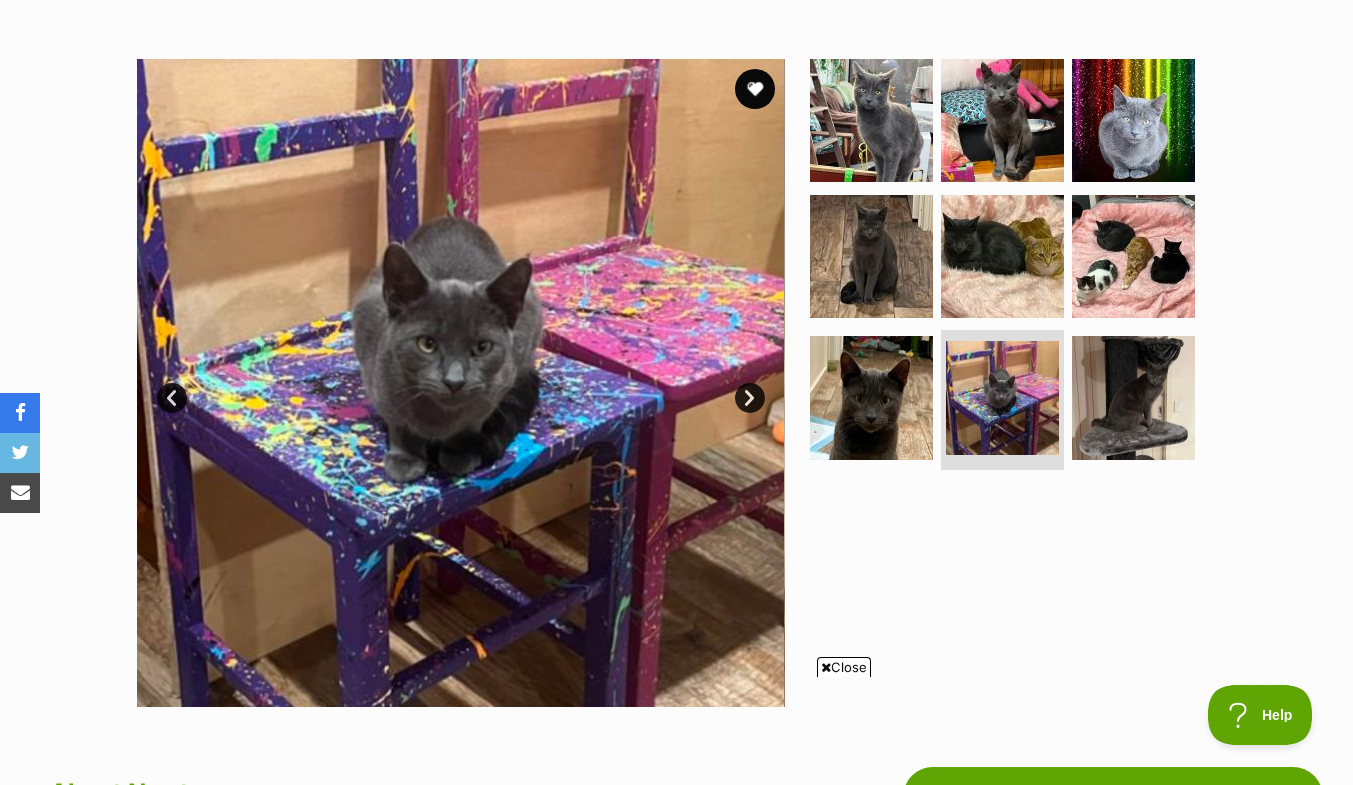 click on "Next" at bounding box center [750, 398] 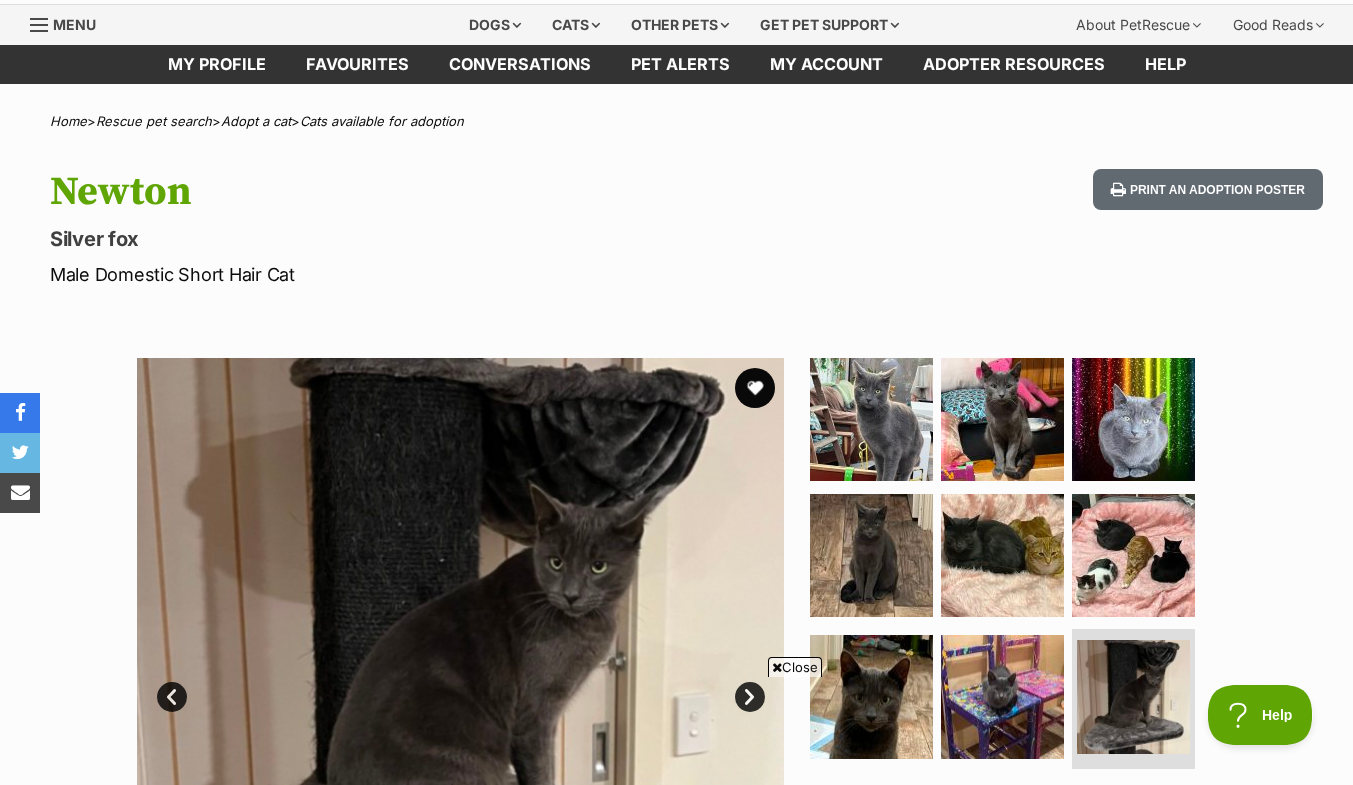 scroll, scrollTop: 56, scrollLeft: 0, axis: vertical 